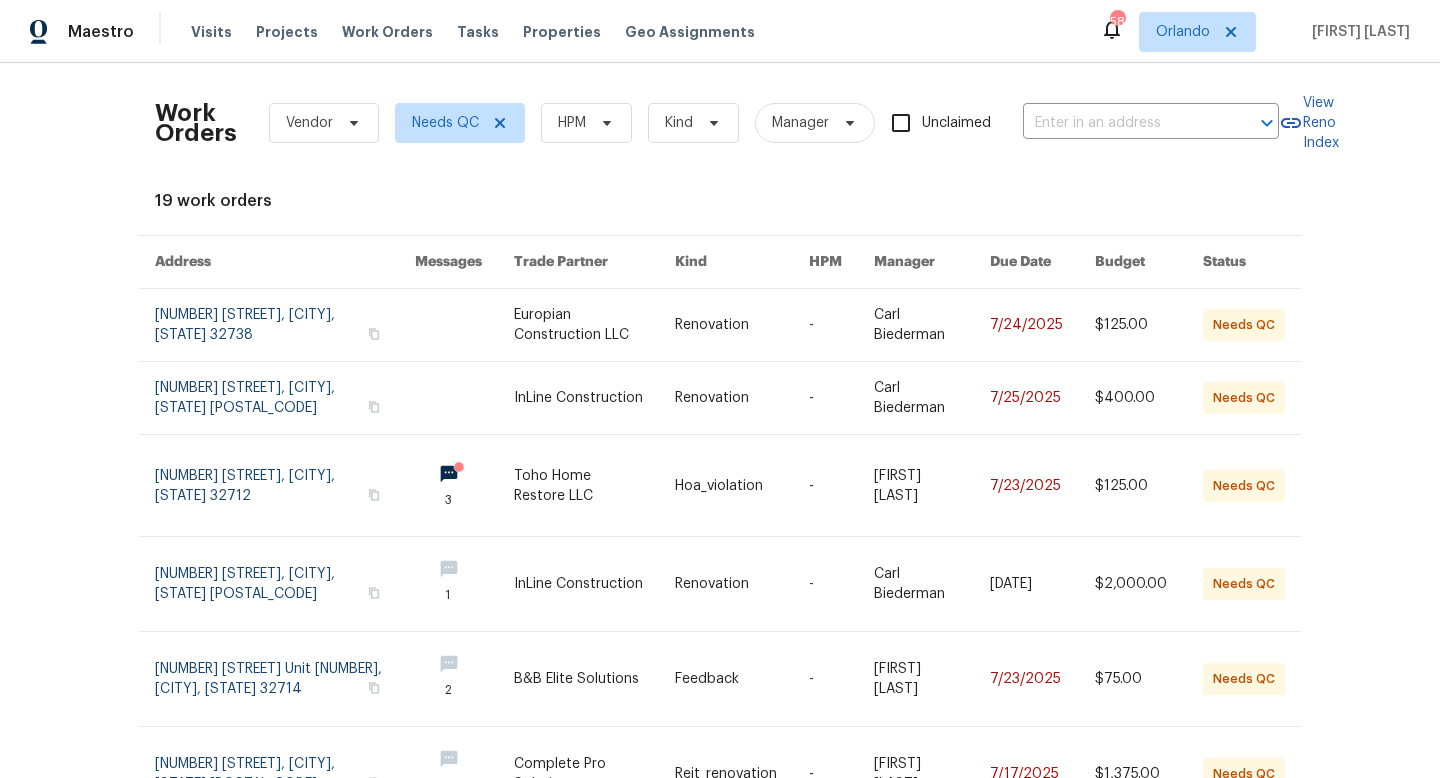 scroll, scrollTop: 0, scrollLeft: 0, axis: both 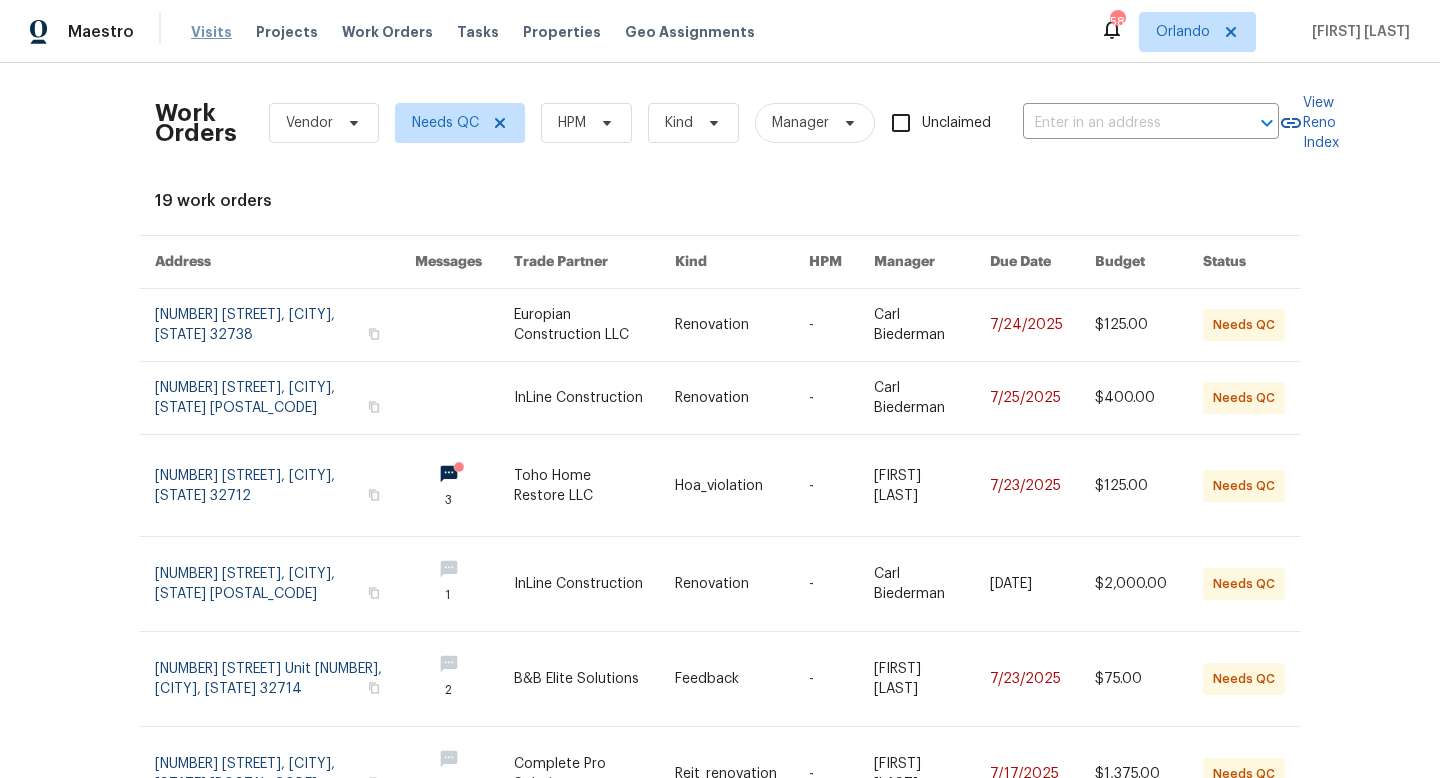 click on "Visits" at bounding box center (211, 32) 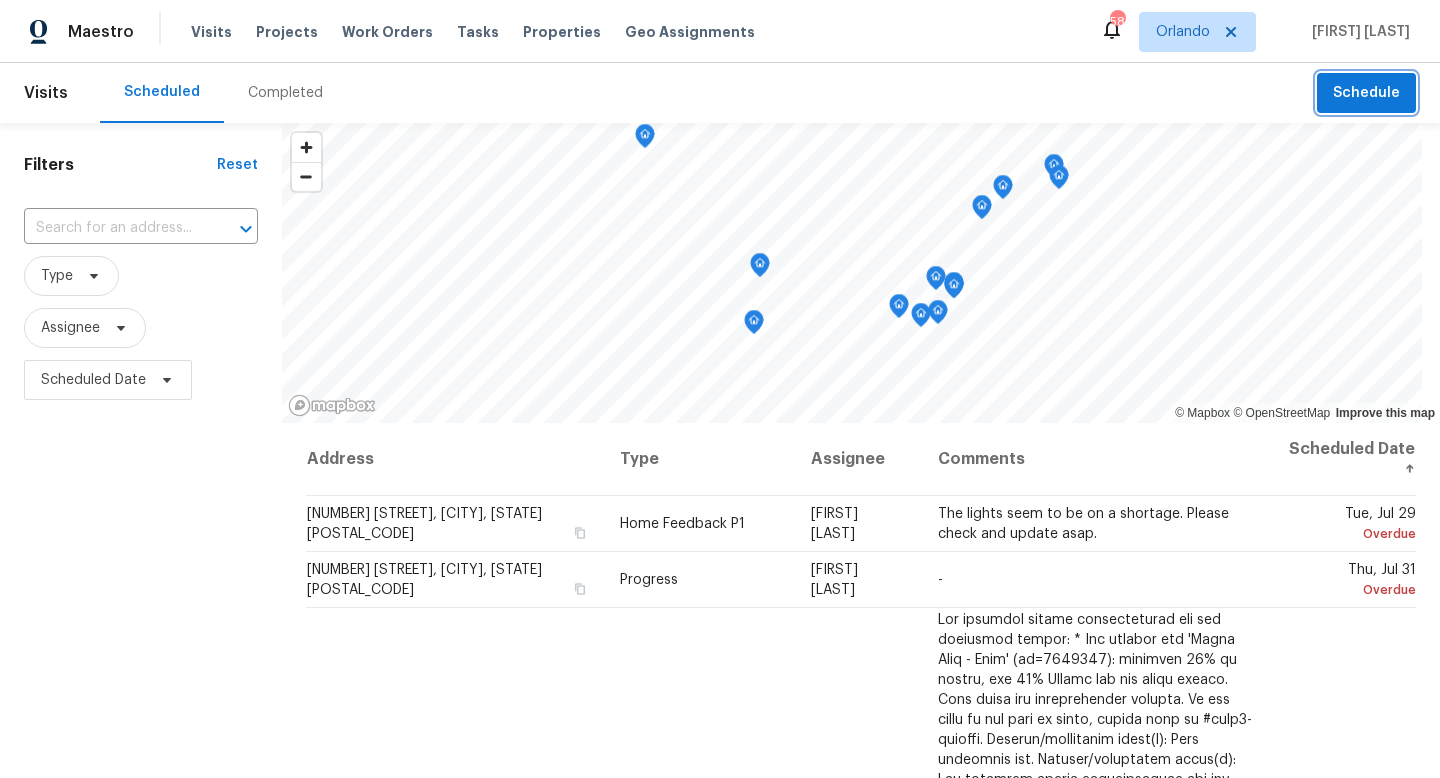 click on "Schedule" at bounding box center [1366, 93] 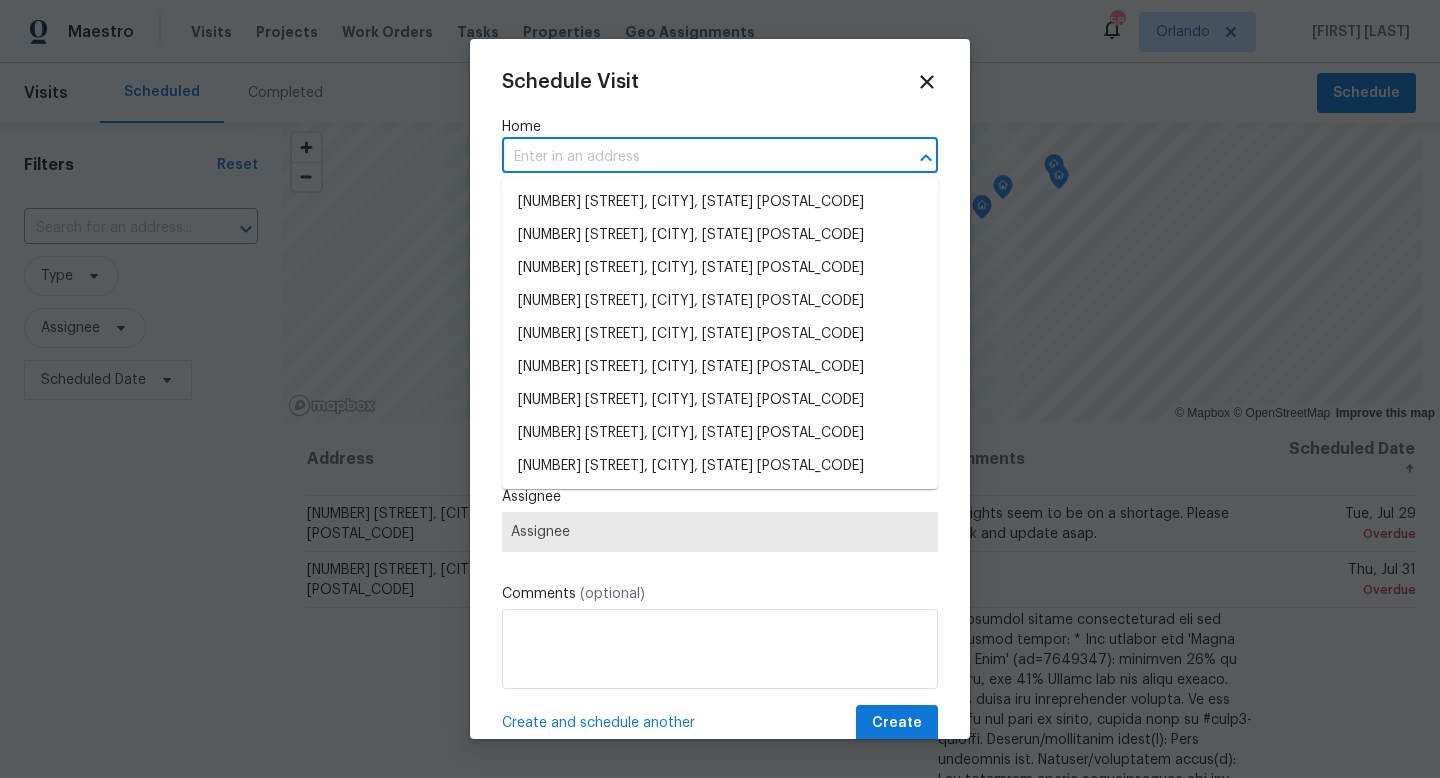 click at bounding box center [692, 157] 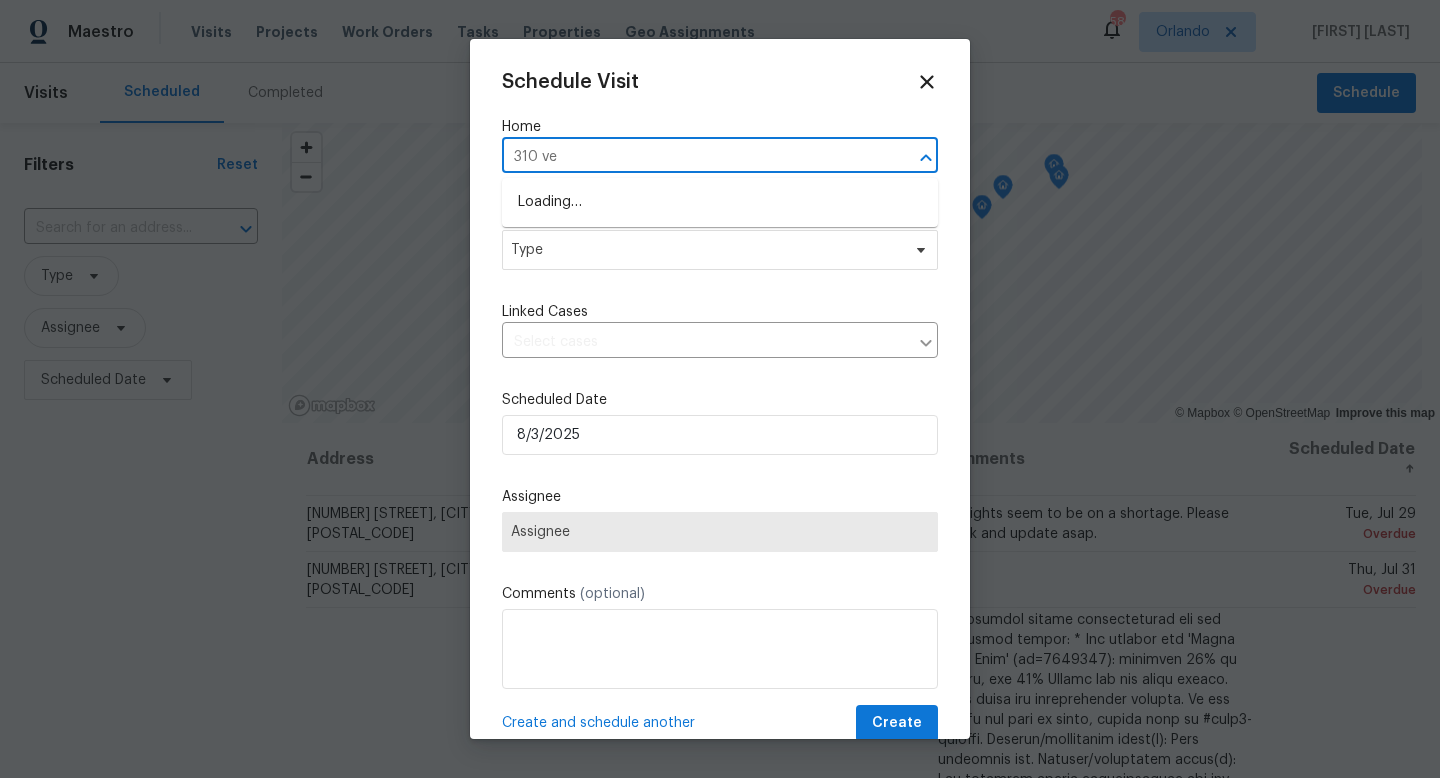 type on "310 vel" 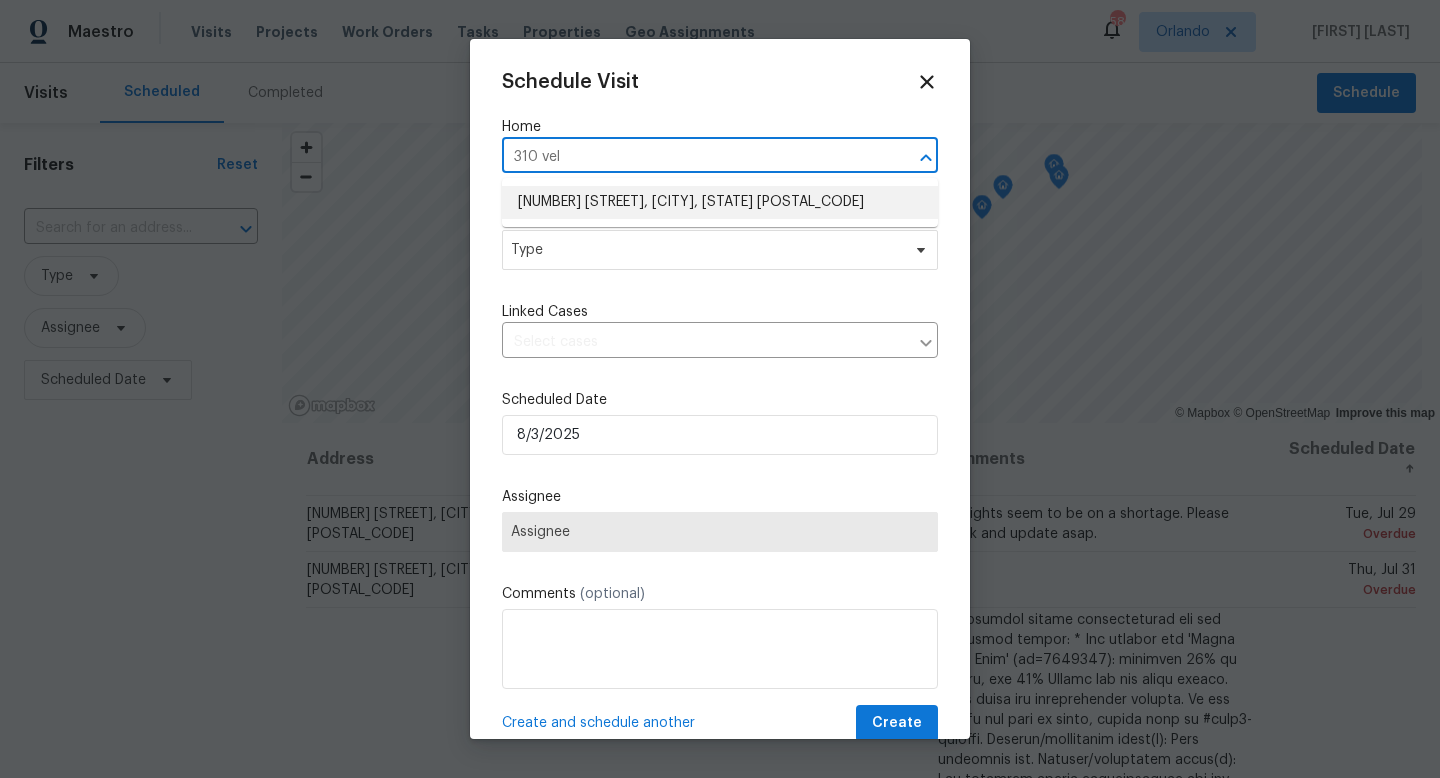 click on "[NUMBER] [STREET], [CITY], [STATE] [POSTAL_CODE]" at bounding box center [720, 202] 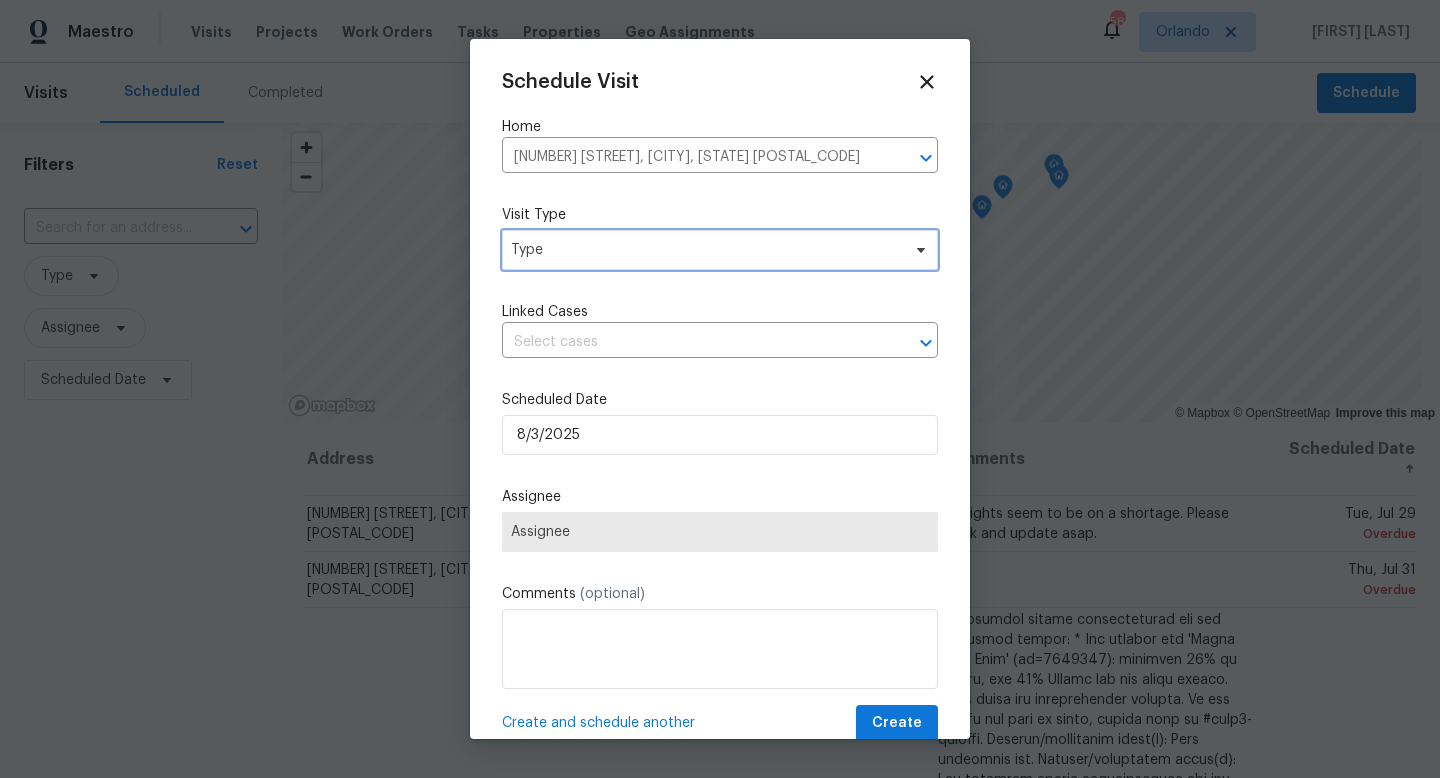 click on "Type" at bounding box center [705, 250] 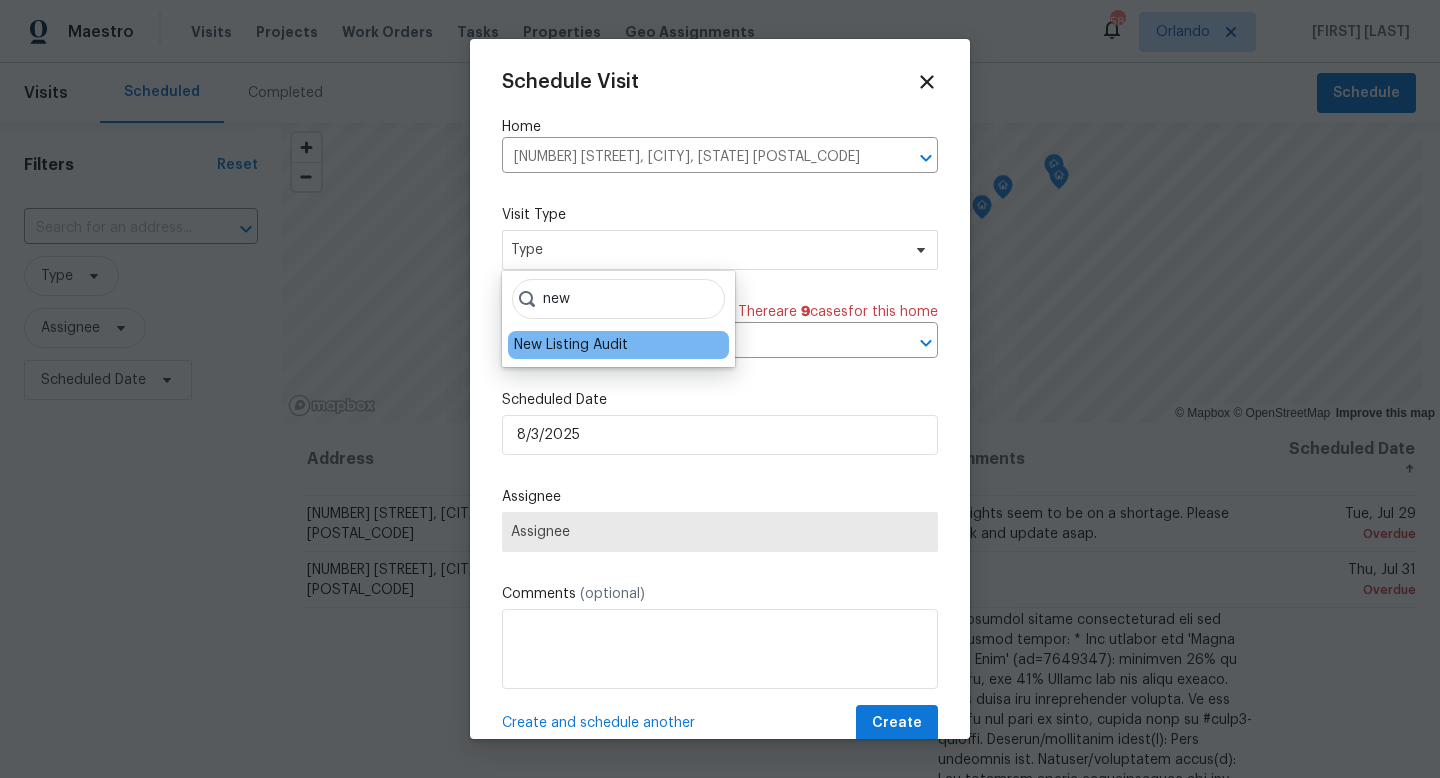 type on "new" 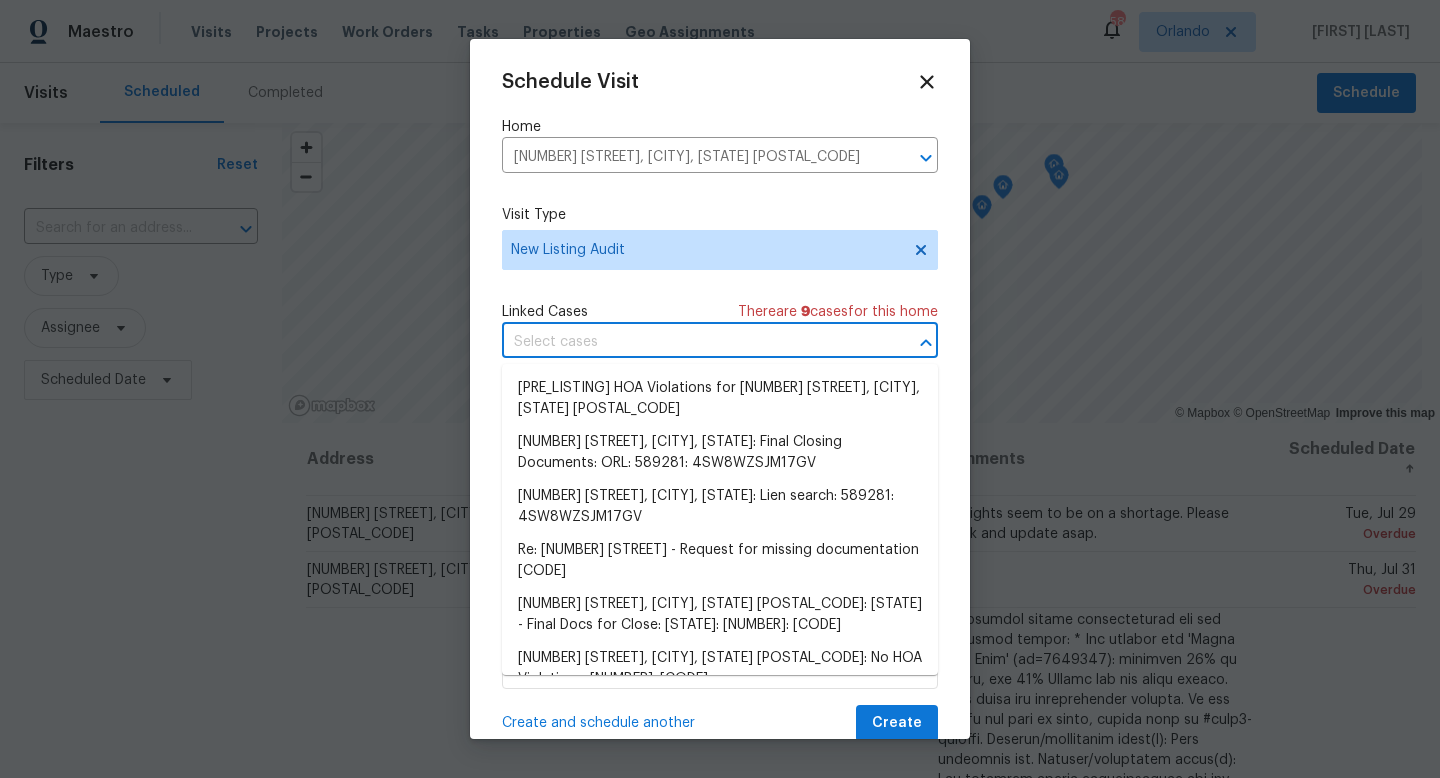 click at bounding box center [692, 342] 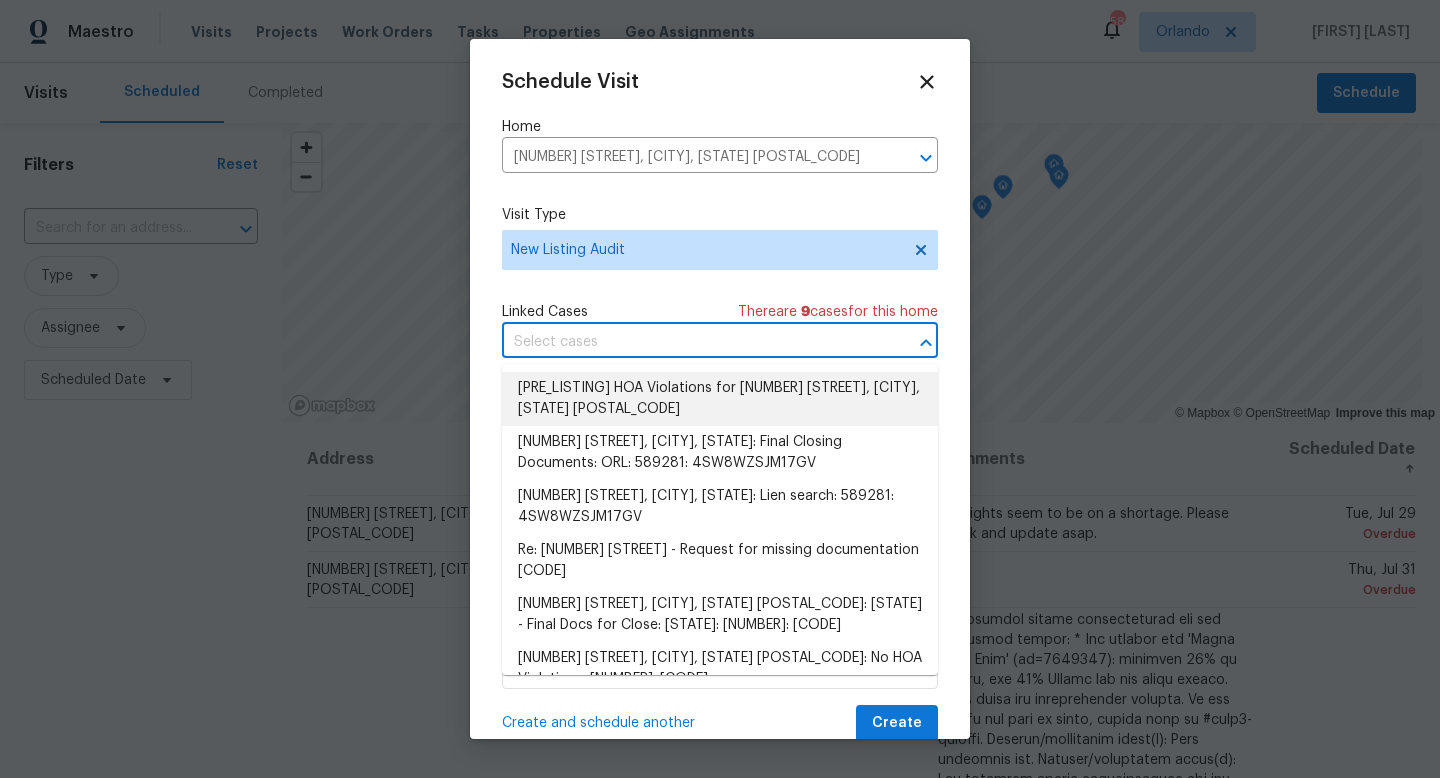 click on "There  are   [NUMBER] case s  for this home" at bounding box center [838, 312] 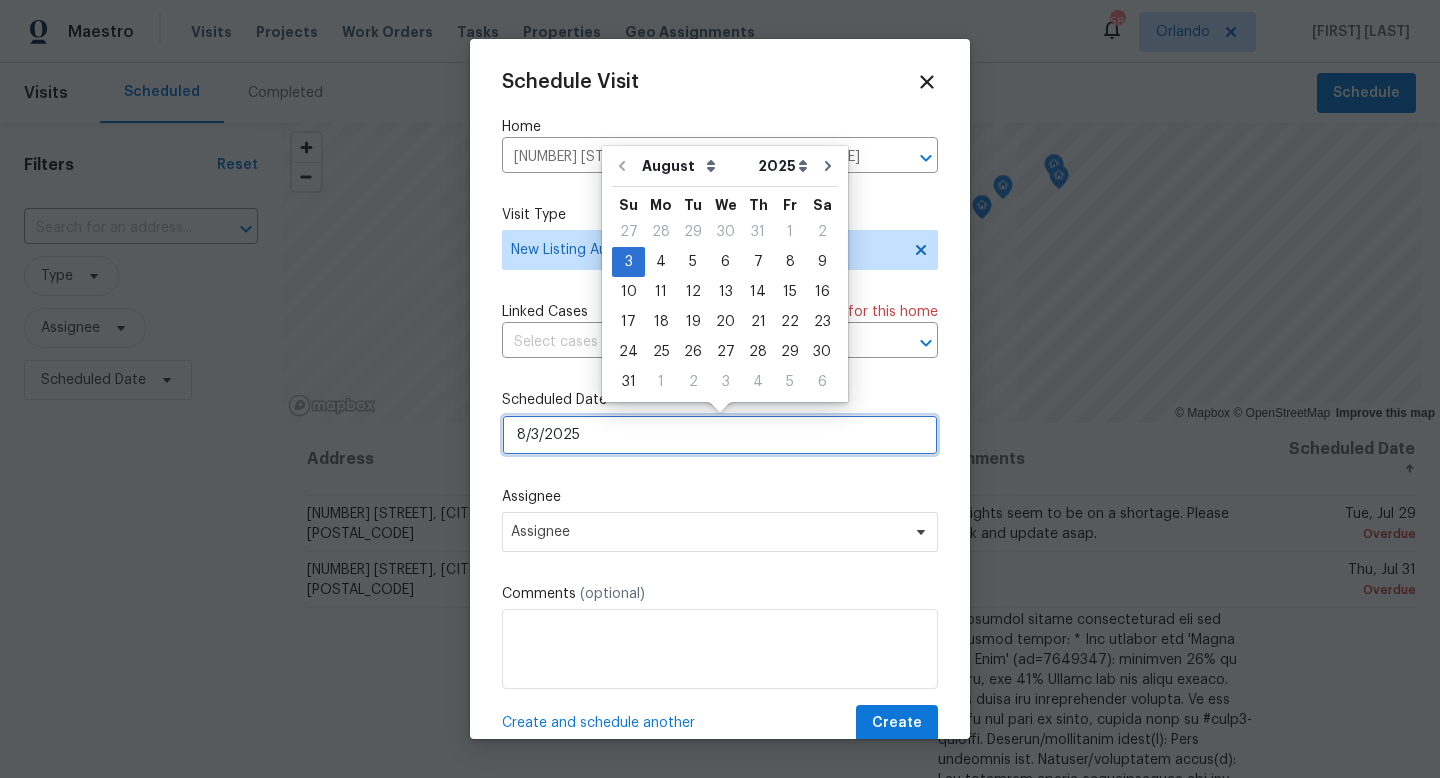 click on "8/3/2025" at bounding box center (720, 435) 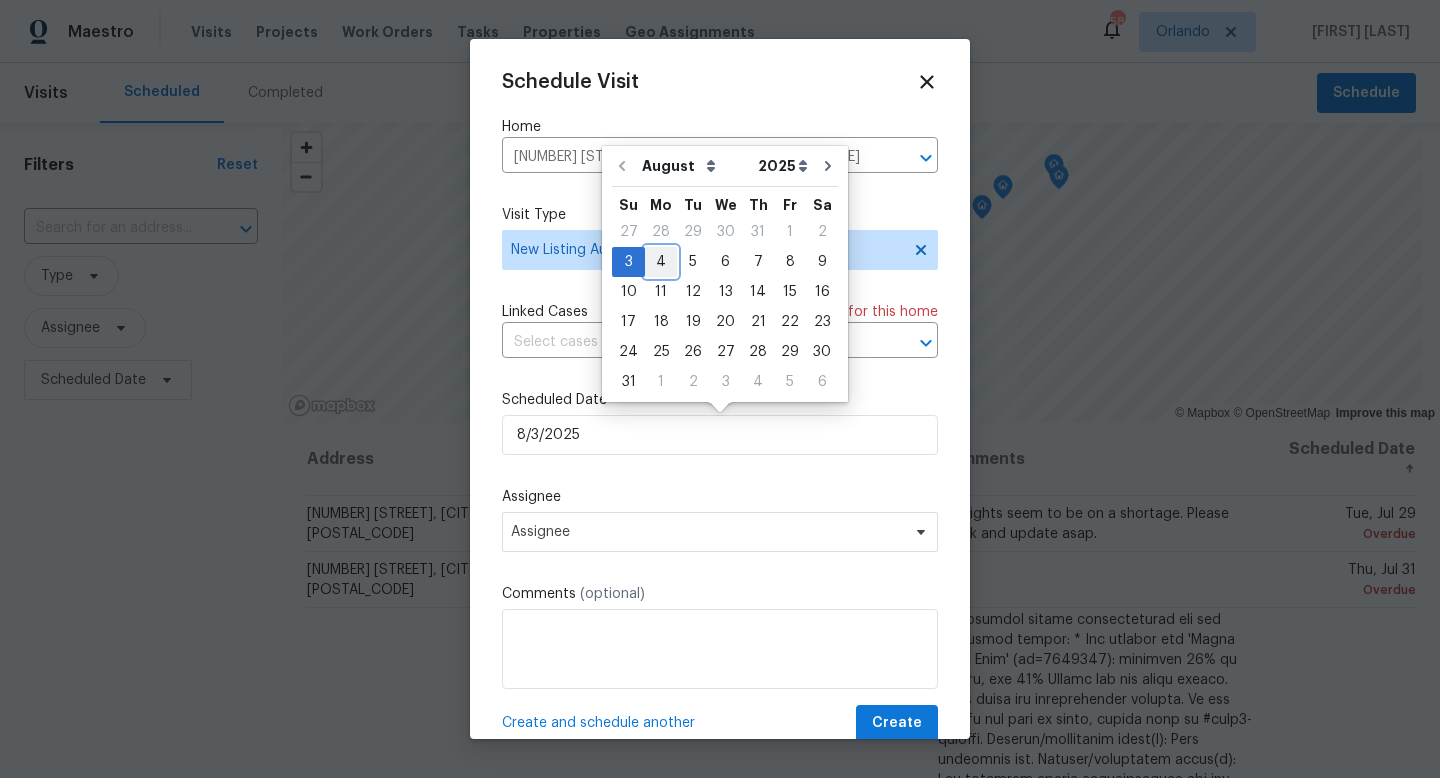 click on "4" at bounding box center (661, 262) 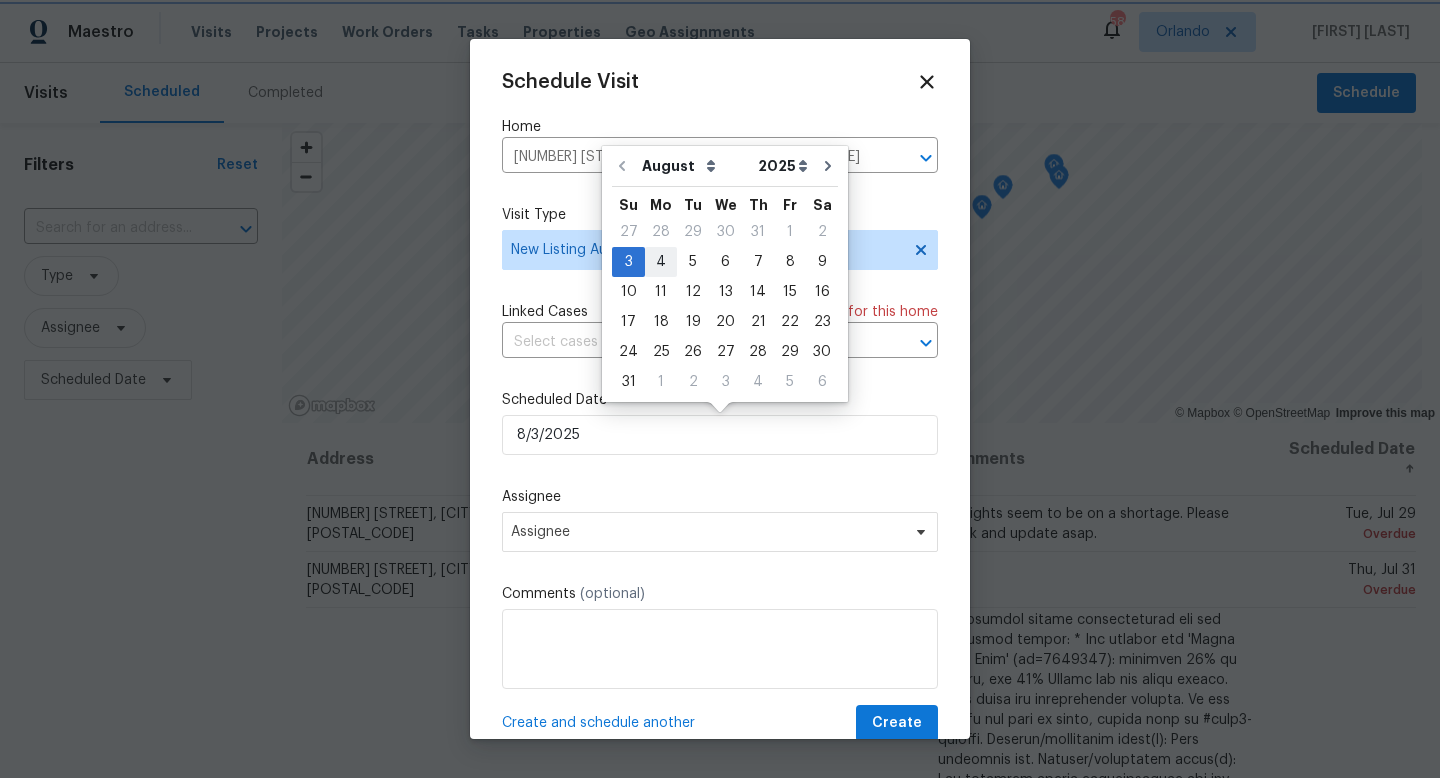 type on "8/4/2025" 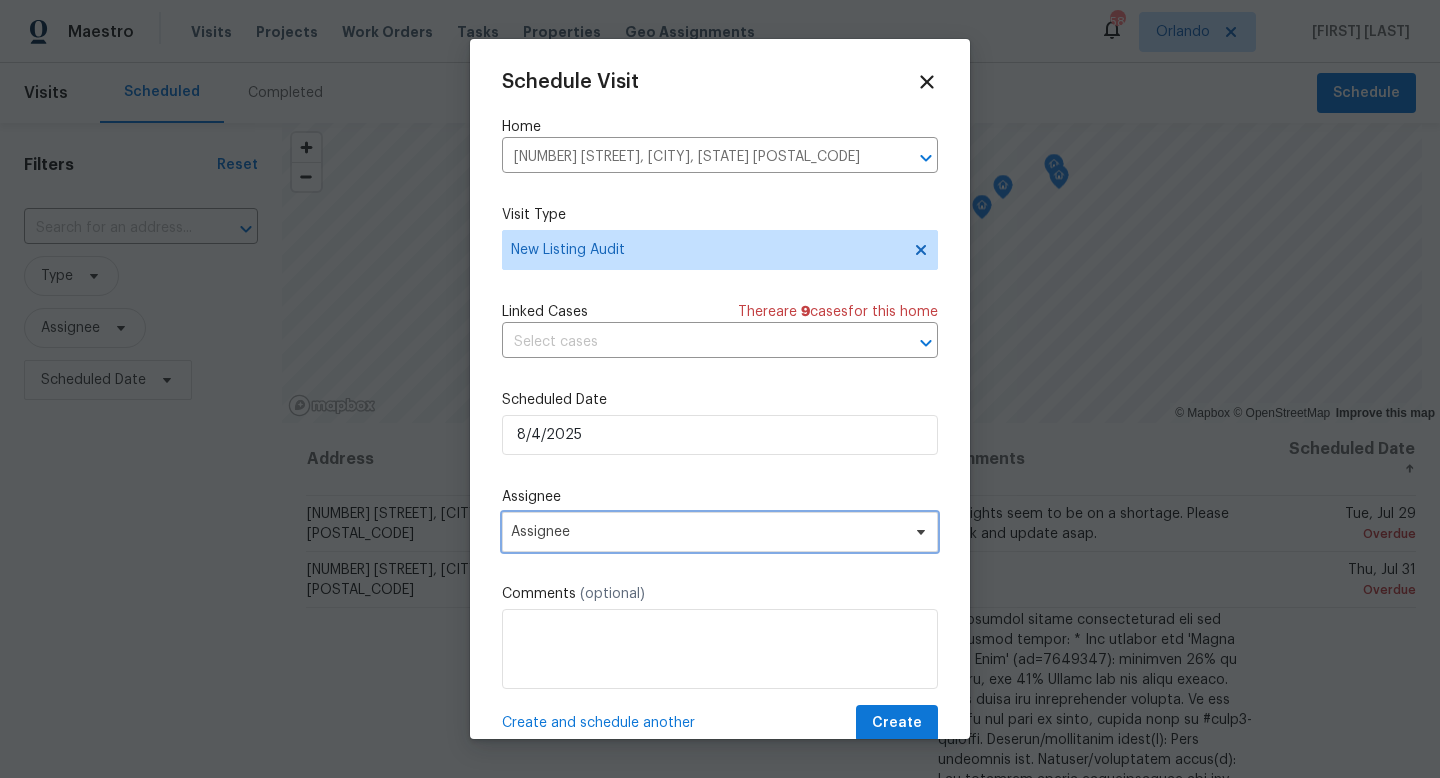 click on "Assignee" at bounding box center [707, 532] 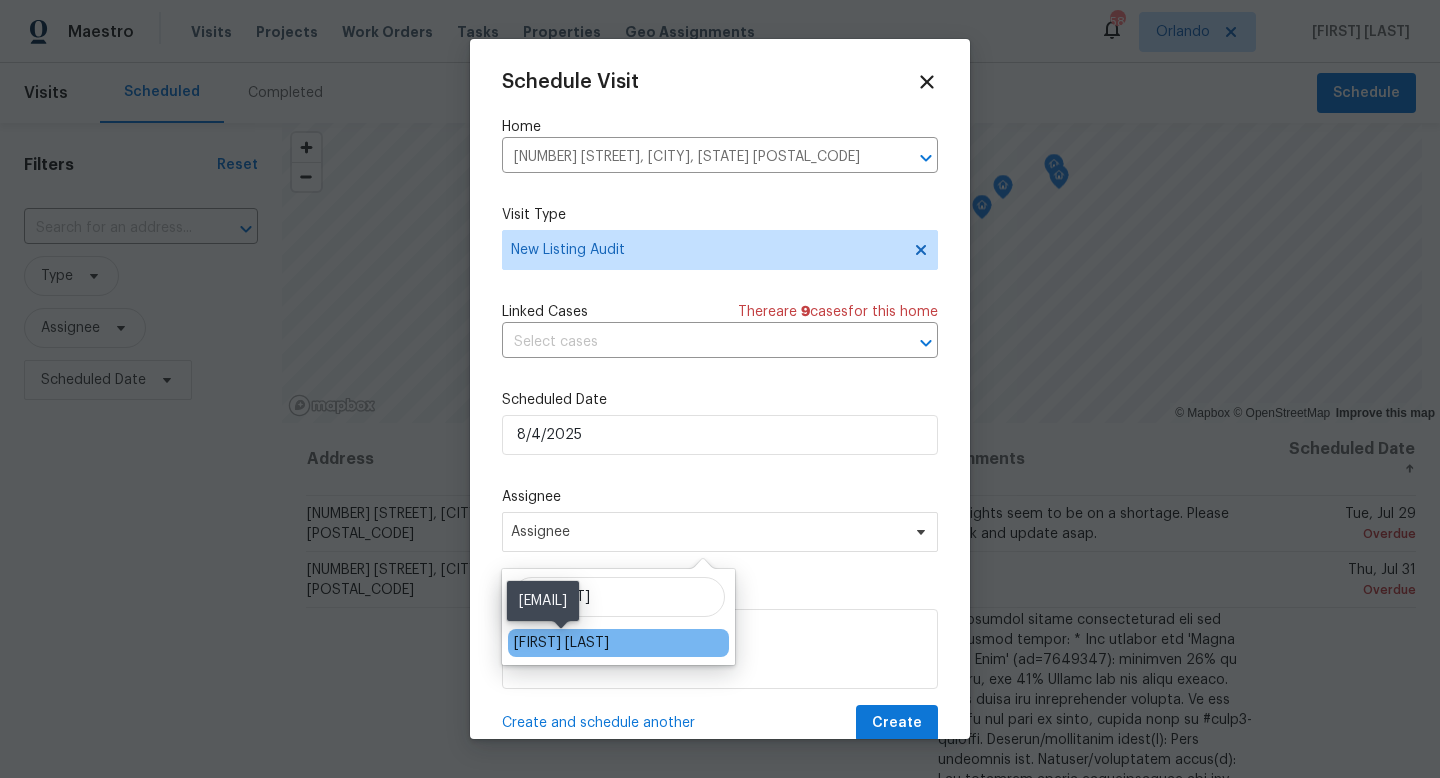 type on "[FIRST]" 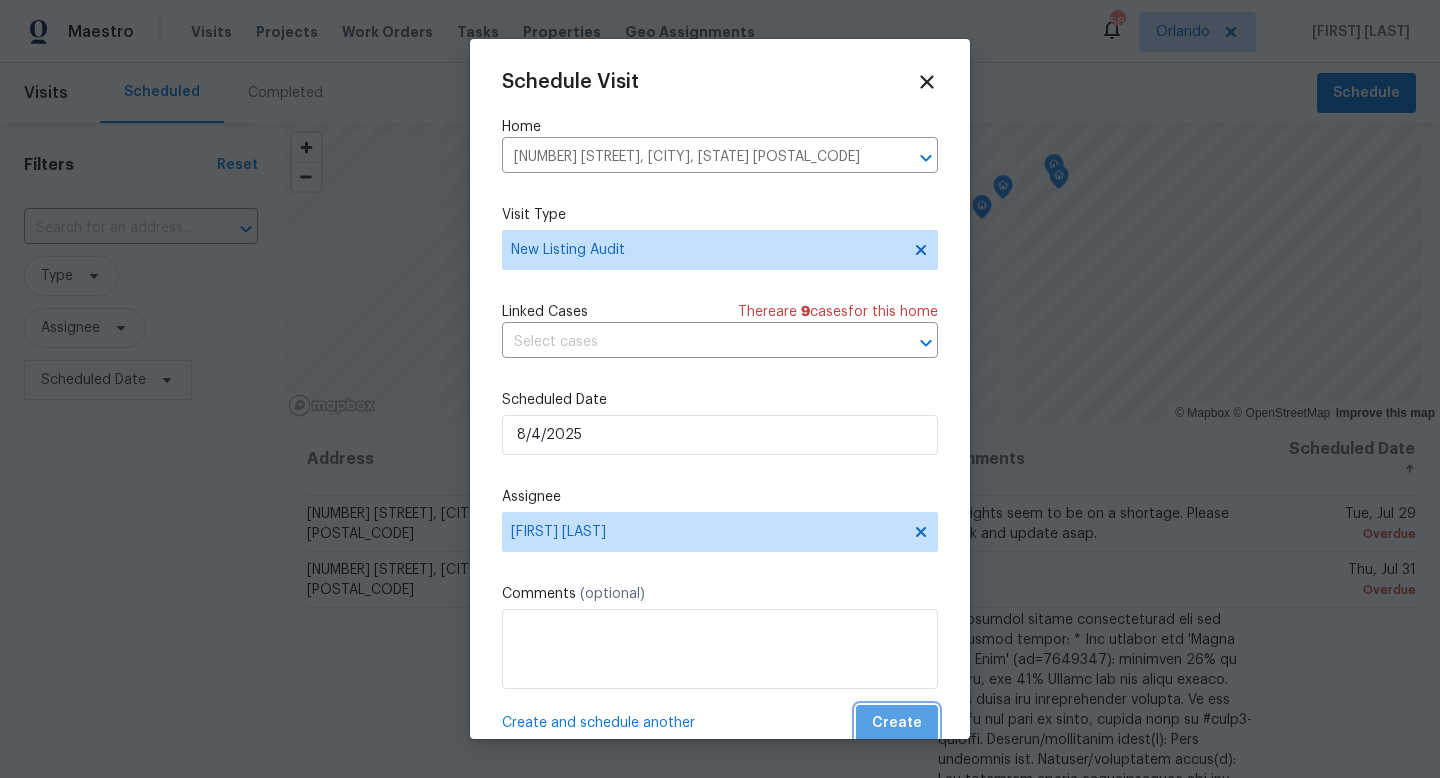click on "Create" at bounding box center (897, 723) 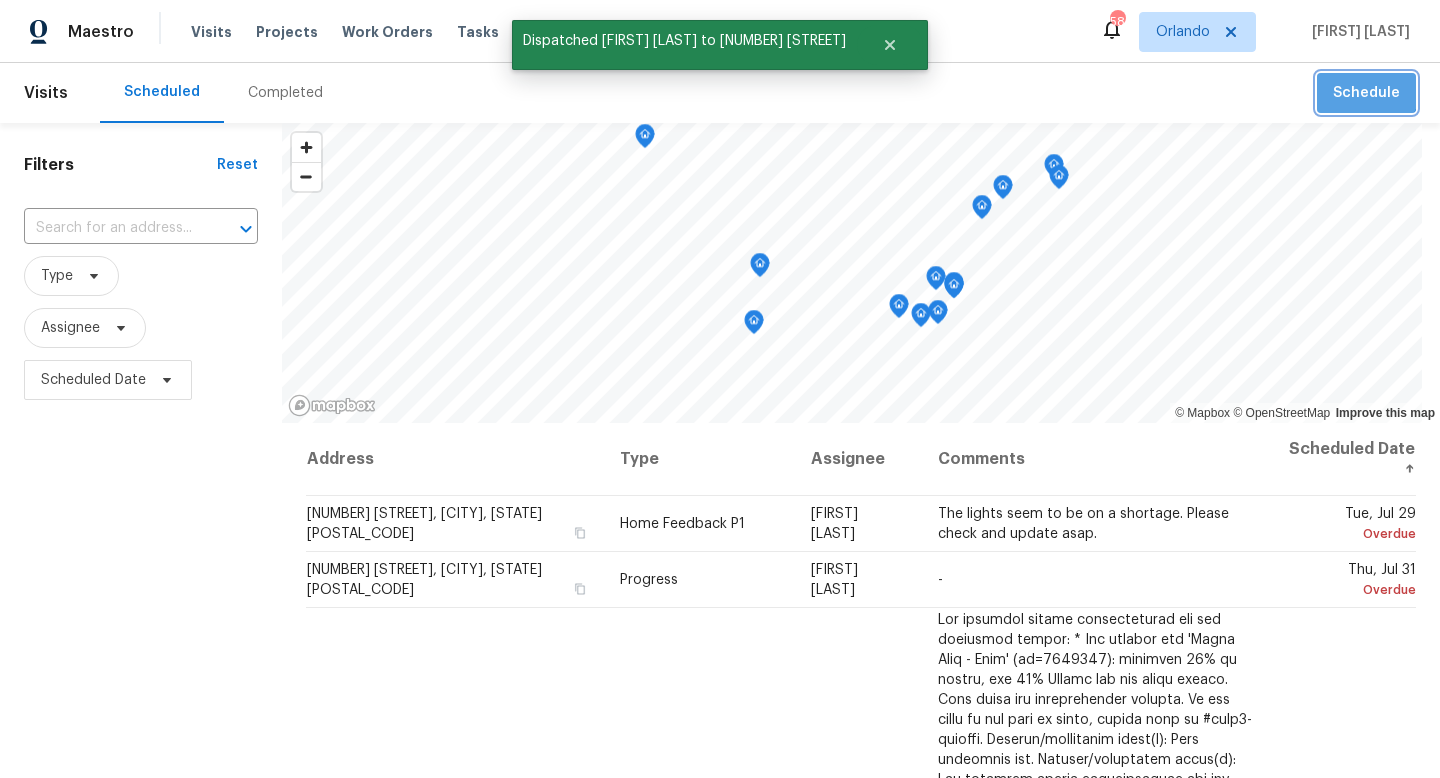 click on "Schedule" at bounding box center [1366, 93] 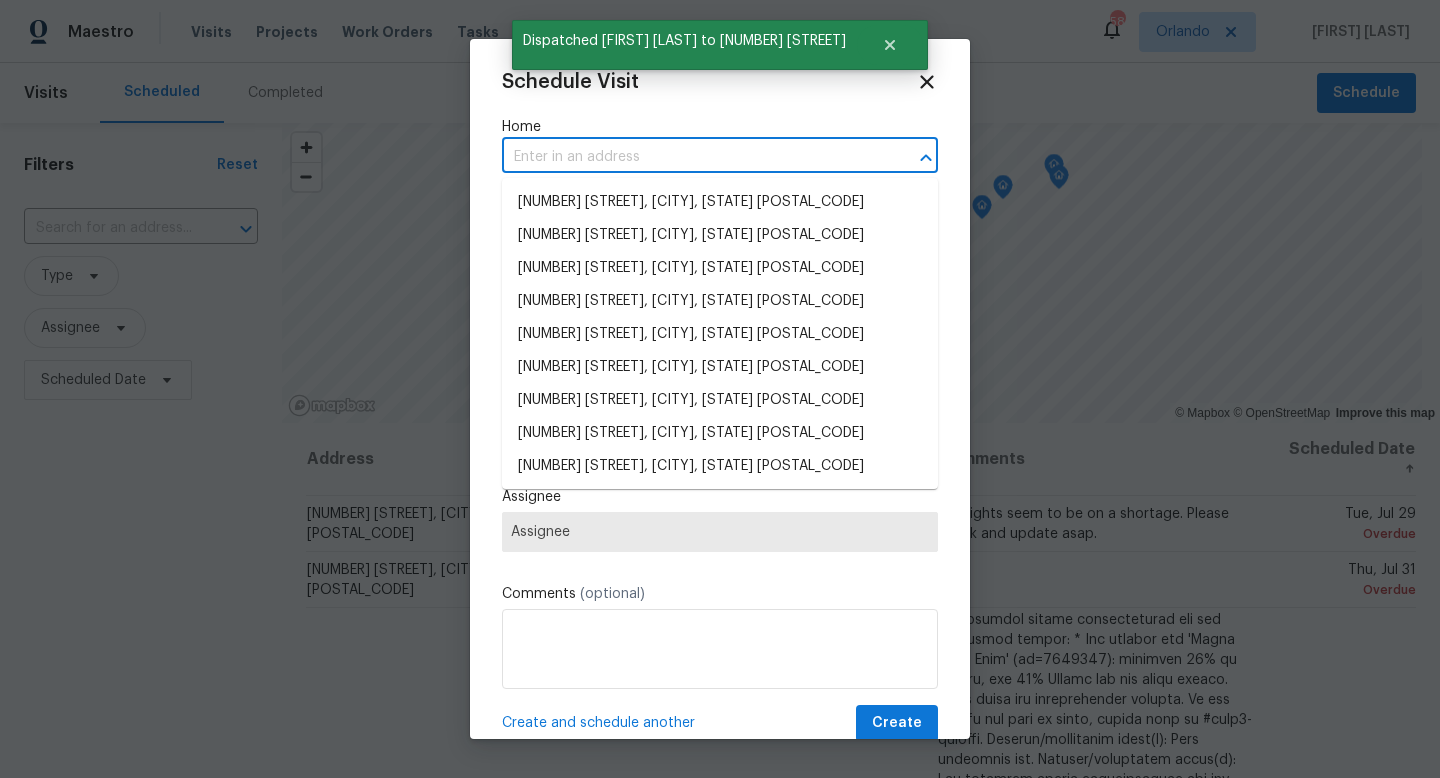 click at bounding box center [692, 157] 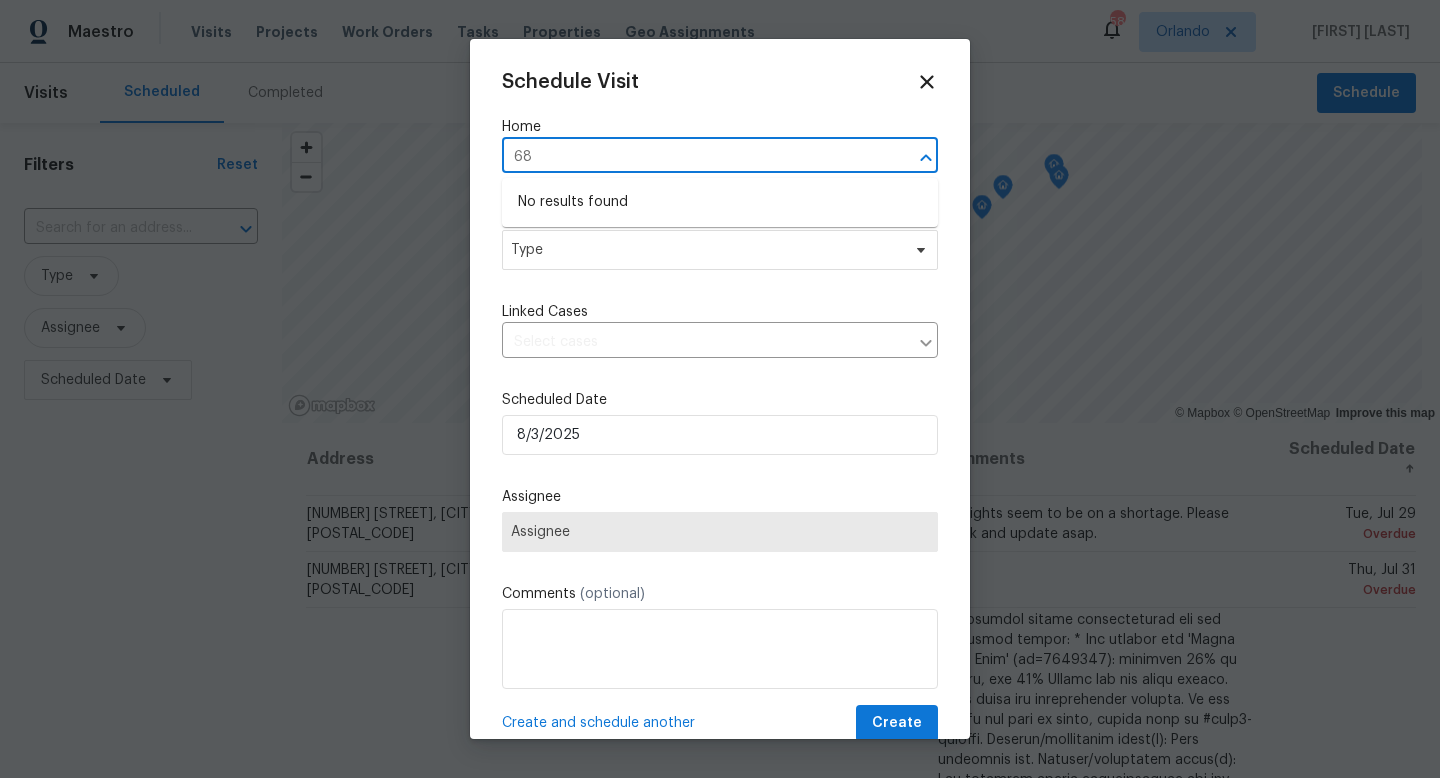 type on "68" 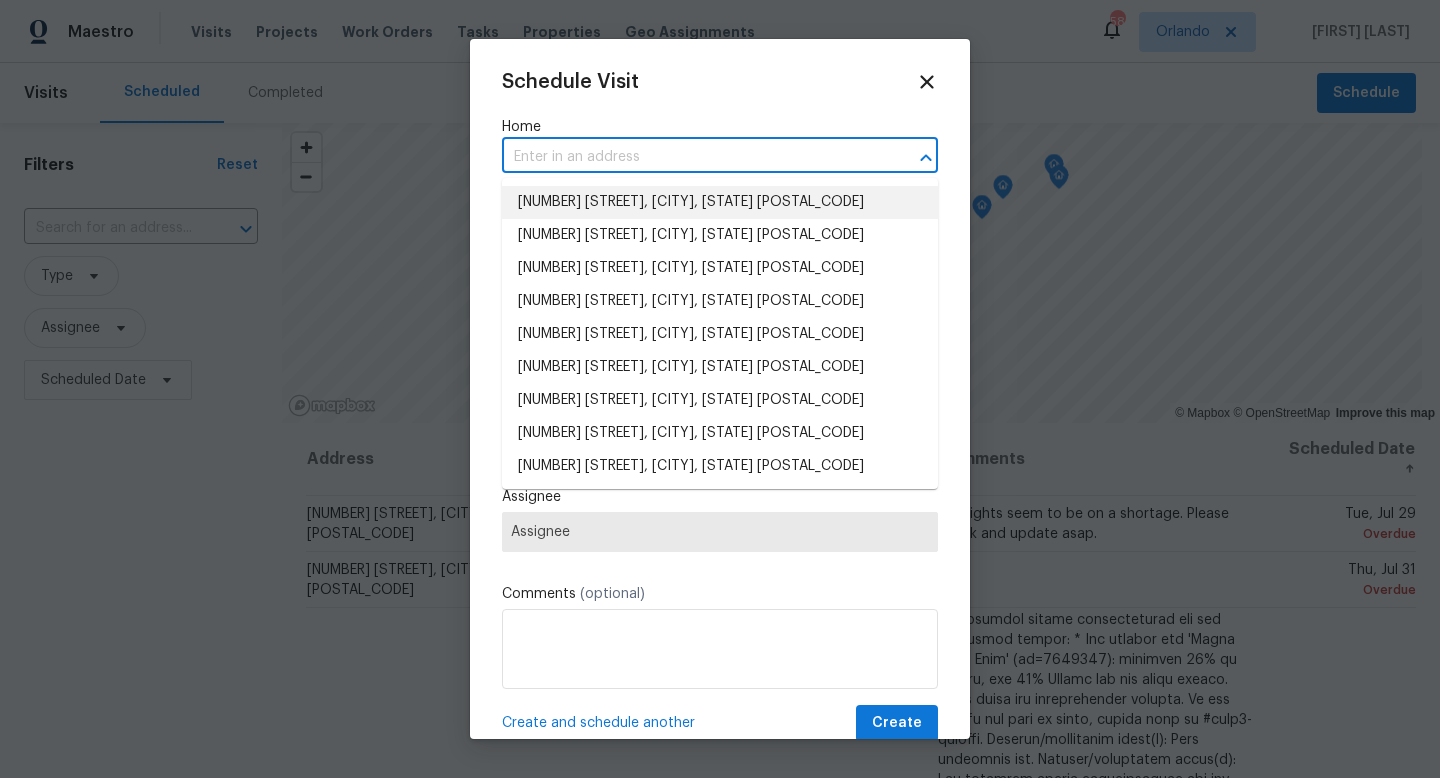 click at bounding box center (692, 157) 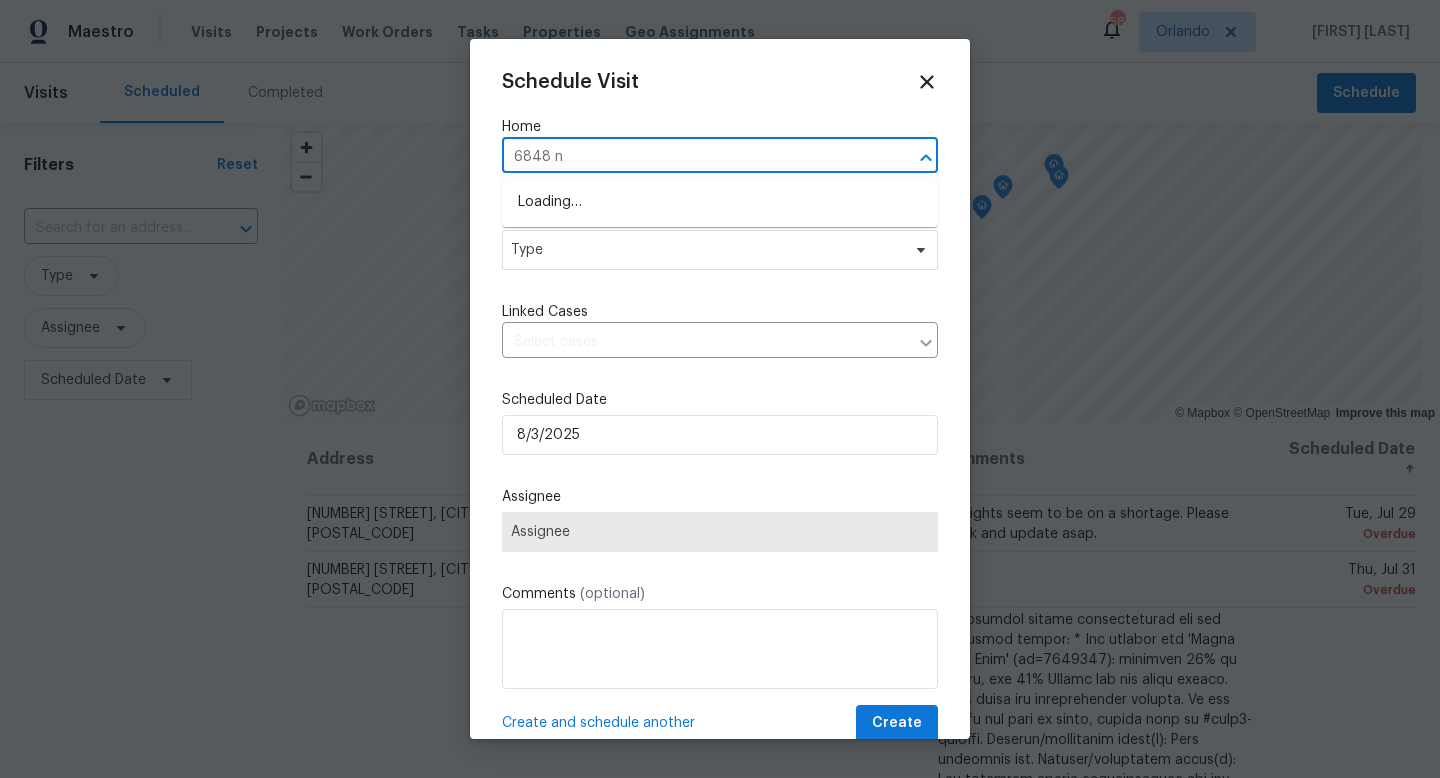 type on "6848 nw" 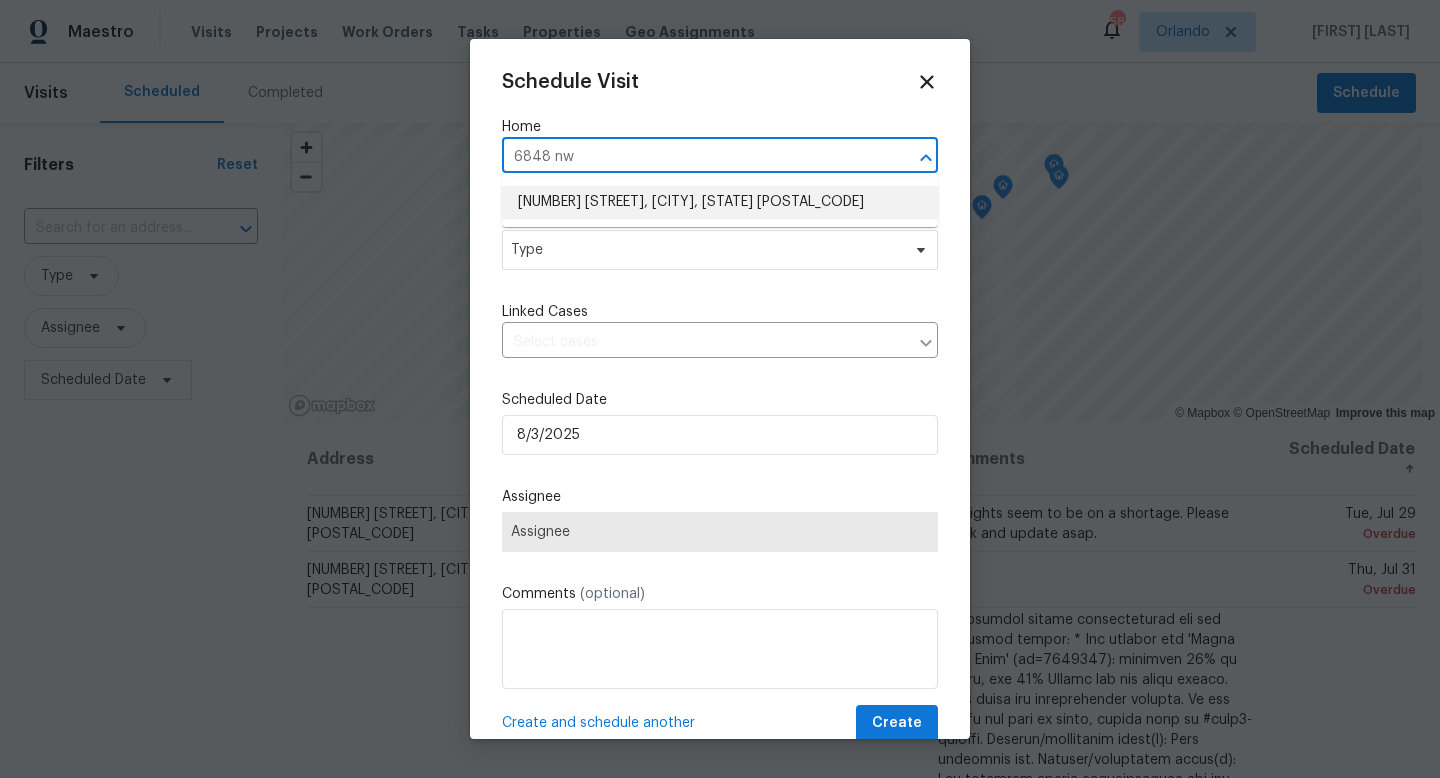click on "[NUMBER] [STREET], [CITY], [STATE] [POSTAL_CODE]" at bounding box center [720, 202] 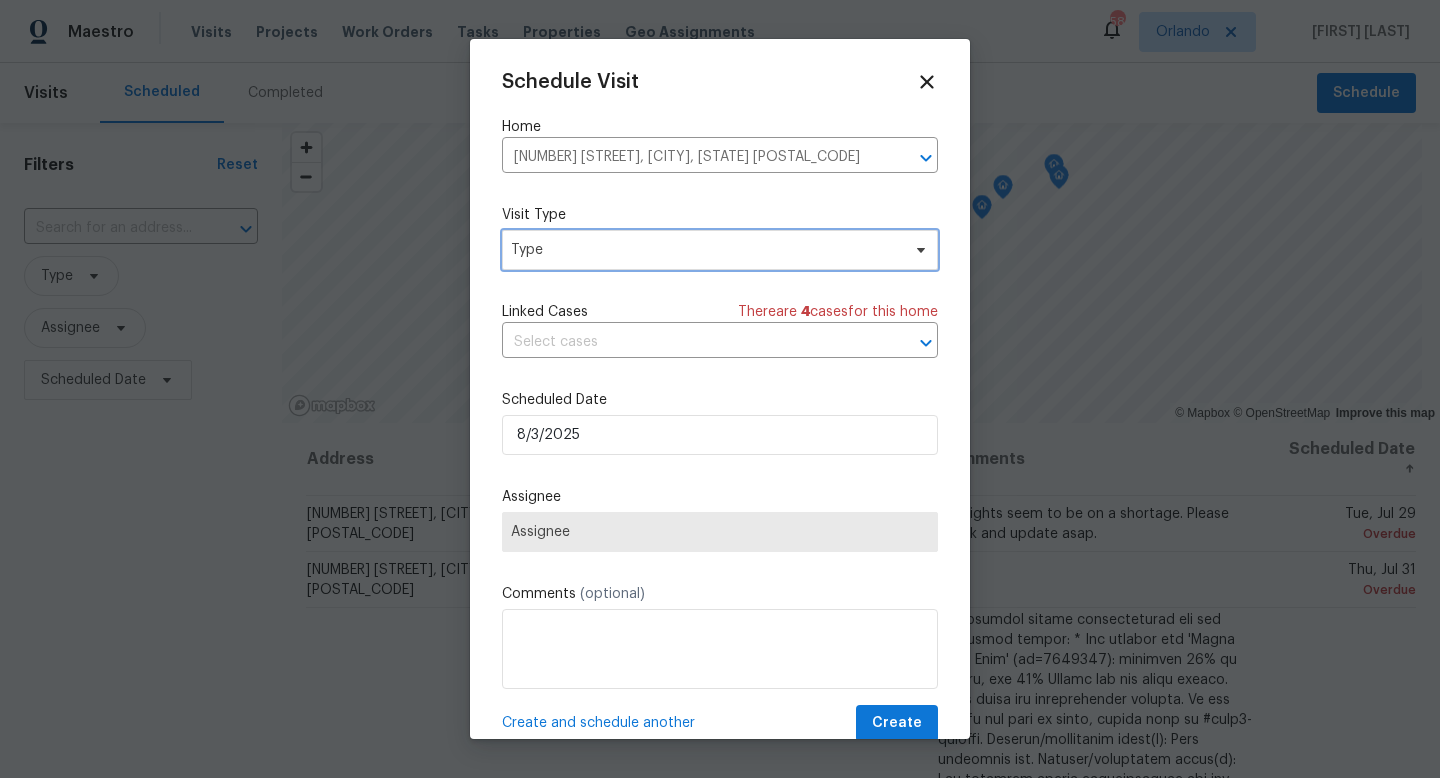 click on "Type" at bounding box center [705, 250] 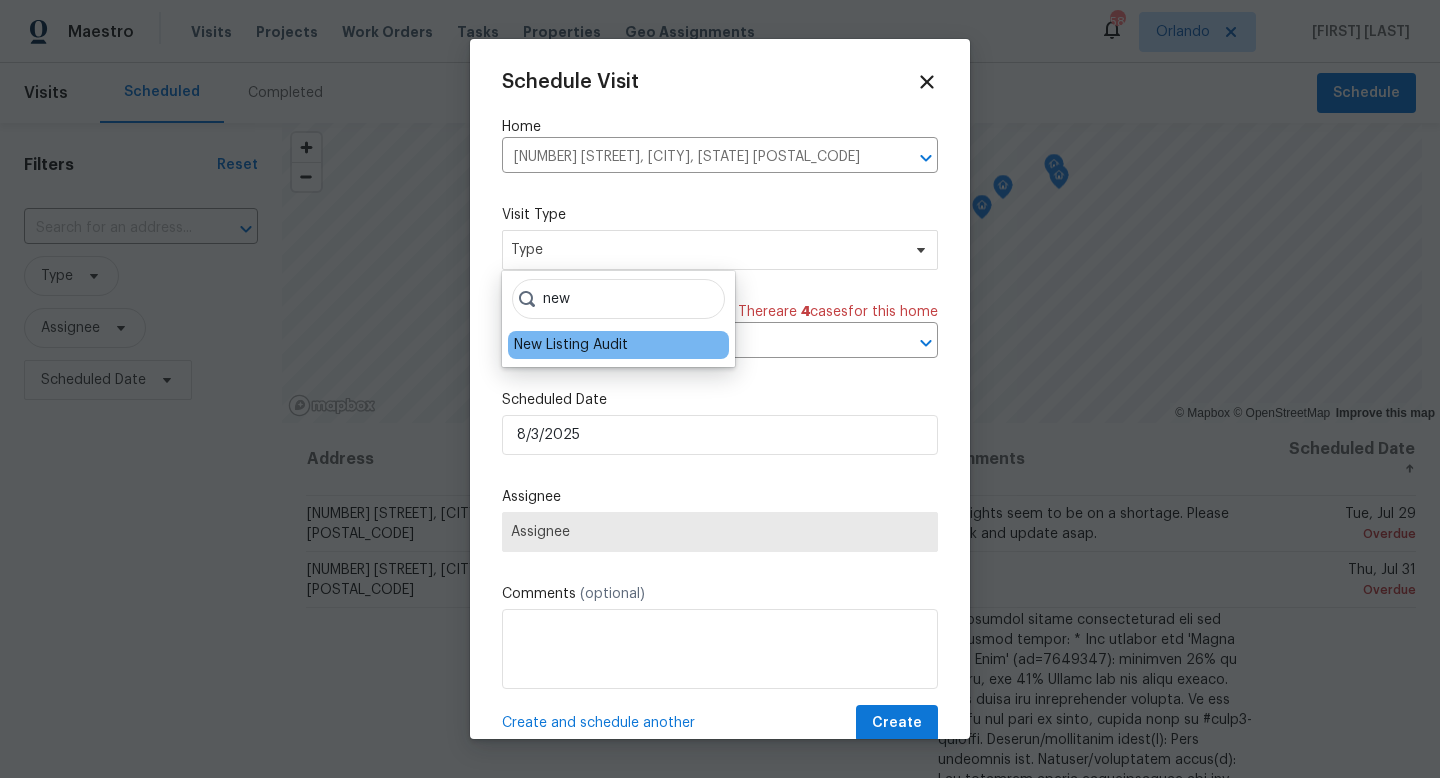 type on "new" 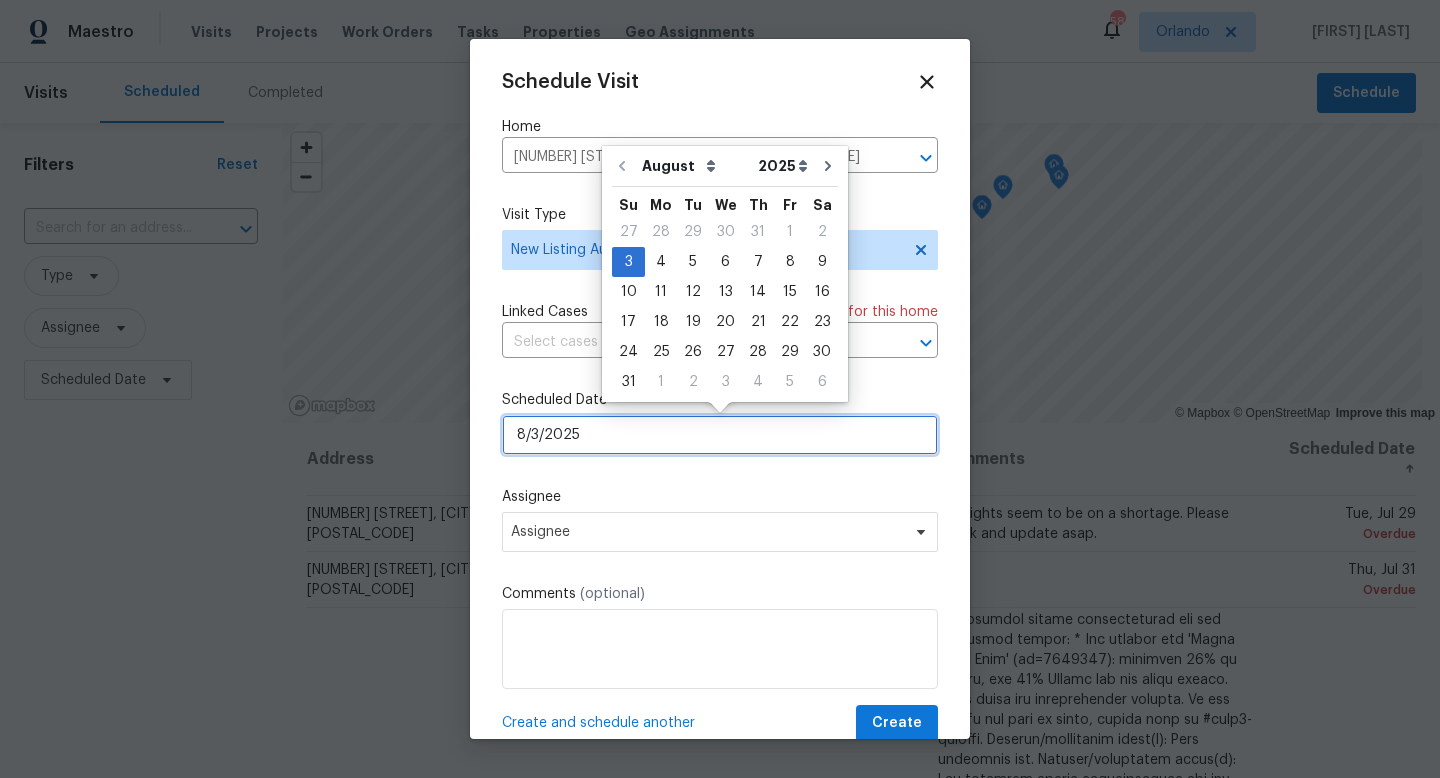click on "8/3/2025" at bounding box center (720, 435) 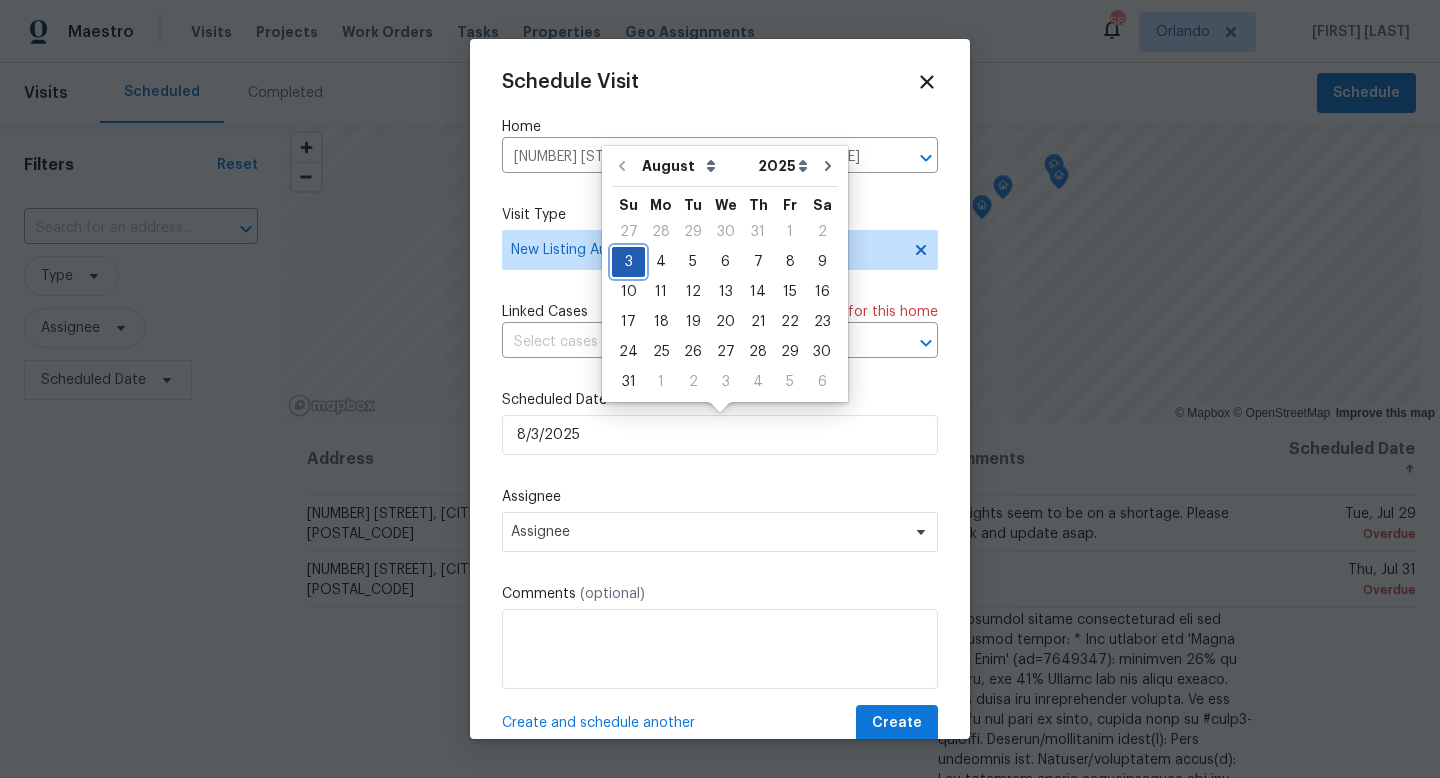 click on "3" at bounding box center (628, 262) 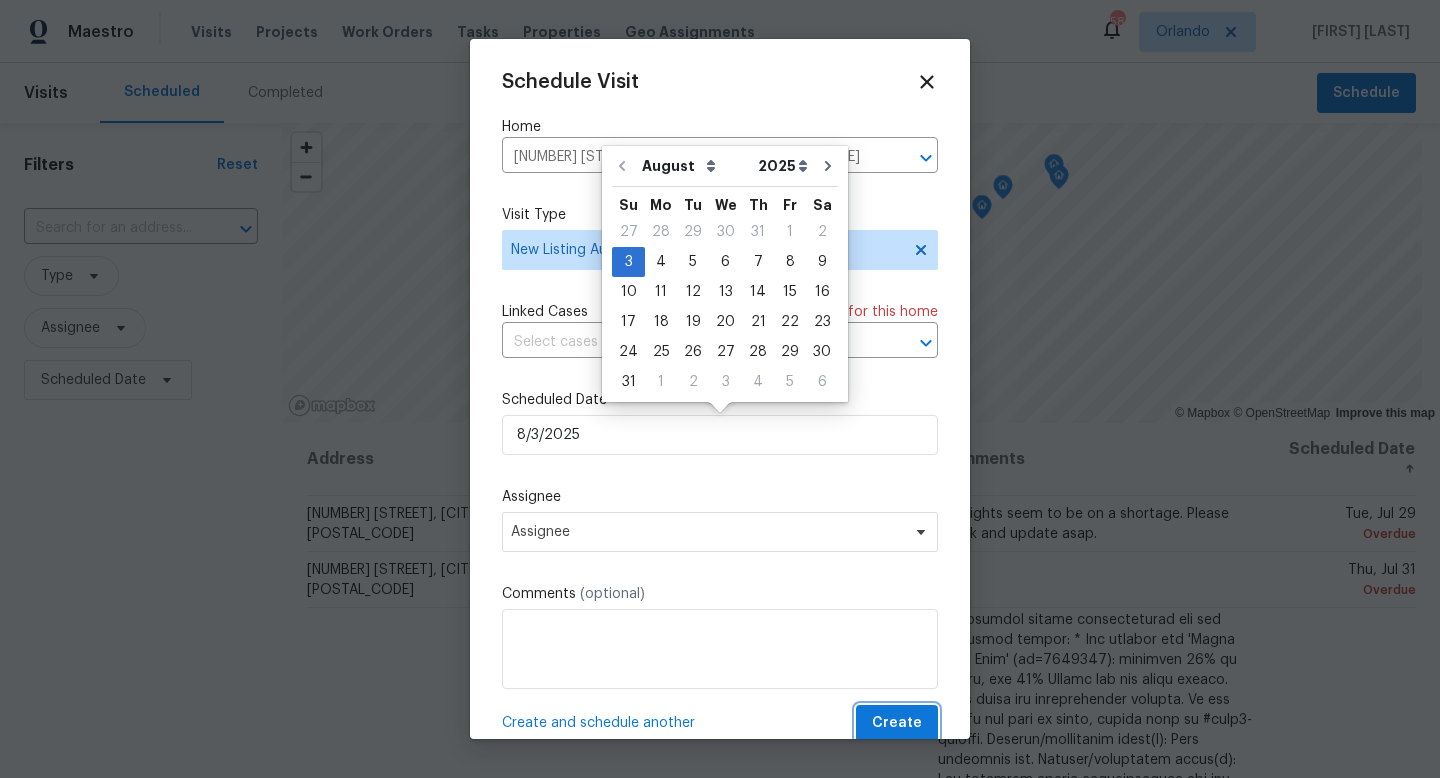 click on "Create" at bounding box center (897, 723) 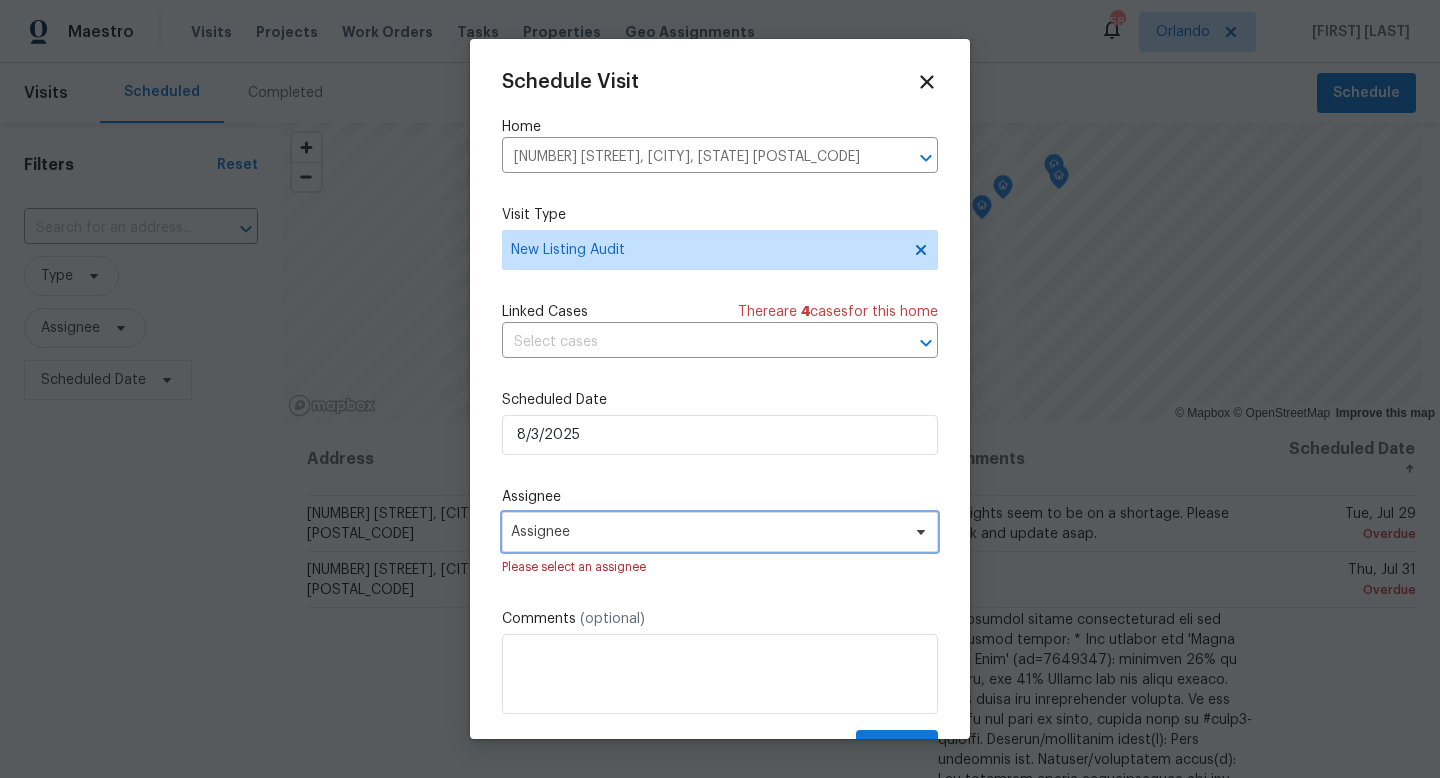 click on "Assignee" at bounding box center [707, 532] 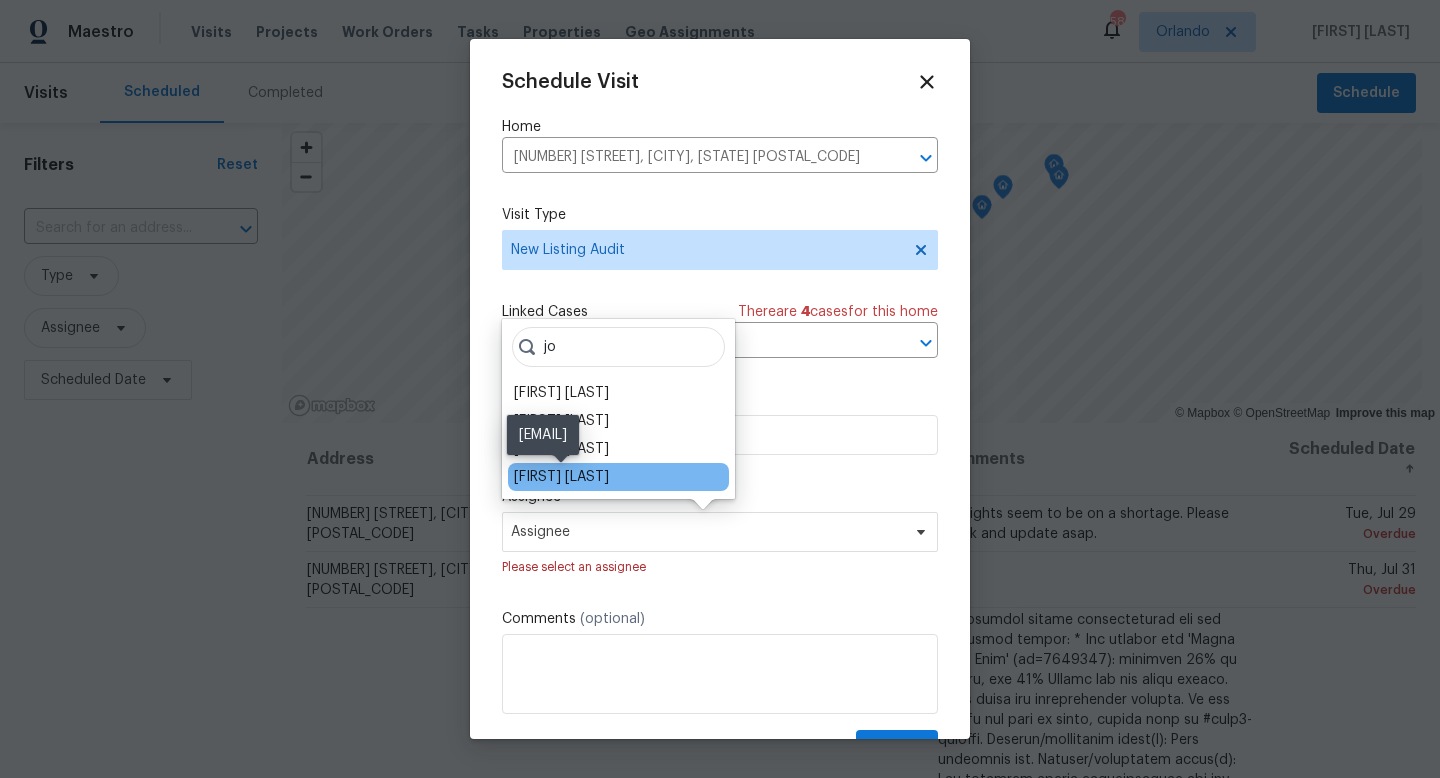 type on "jo" 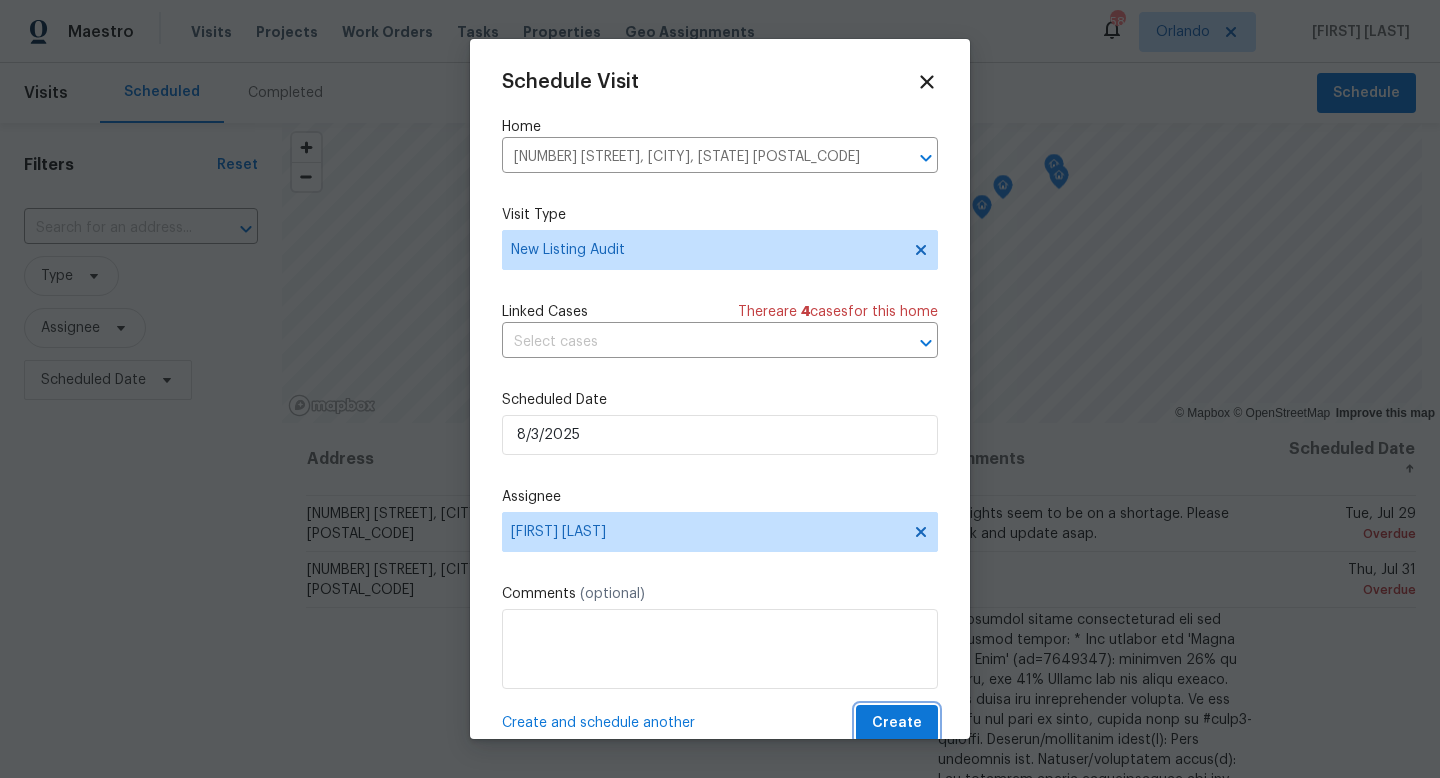 click on "Create" at bounding box center [897, 723] 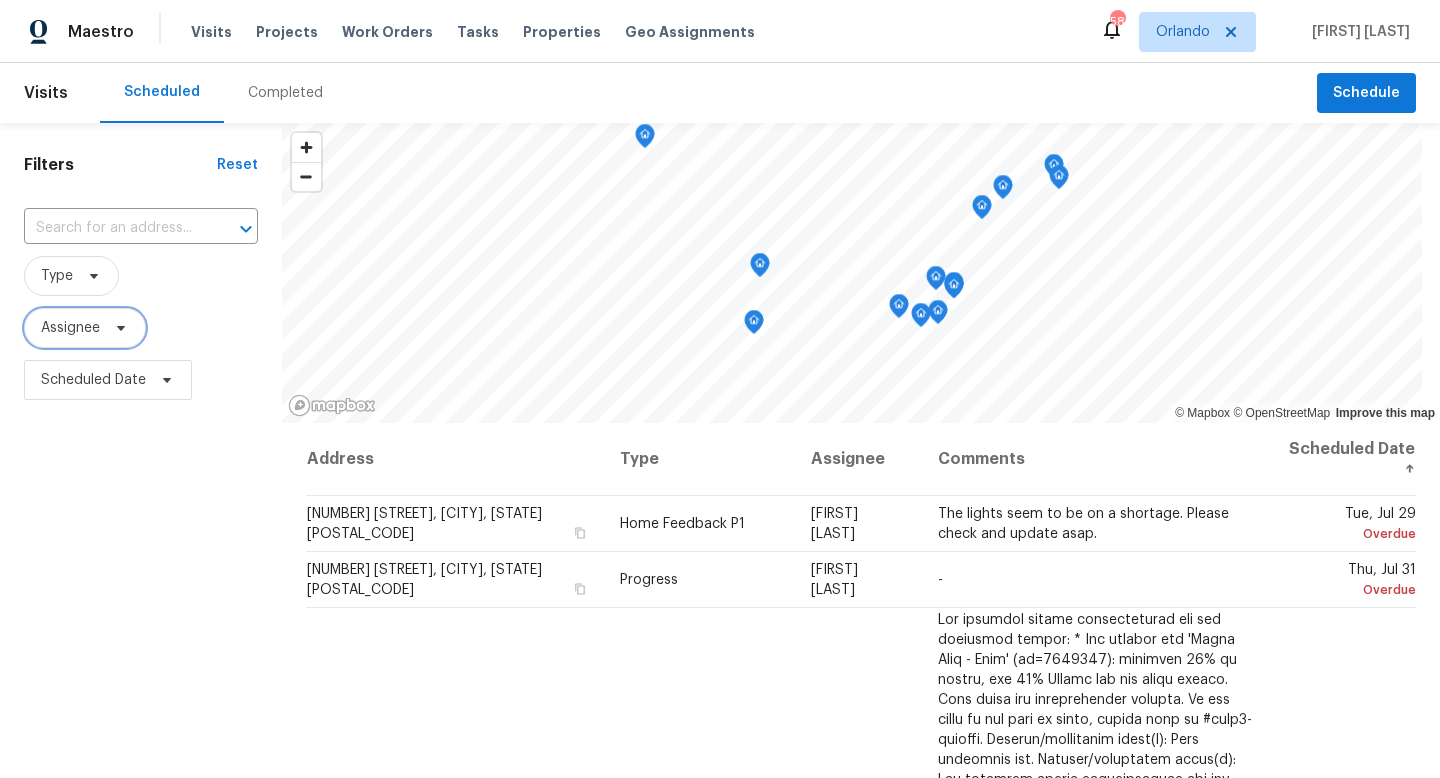 click on "Assignee" at bounding box center (85, 328) 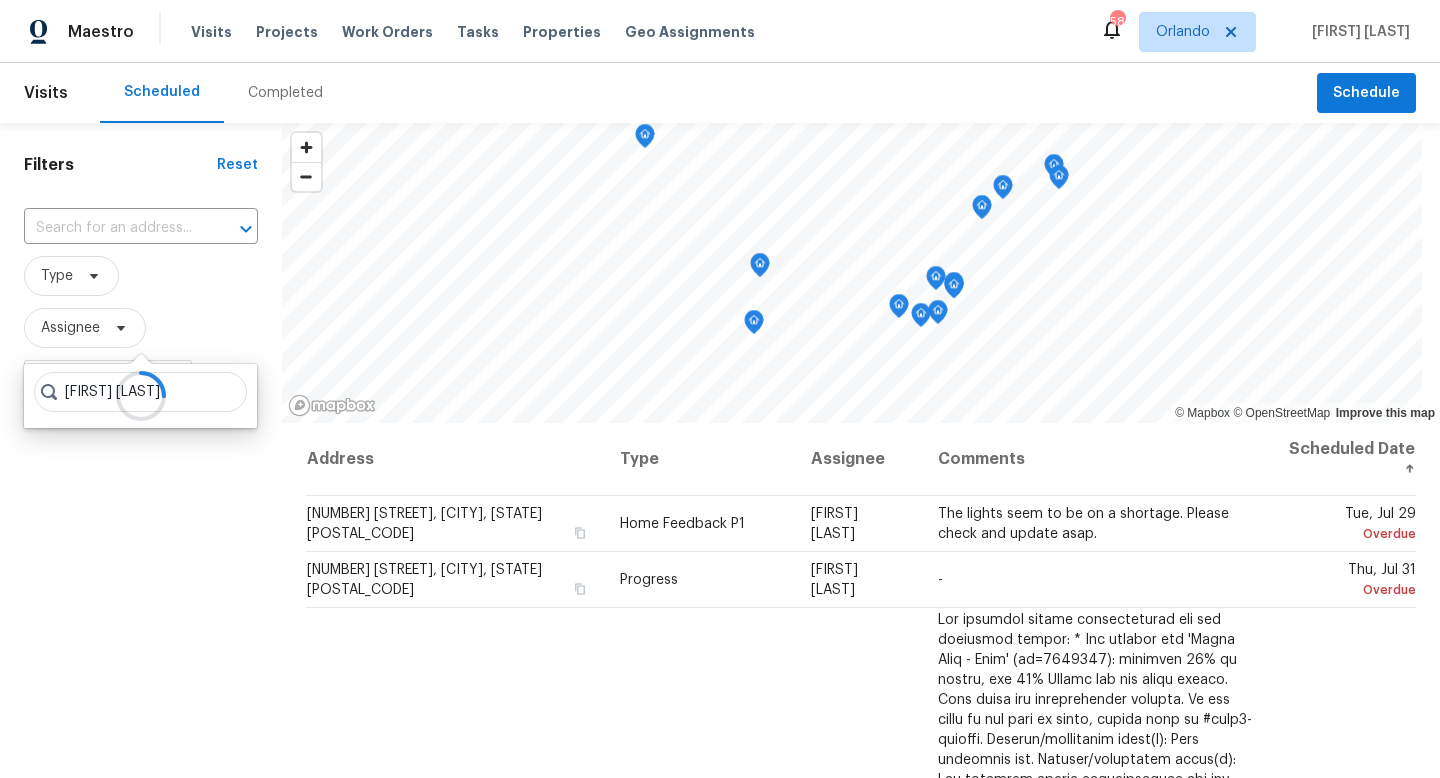 type on "[FIRST] [LAST]" 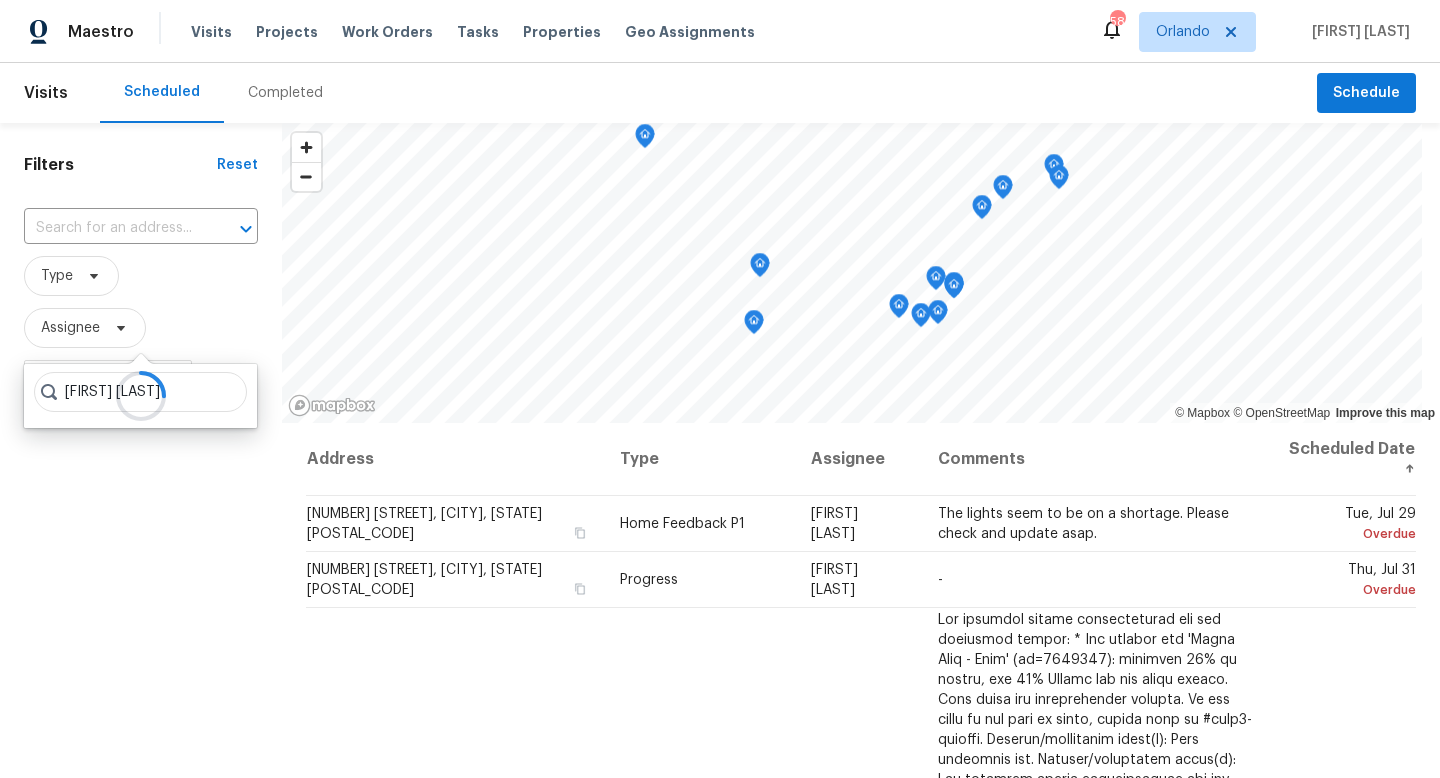 click on "Filters Reset ​ Type Assignee Scheduled Date" at bounding box center (141, 584) 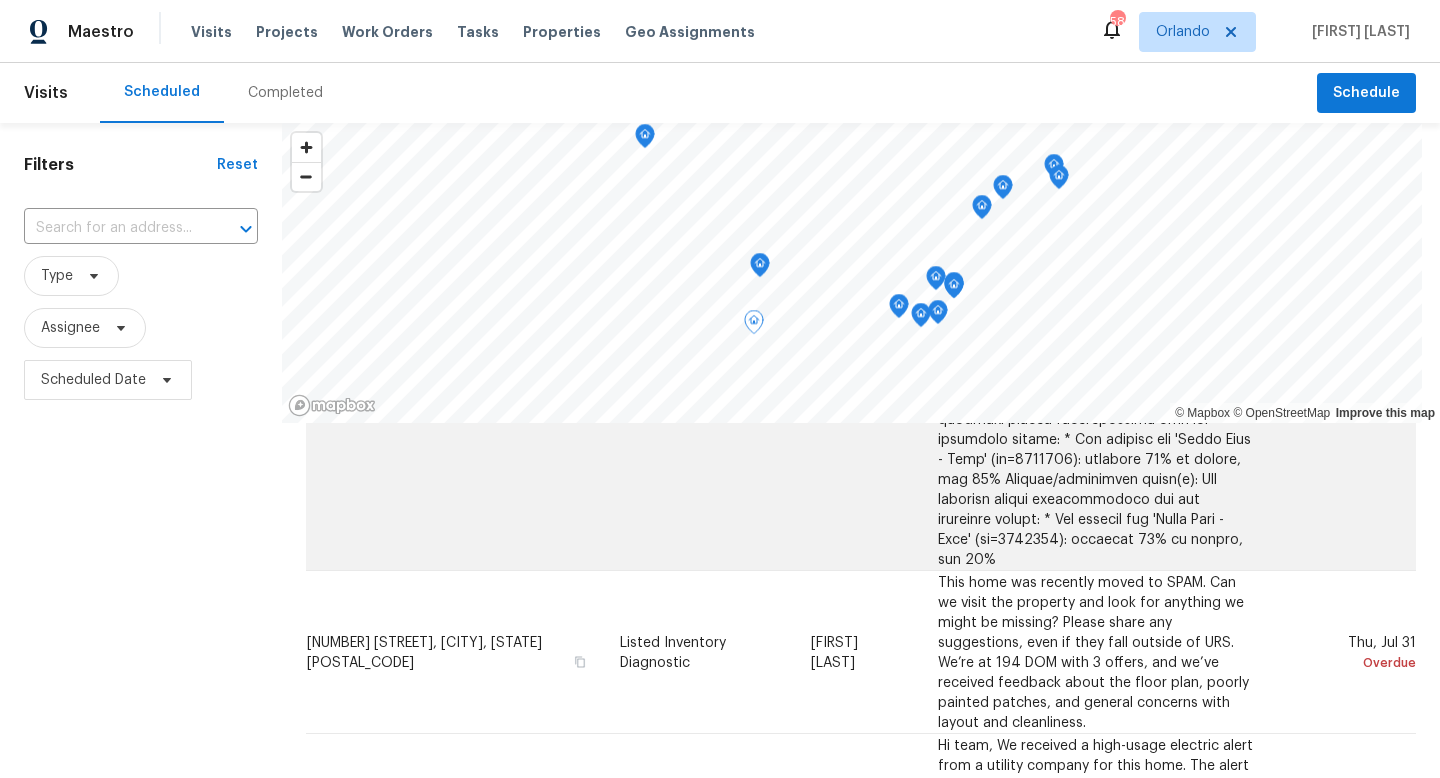 scroll, scrollTop: 731, scrollLeft: 0, axis: vertical 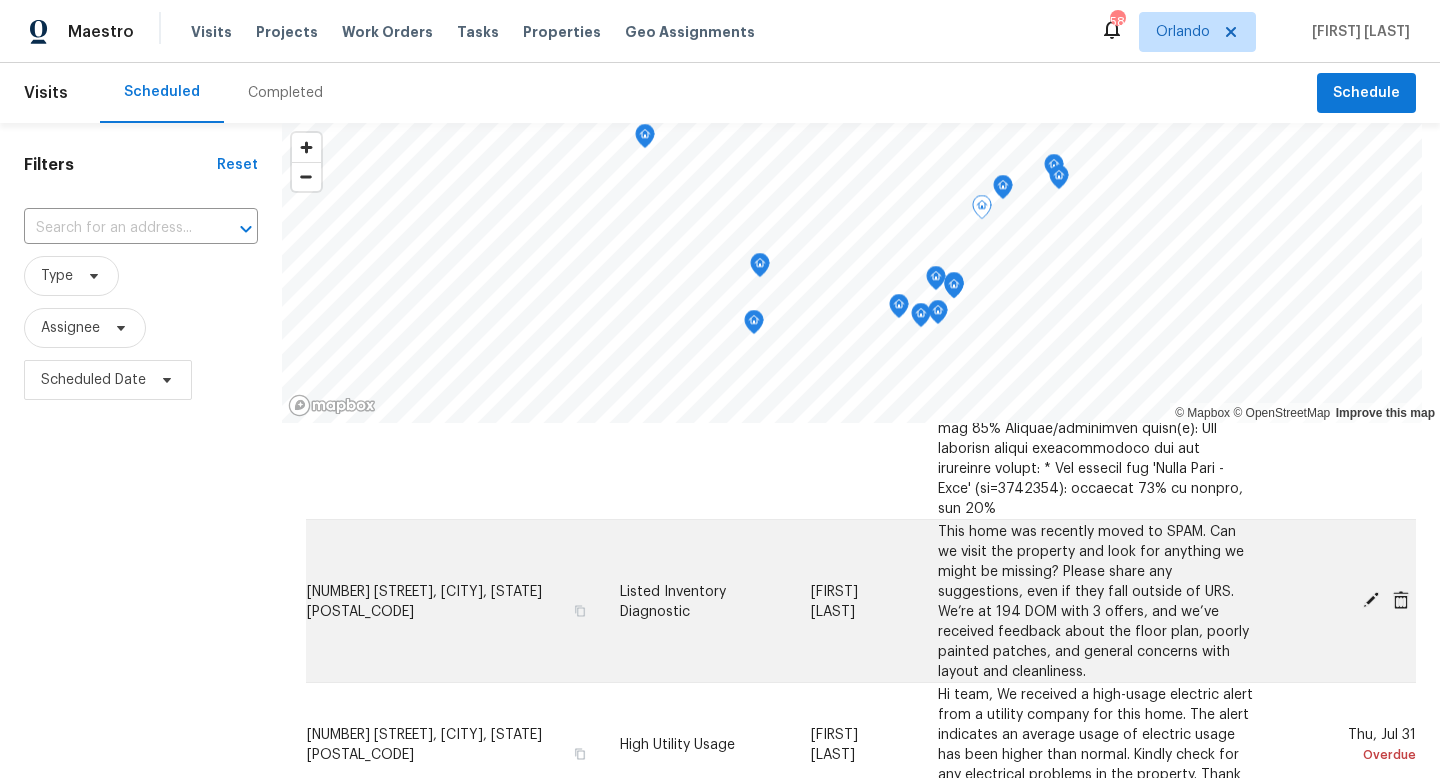 click 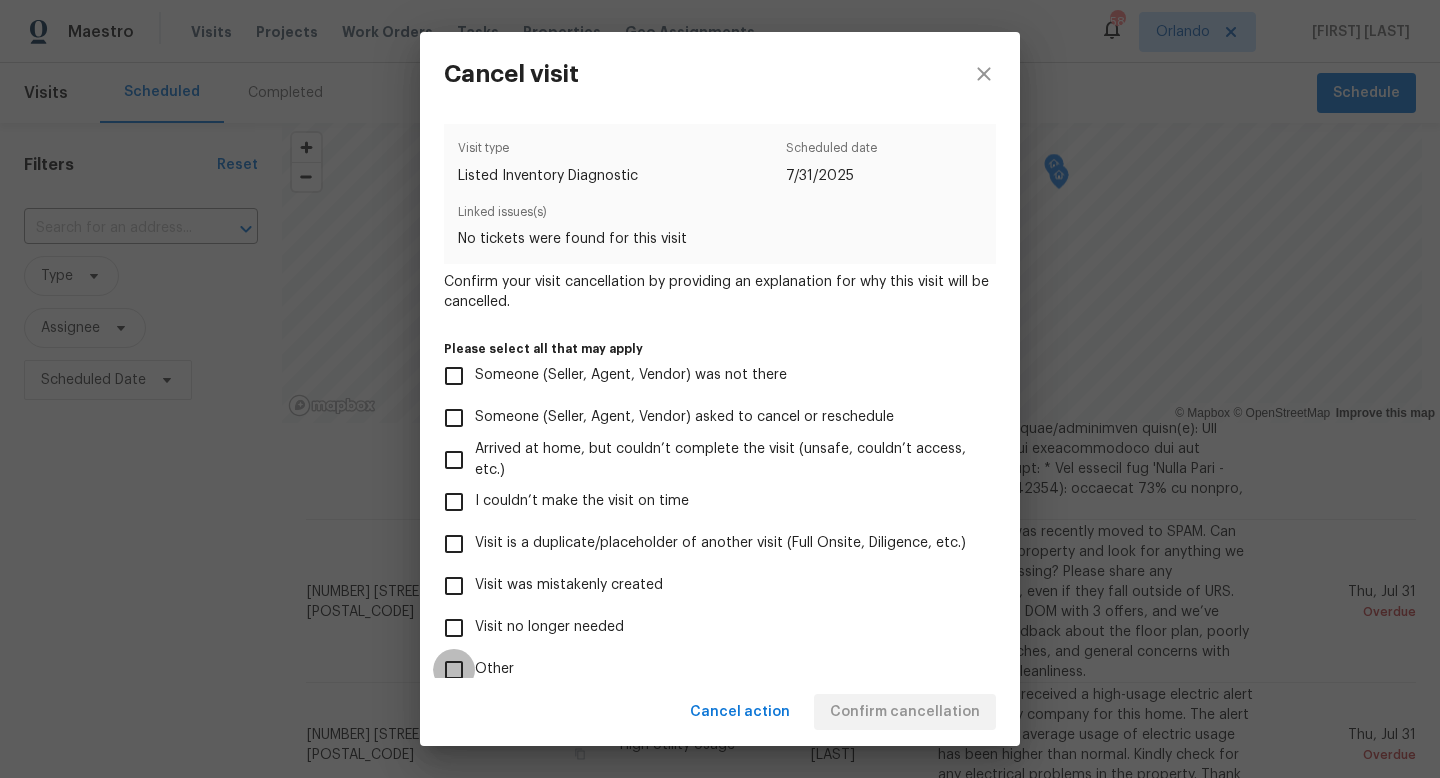 click on "Other" at bounding box center [454, 670] 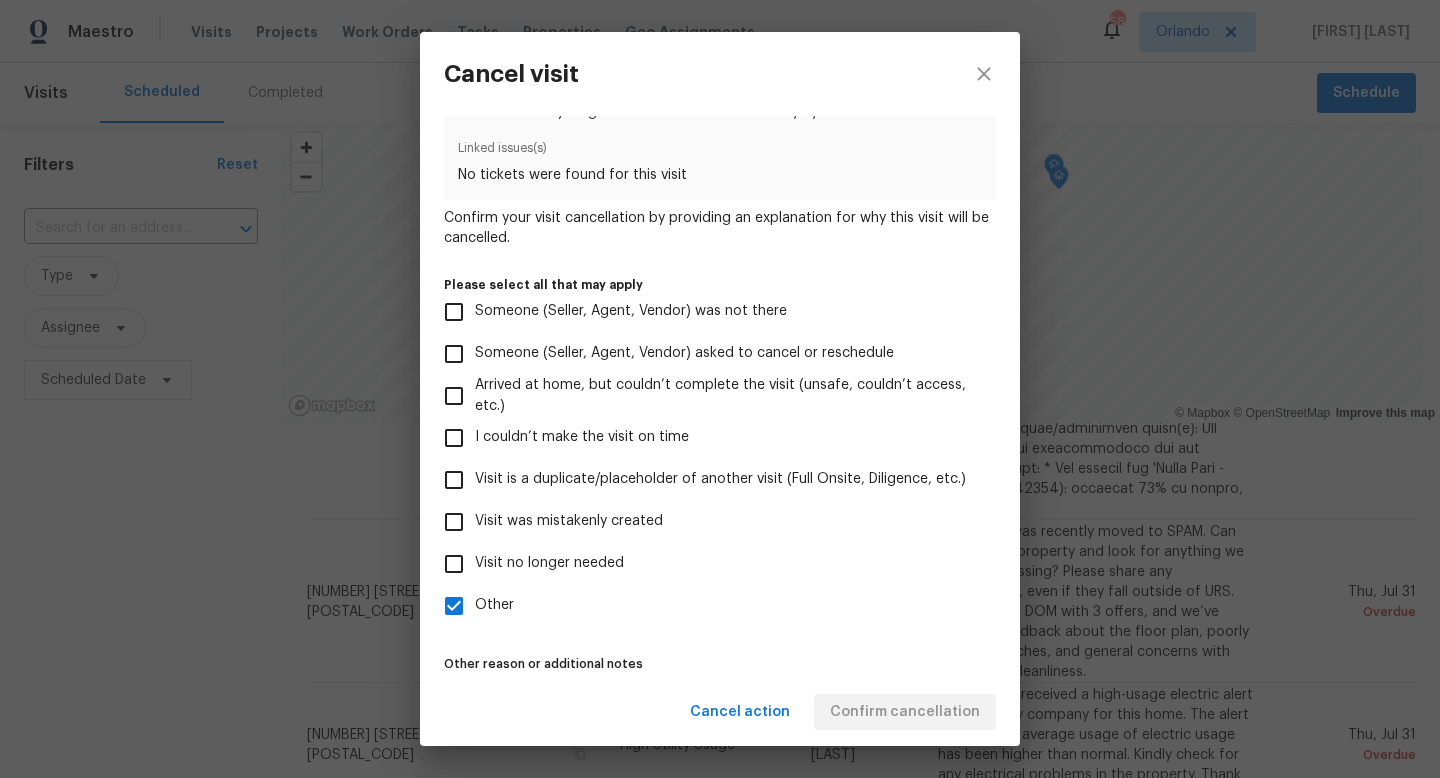 scroll, scrollTop: 118, scrollLeft: 0, axis: vertical 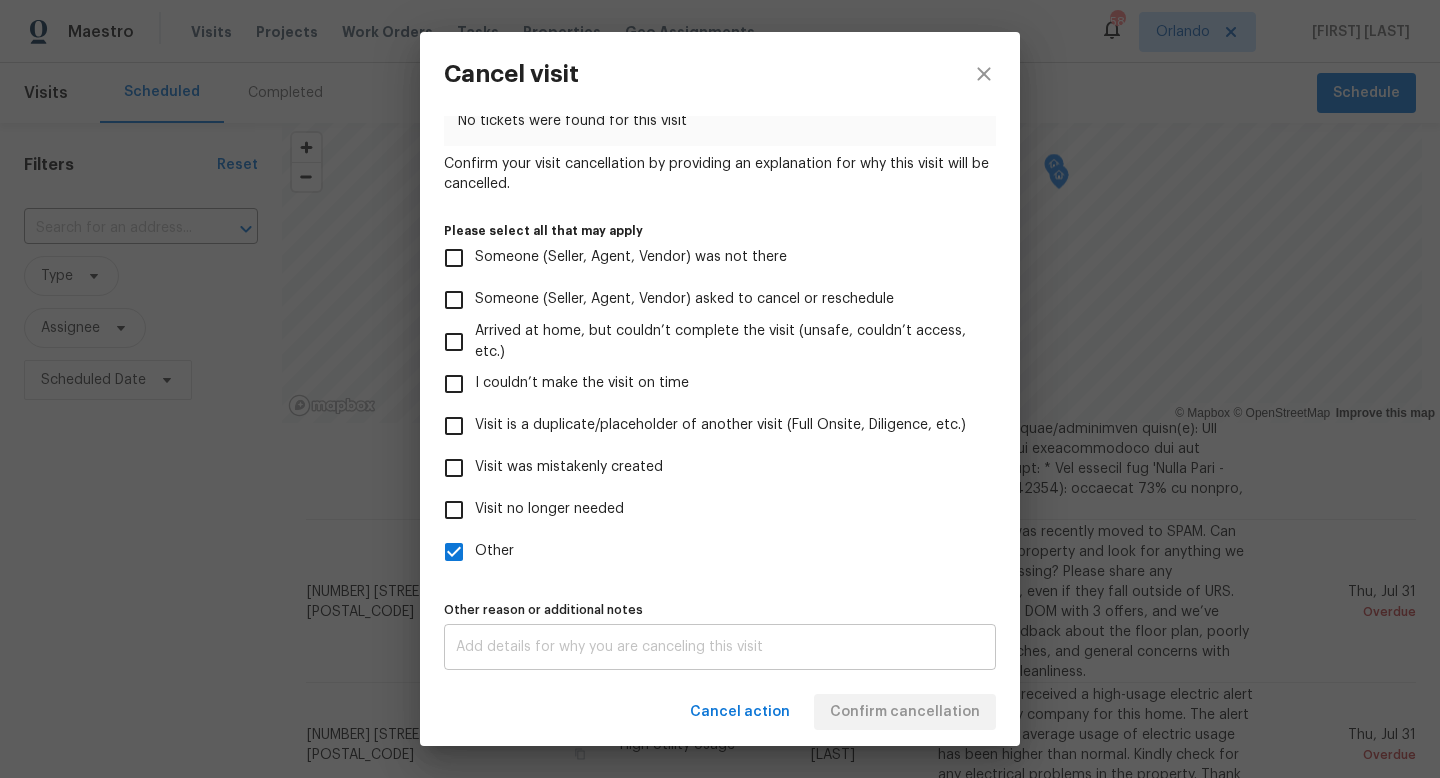 click at bounding box center (720, 647) 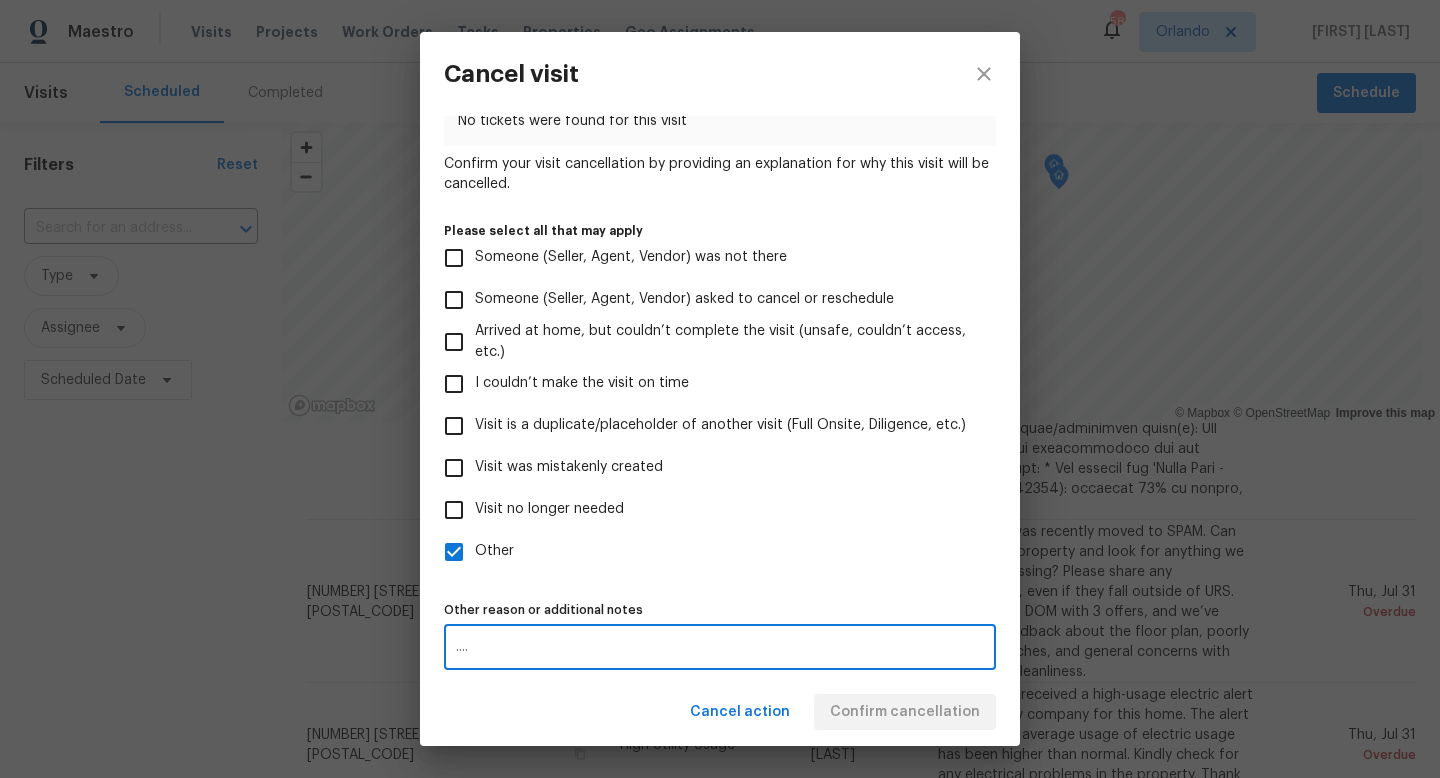 type on "...." 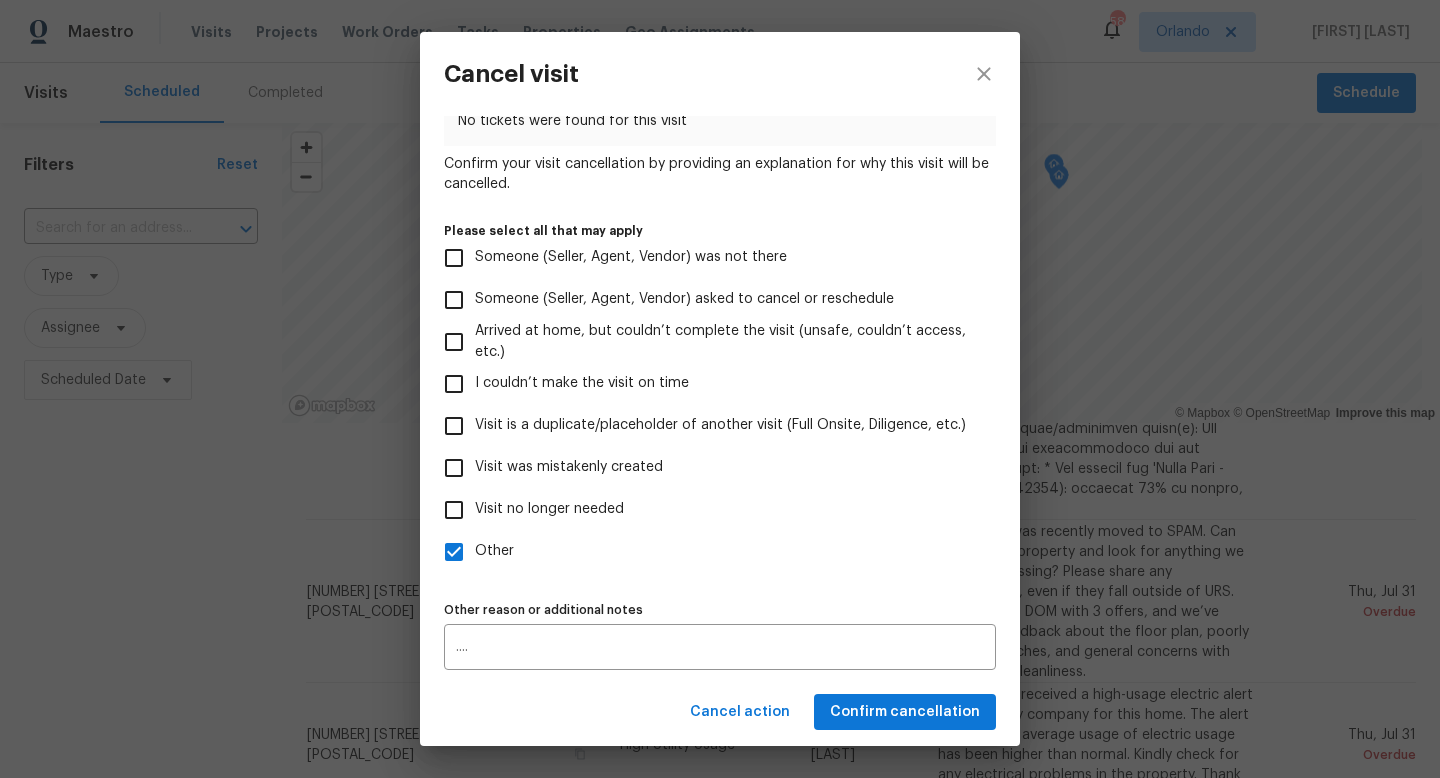 click on "Other" at bounding box center (706, 552) 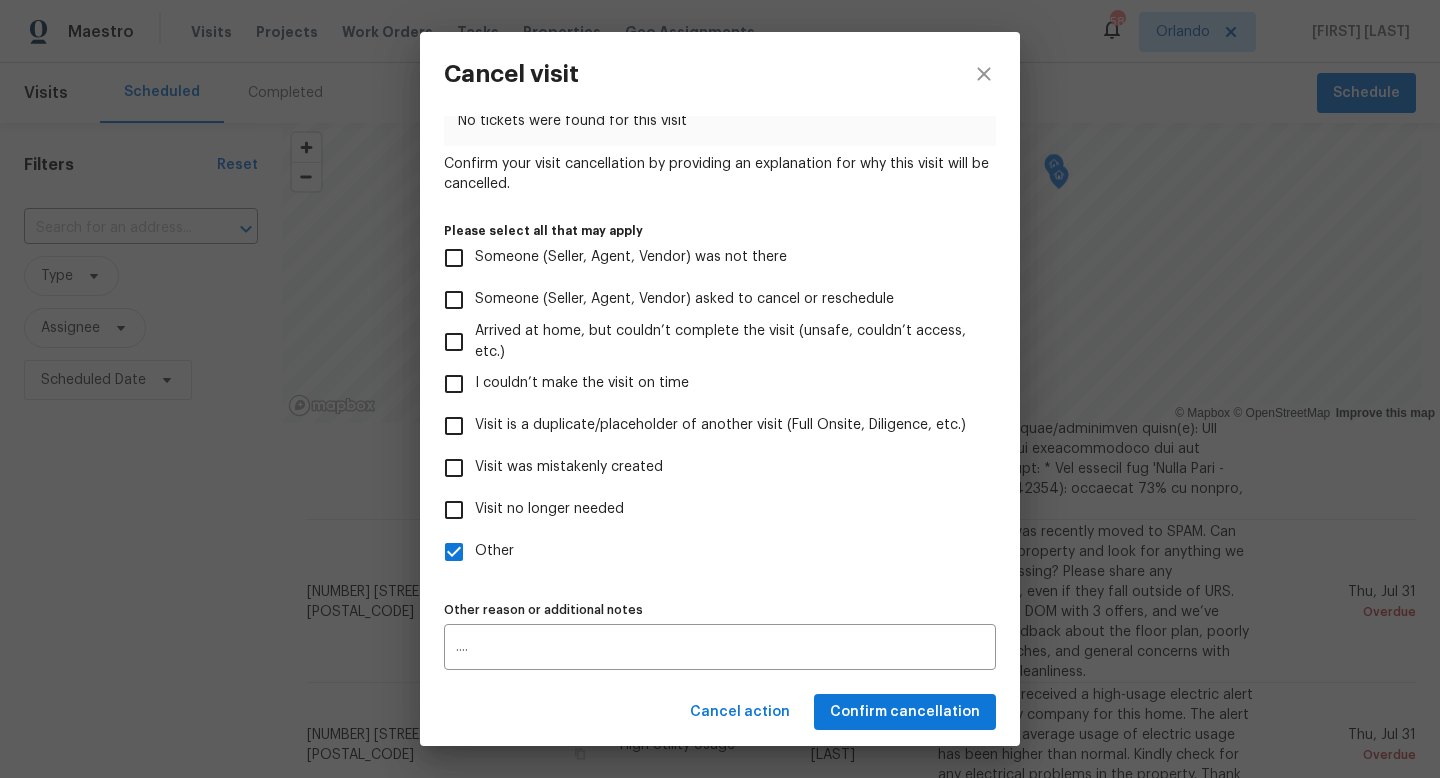 click on "Other" at bounding box center (454, 552) 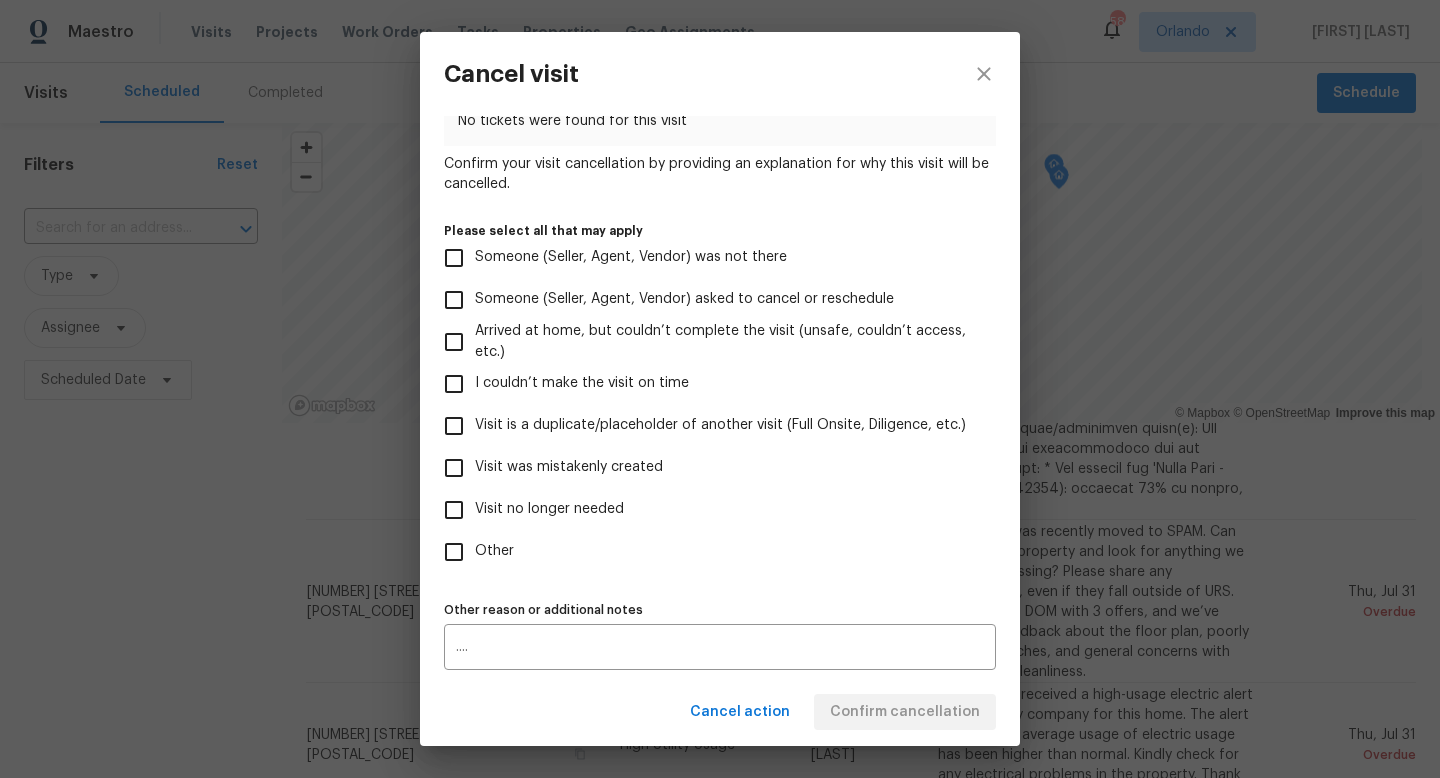 click on "Cancel action Confirm cancellation" at bounding box center [720, 712] 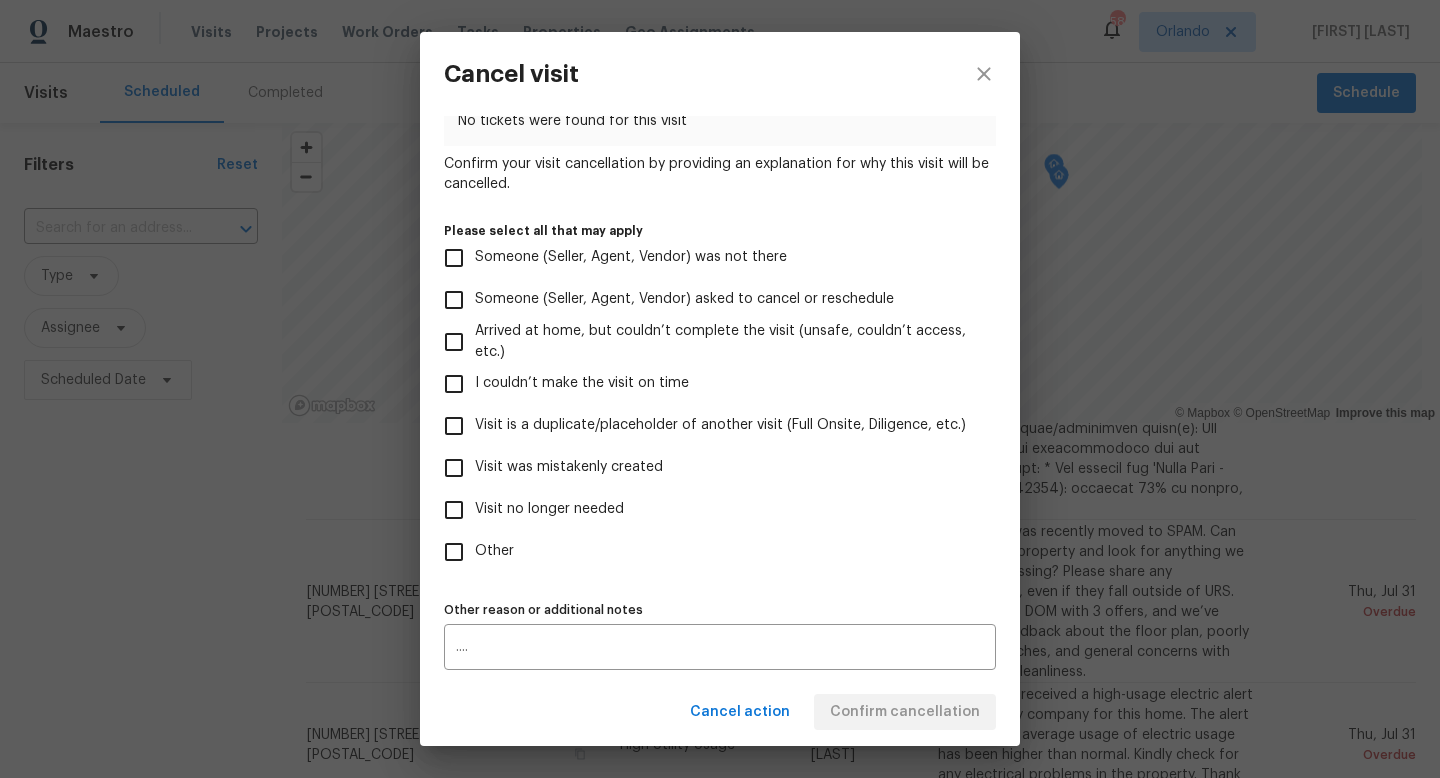 click on "Other" at bounding box center [454, 552] 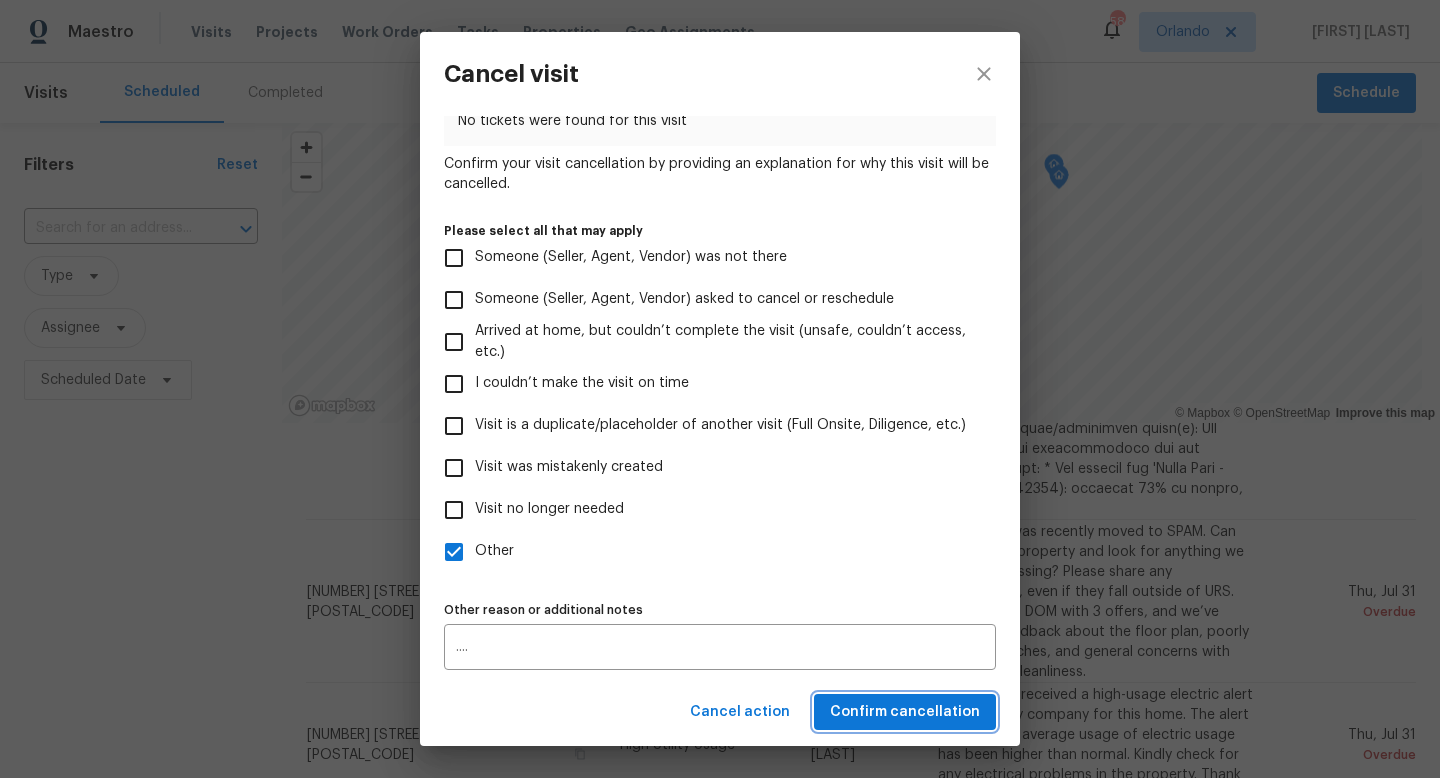 click on "Confirm cancellation" at bounding box center [905, 712] 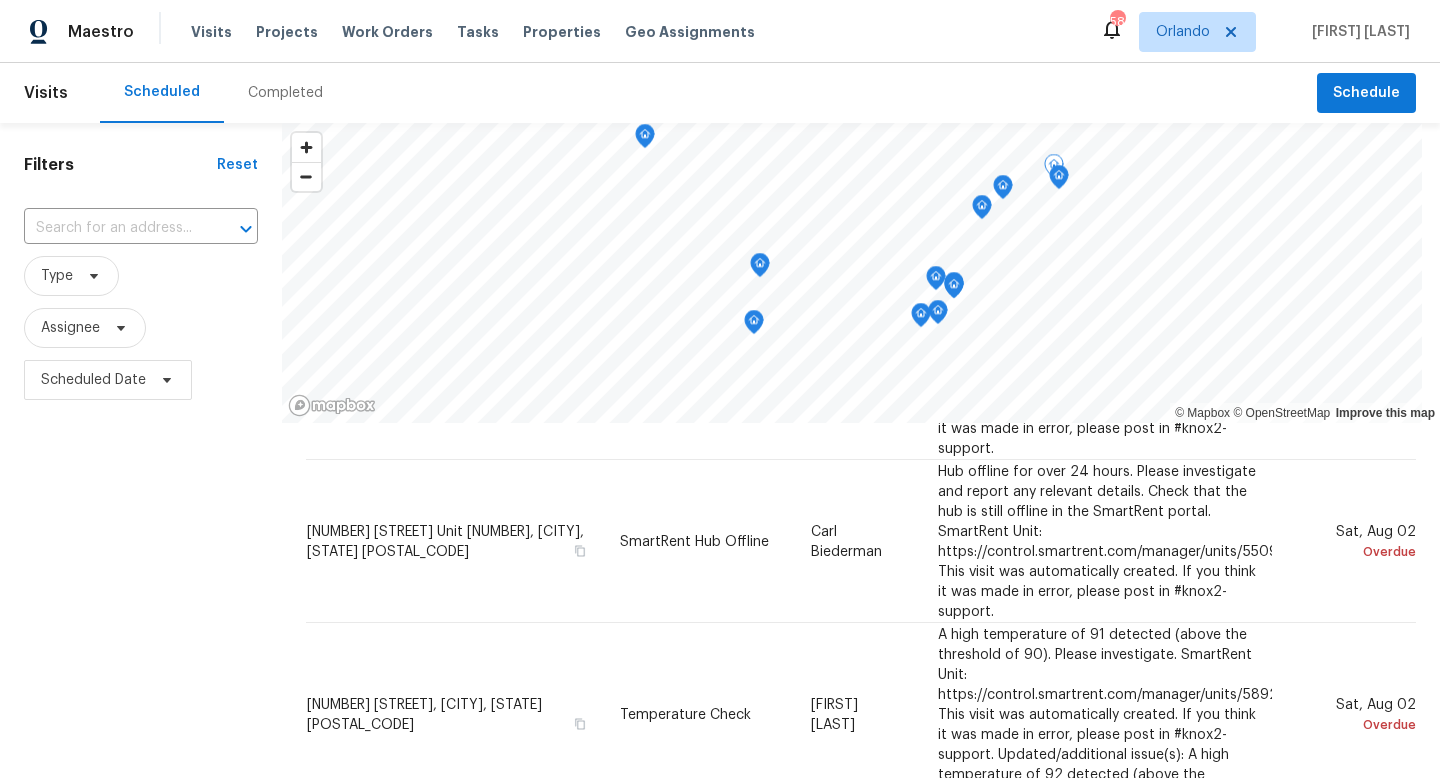 scroll, scrollTop: 1919, scrollLeft: 0, axis: vertical 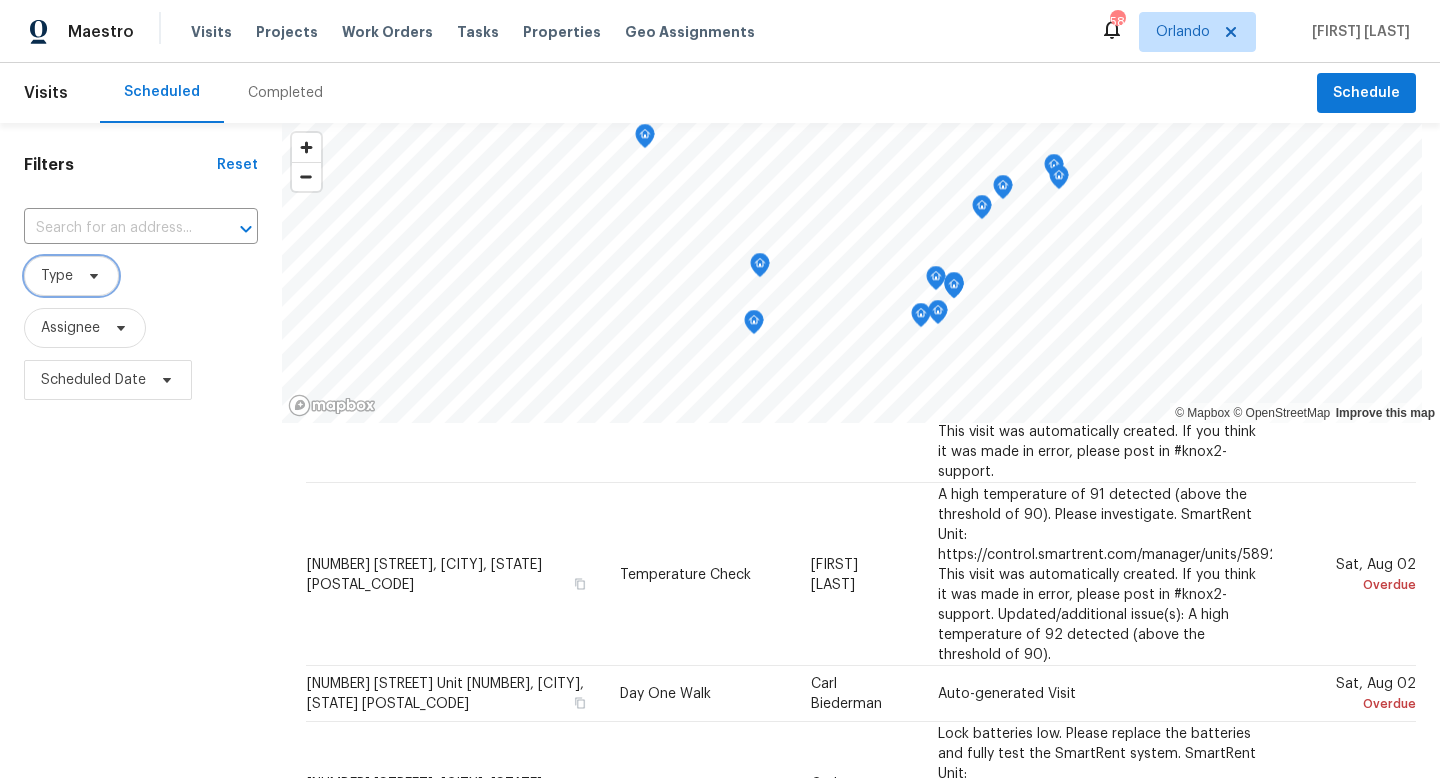 click 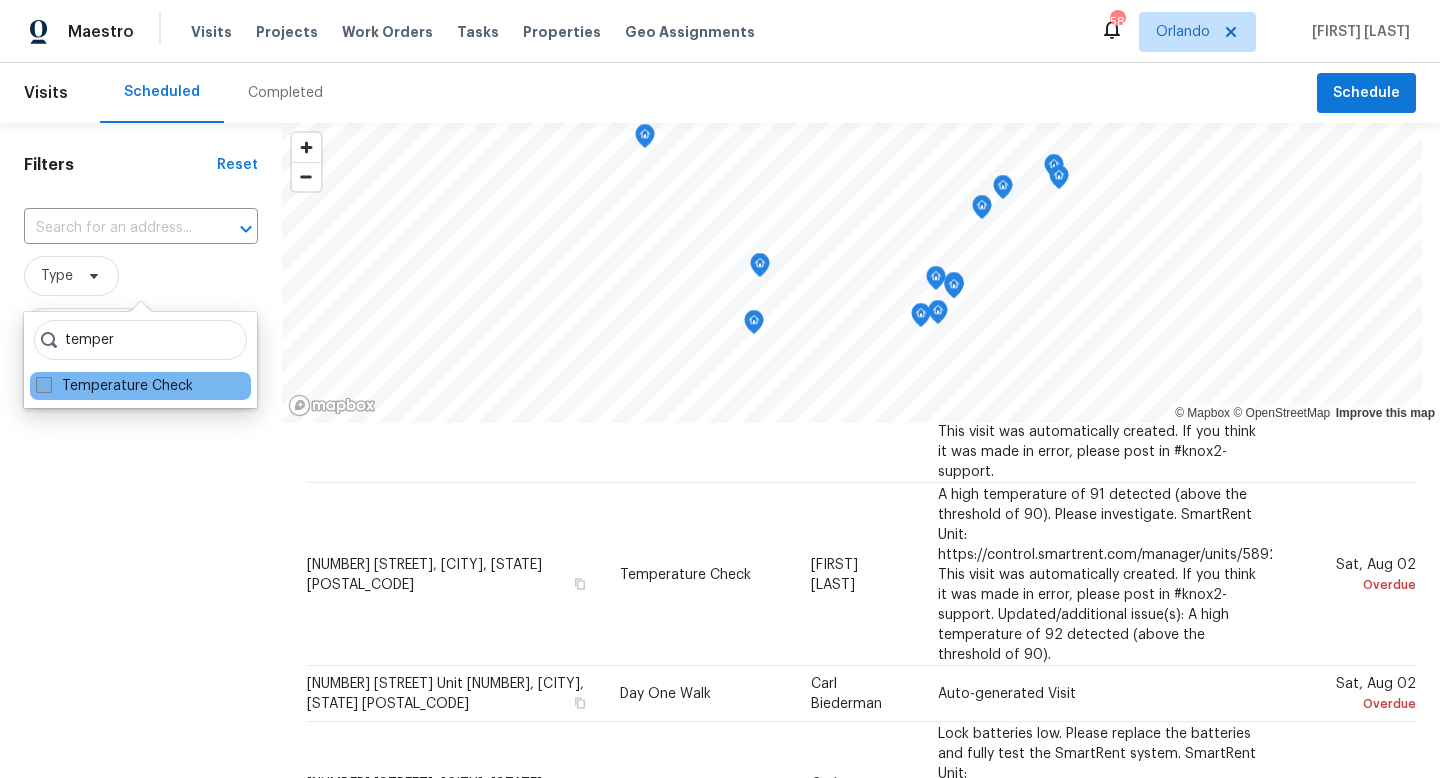 type on "temper" 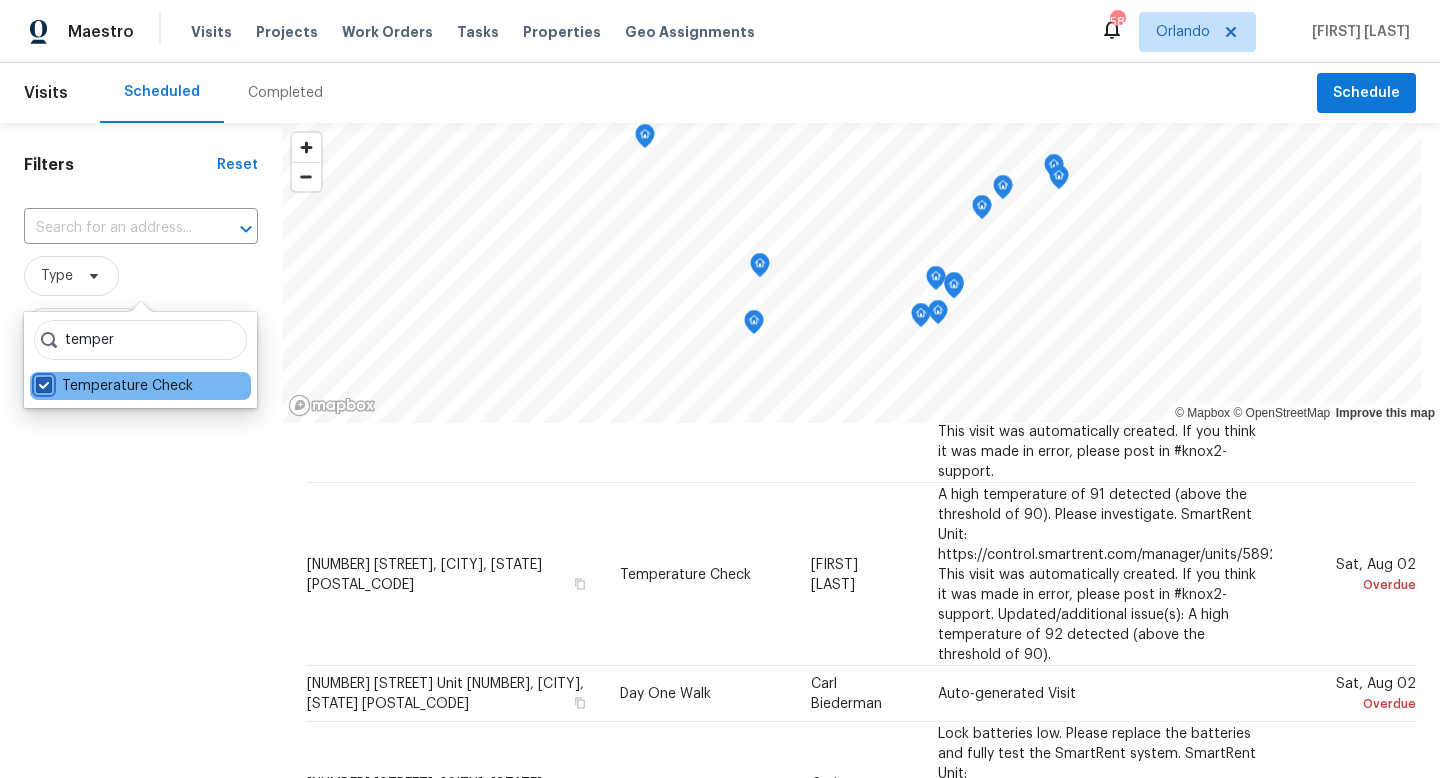 checkbox on "true" 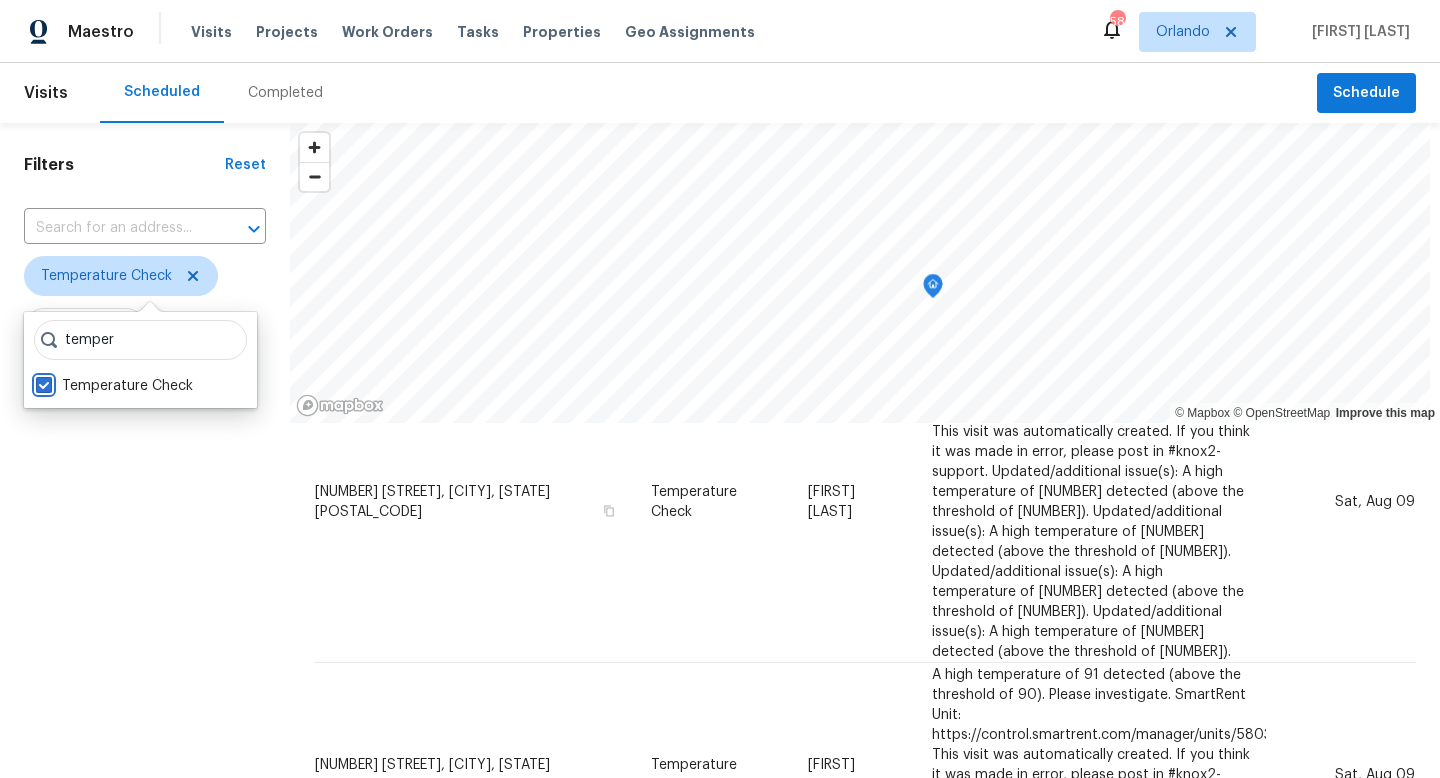 scroll, scrollTop: 302, scrollLeft: 0, axis: vertical 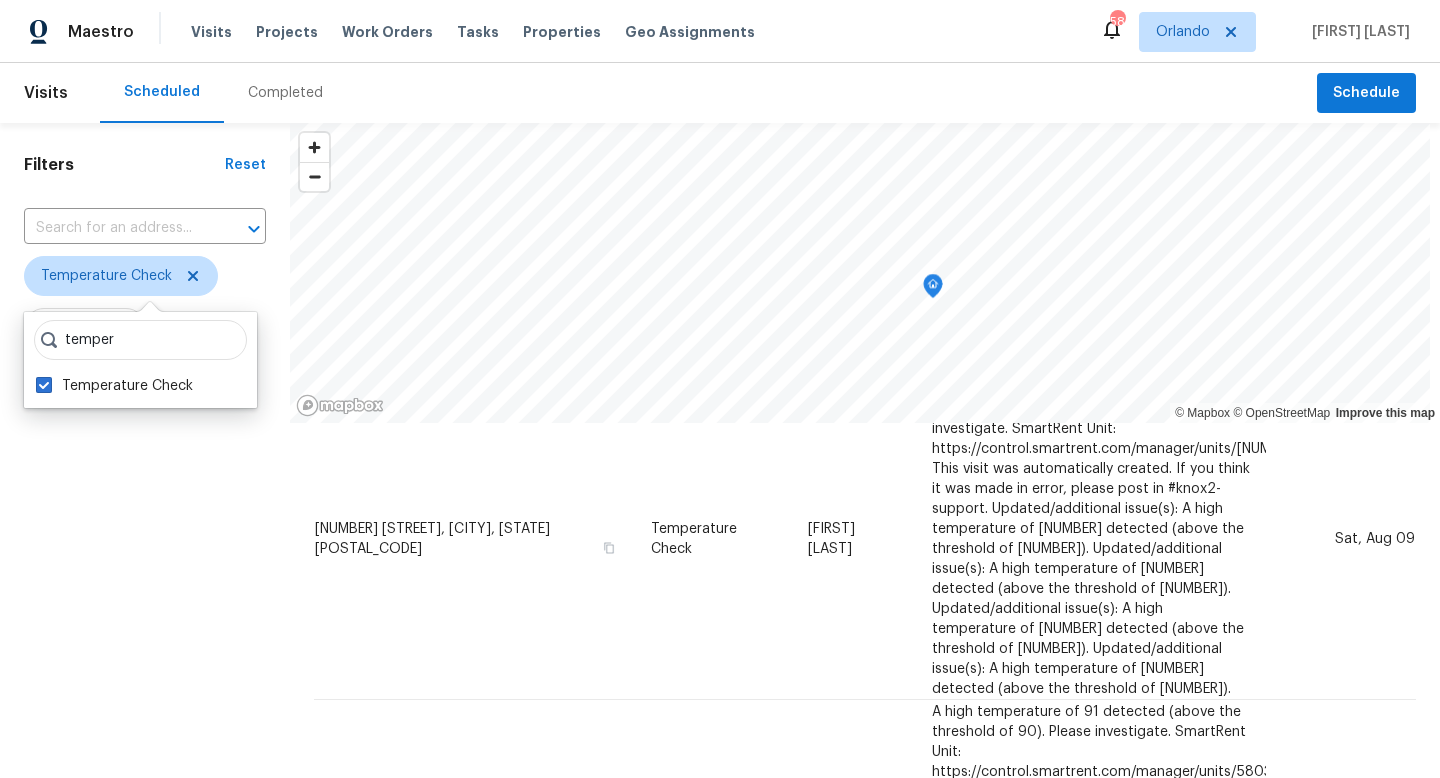 click on "Filters Reset ​ Temperature Check Assignee Scheduled Date" at bounding box center (145, 584) 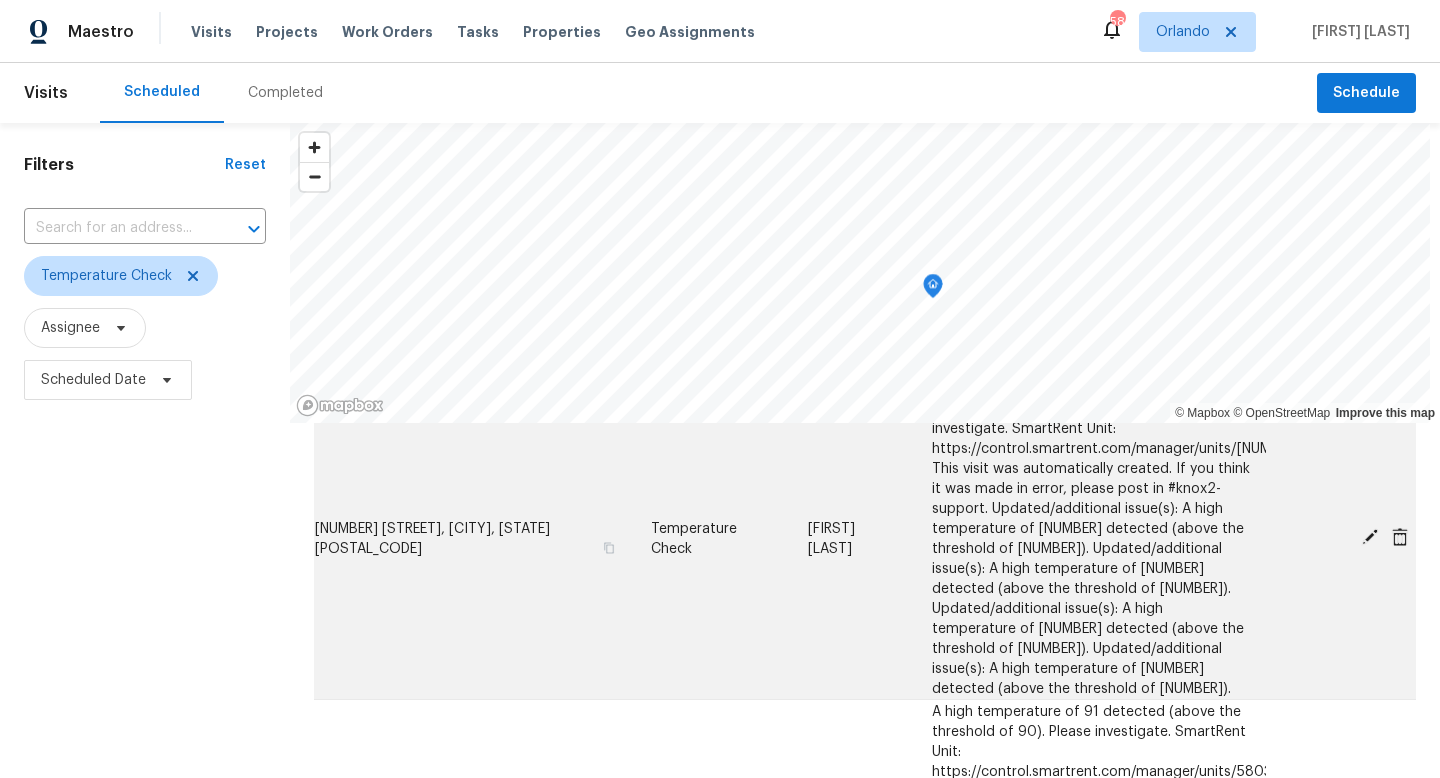 scroll, scrollTop: 0, scrollLeft: 0, axis: both 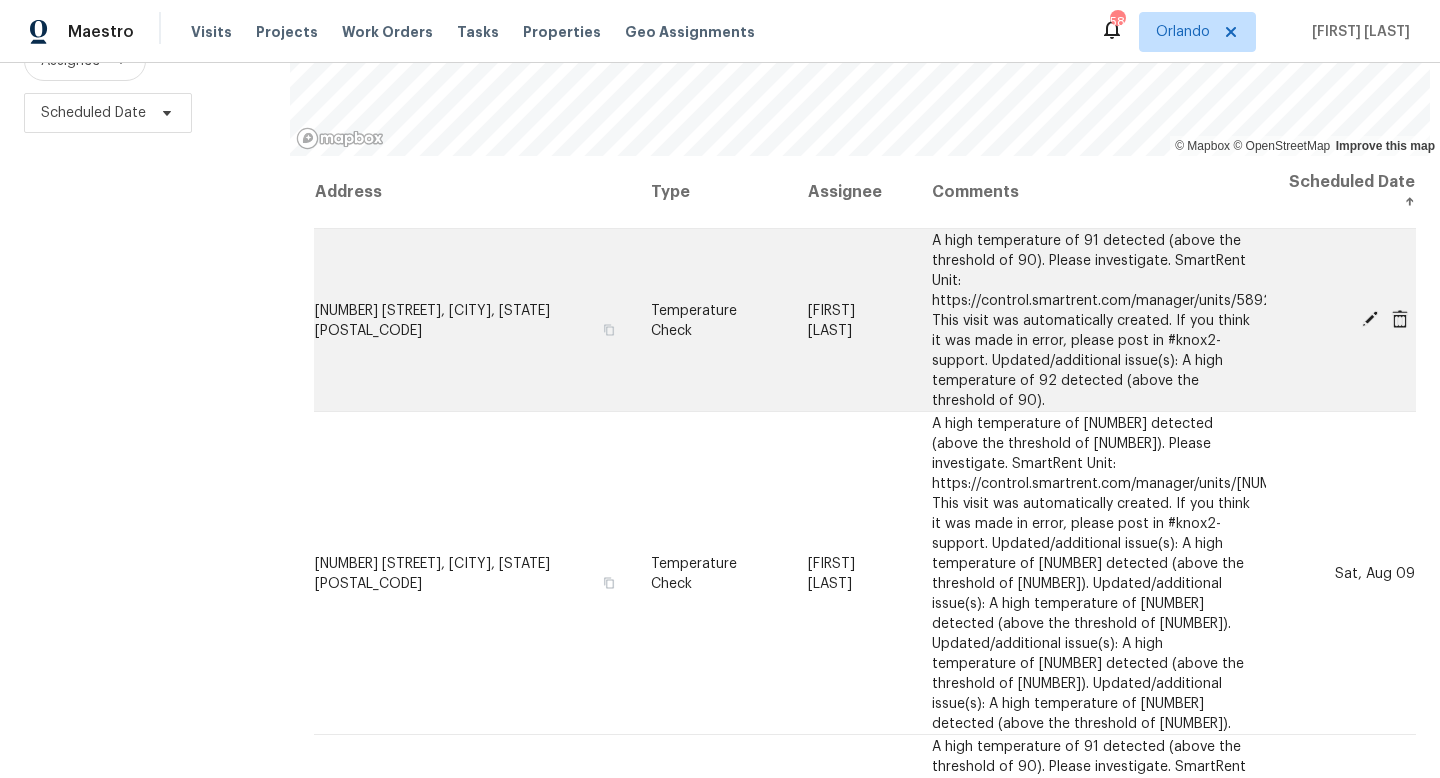 click at bounding box center [1400, 319] 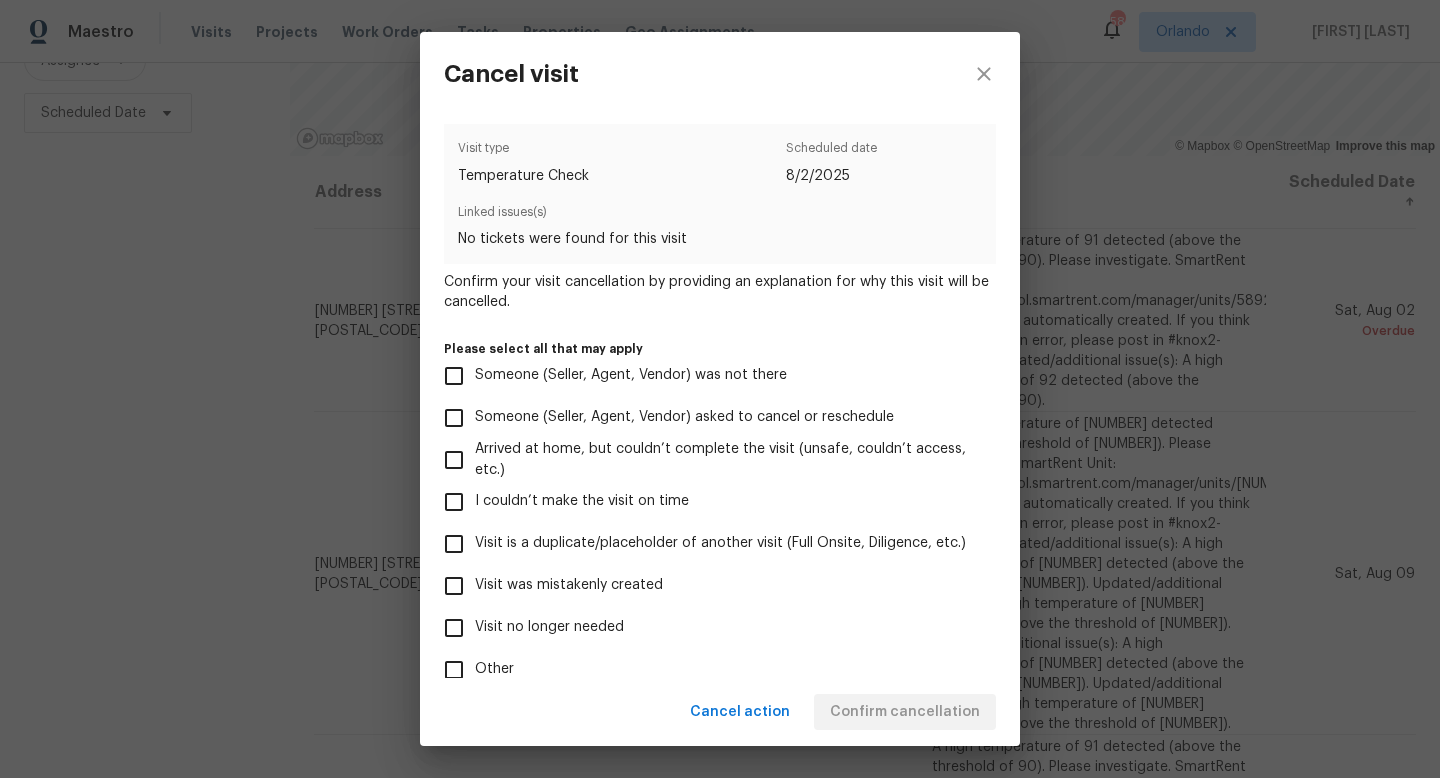 click on "Visit no longer needed" at bounding box center (454, 628) 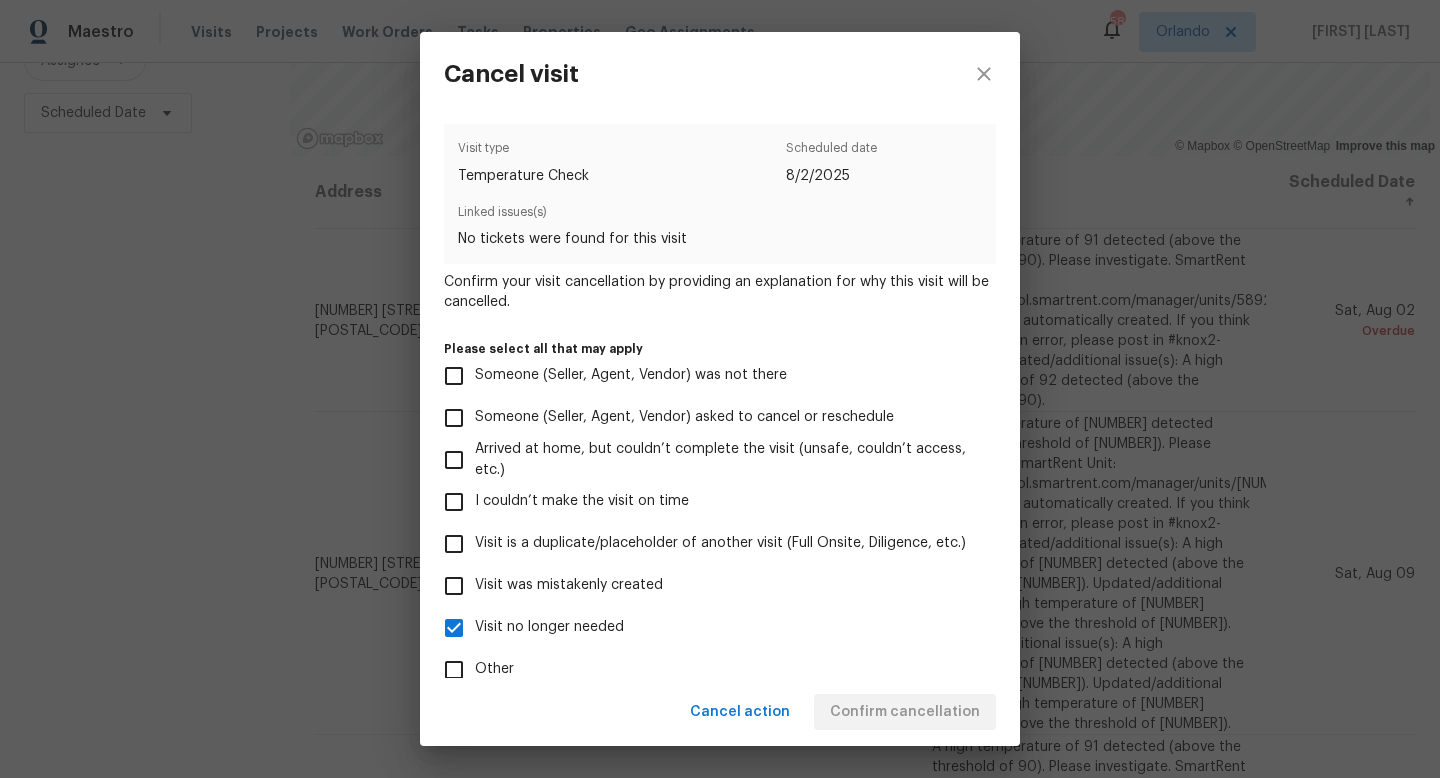 scroll, scrollTop: 118, scrollLeft: 0, axis: vertical 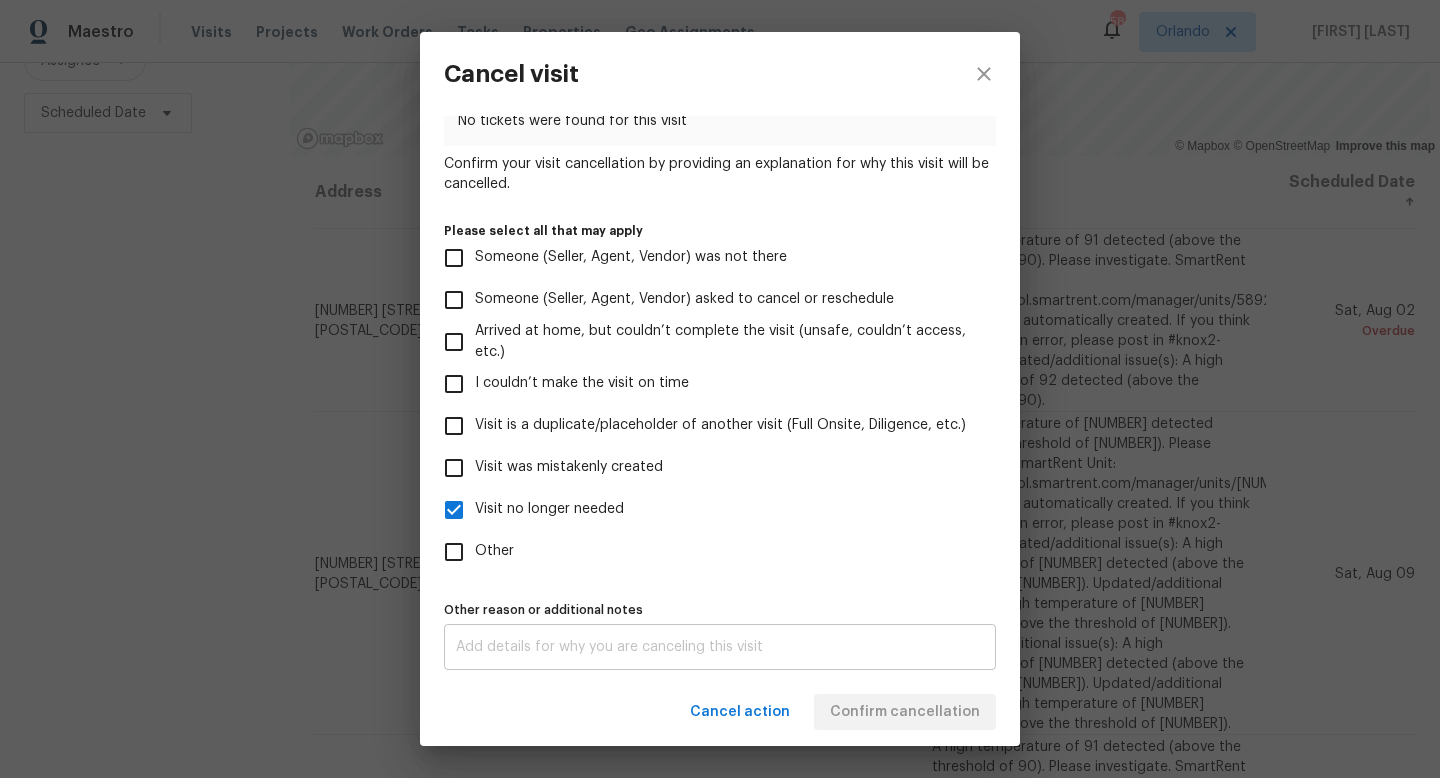 click at bounding box center [720, 647] 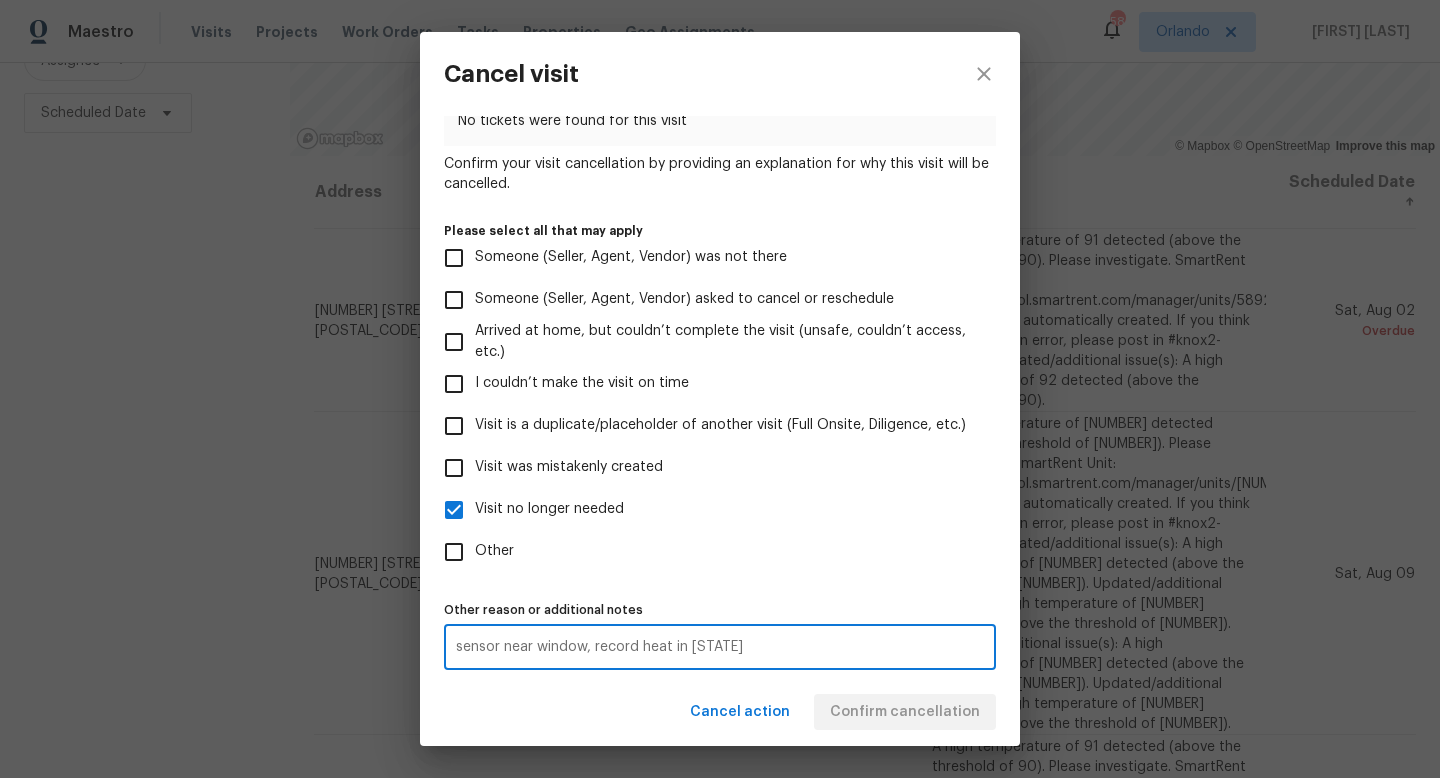 type on "sensor near window, record heat in [STATE]" 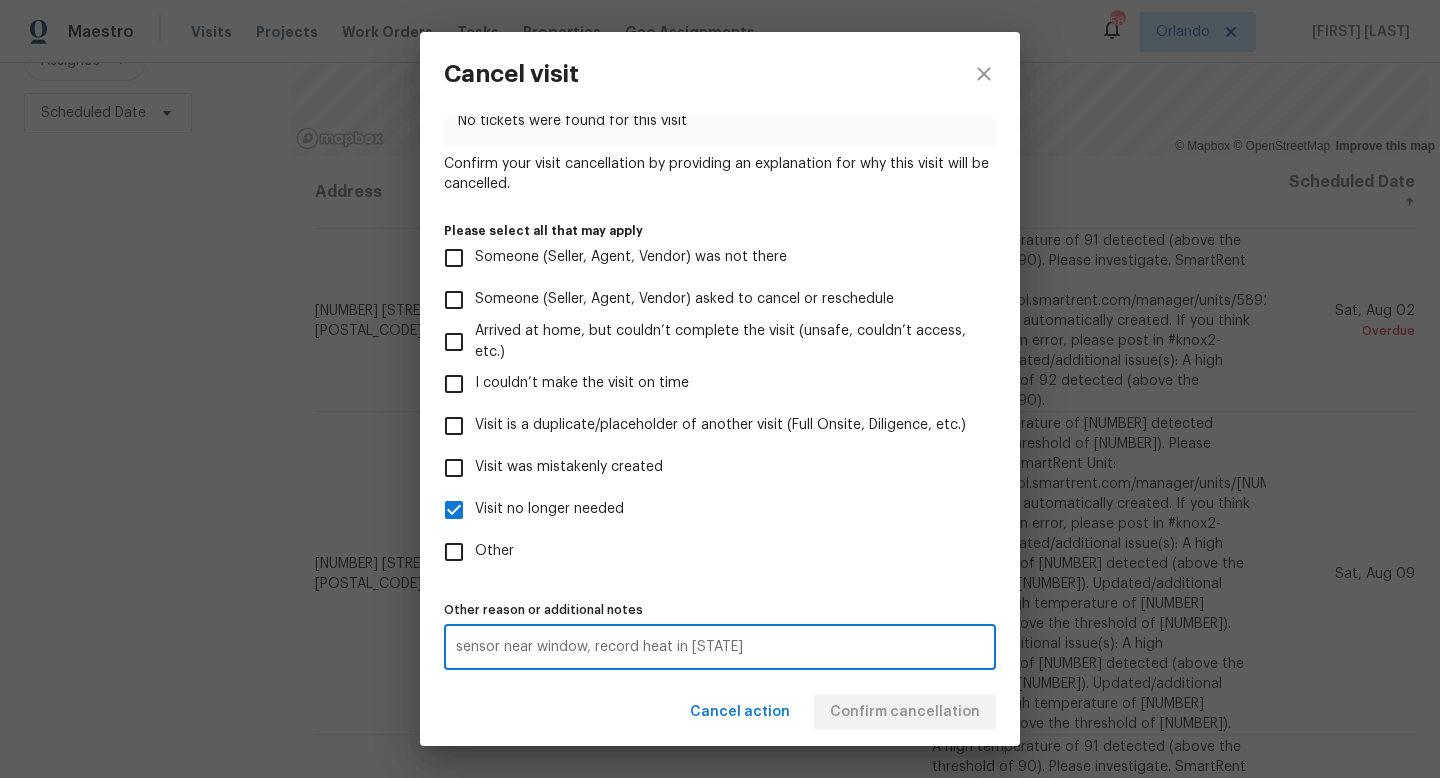 click on "Cancel action Confirm cancellation" at bounding box center [720, 712] 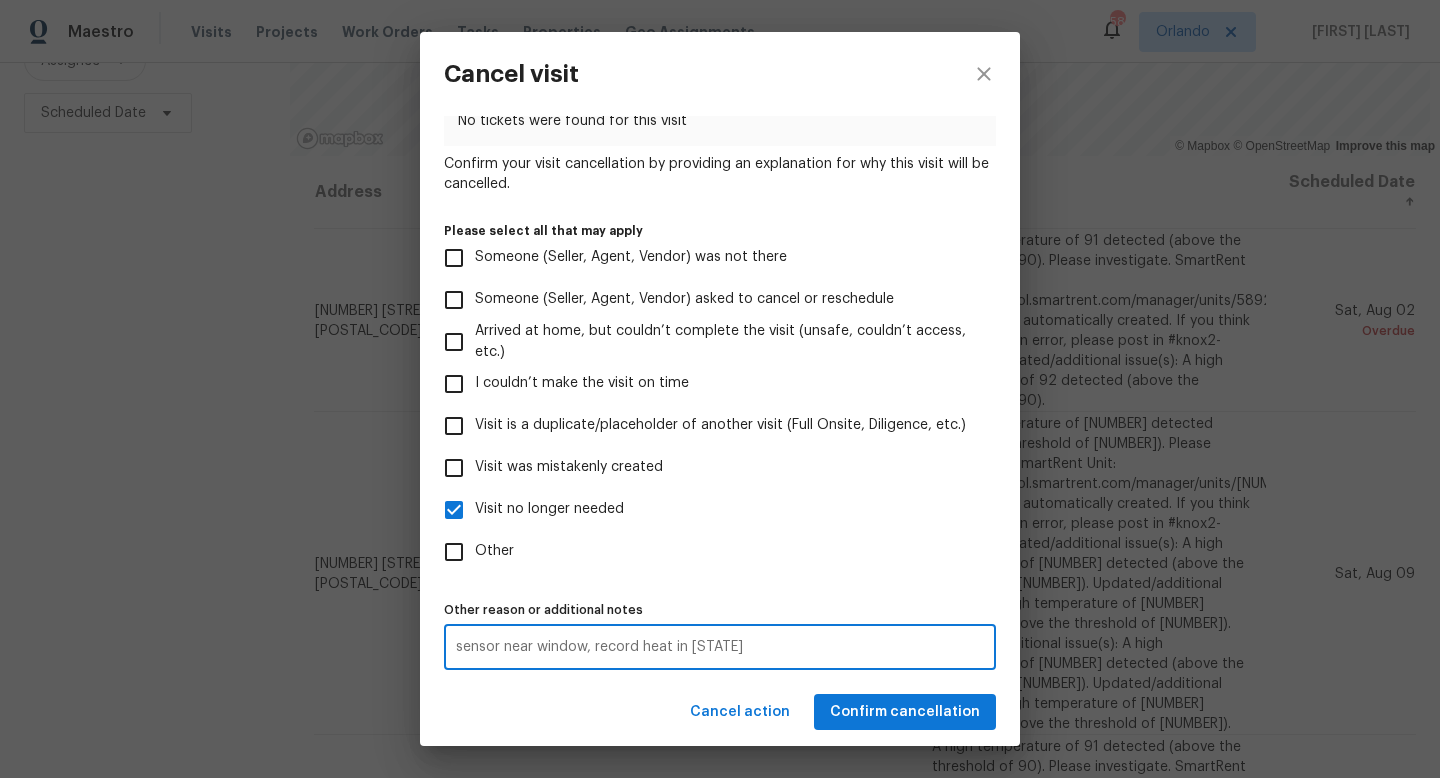drag, startPoint x: 736, startPoint y: 651, endPoint x: 445, endPoint y: 642, distance: 291.13913 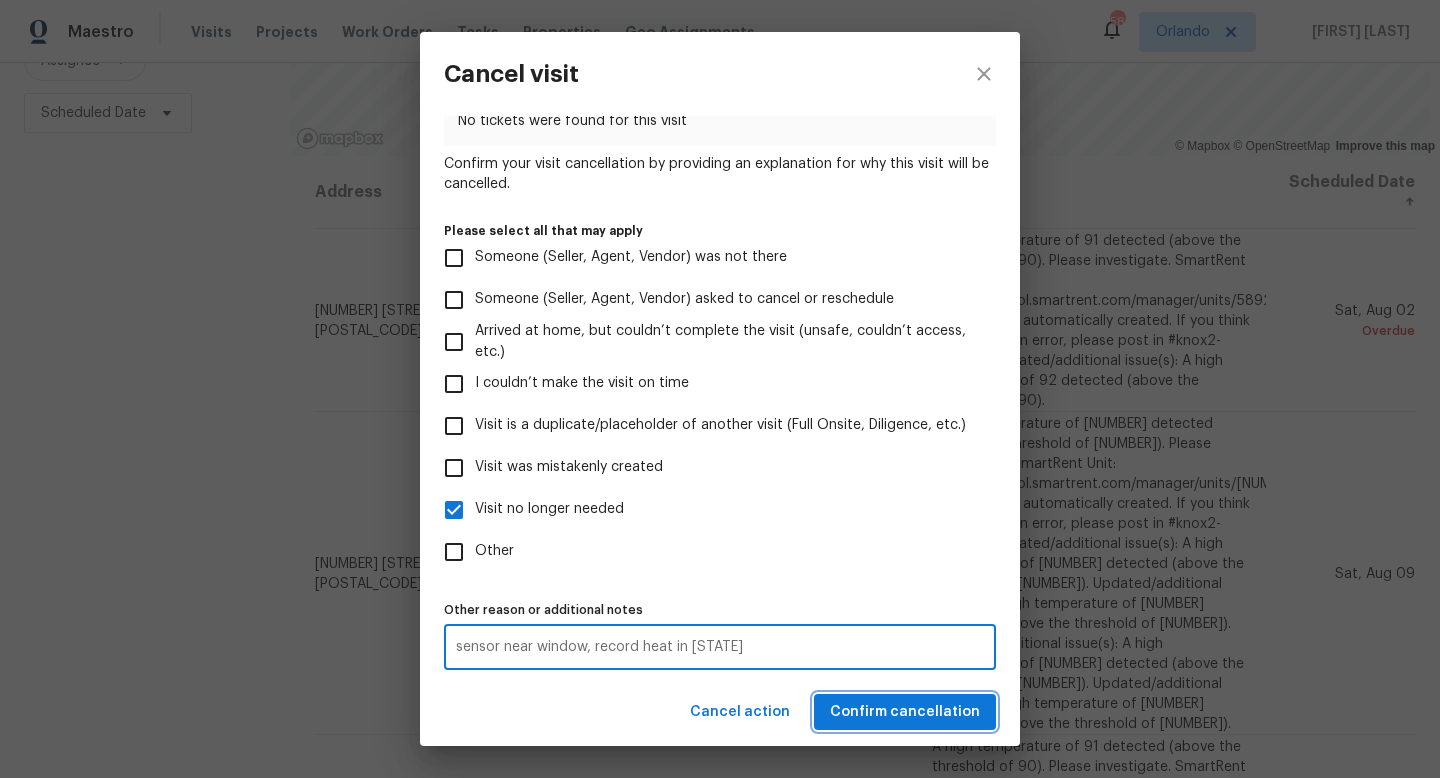 click on "Confirm cancellation" at bounding box center (905, 712) 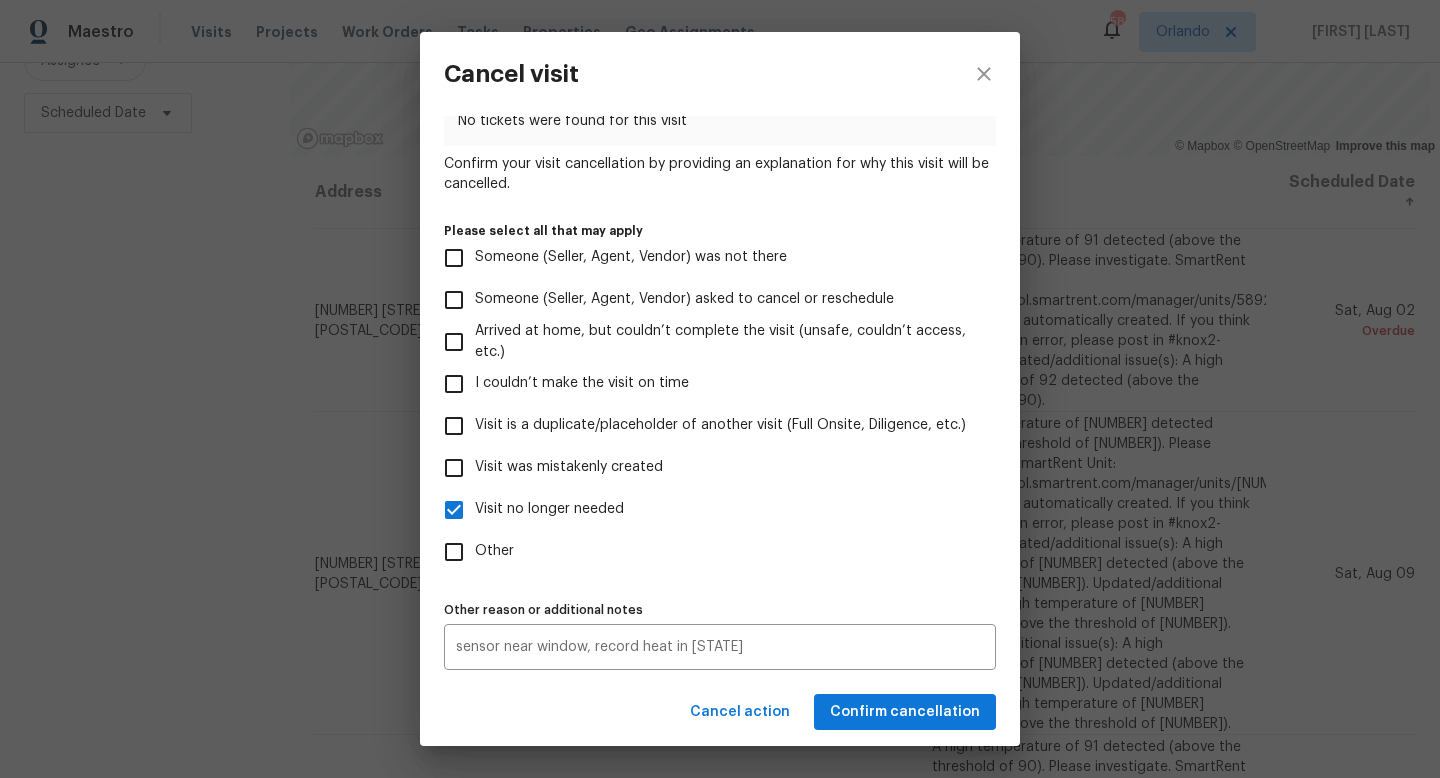 scroll, scrollTop: 0, scrollLeft: 0, axis: both 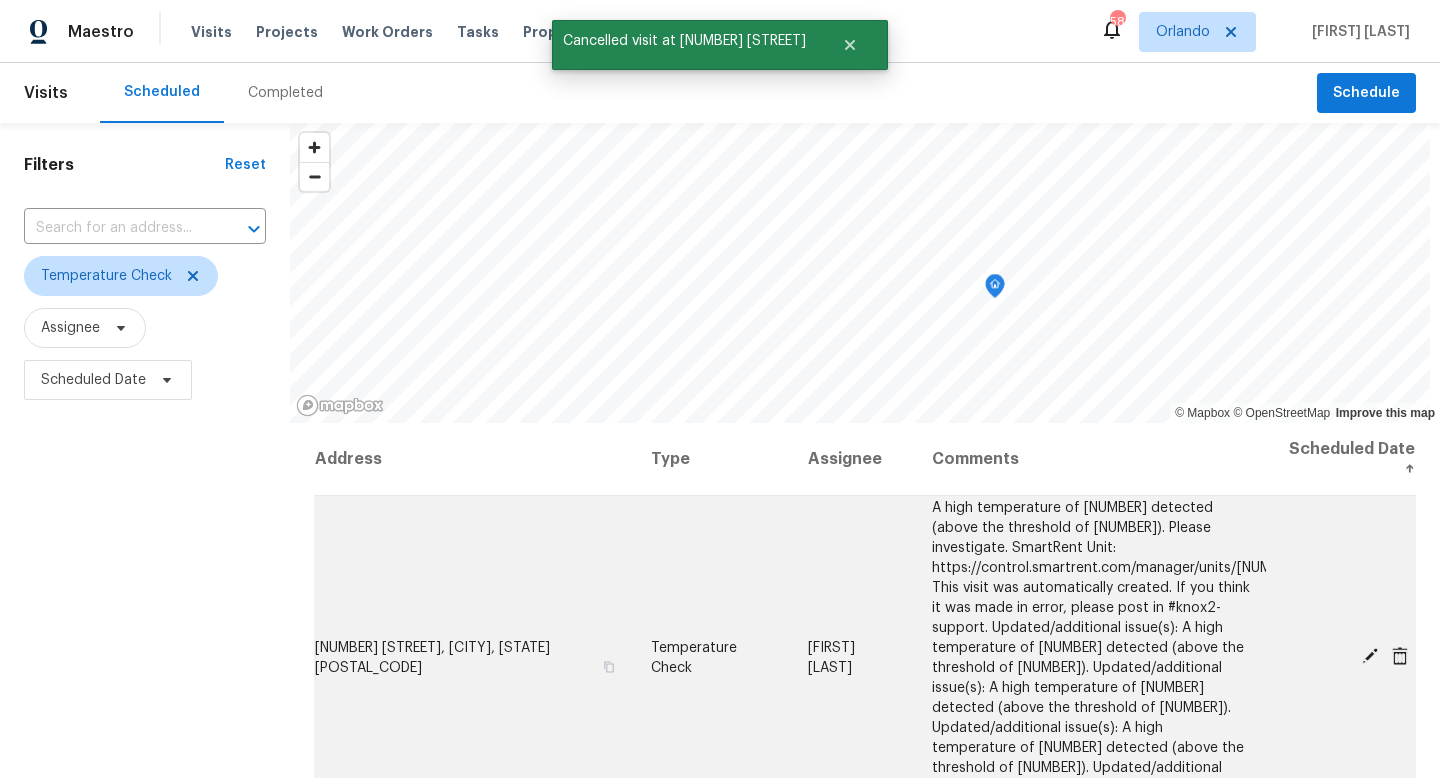 click 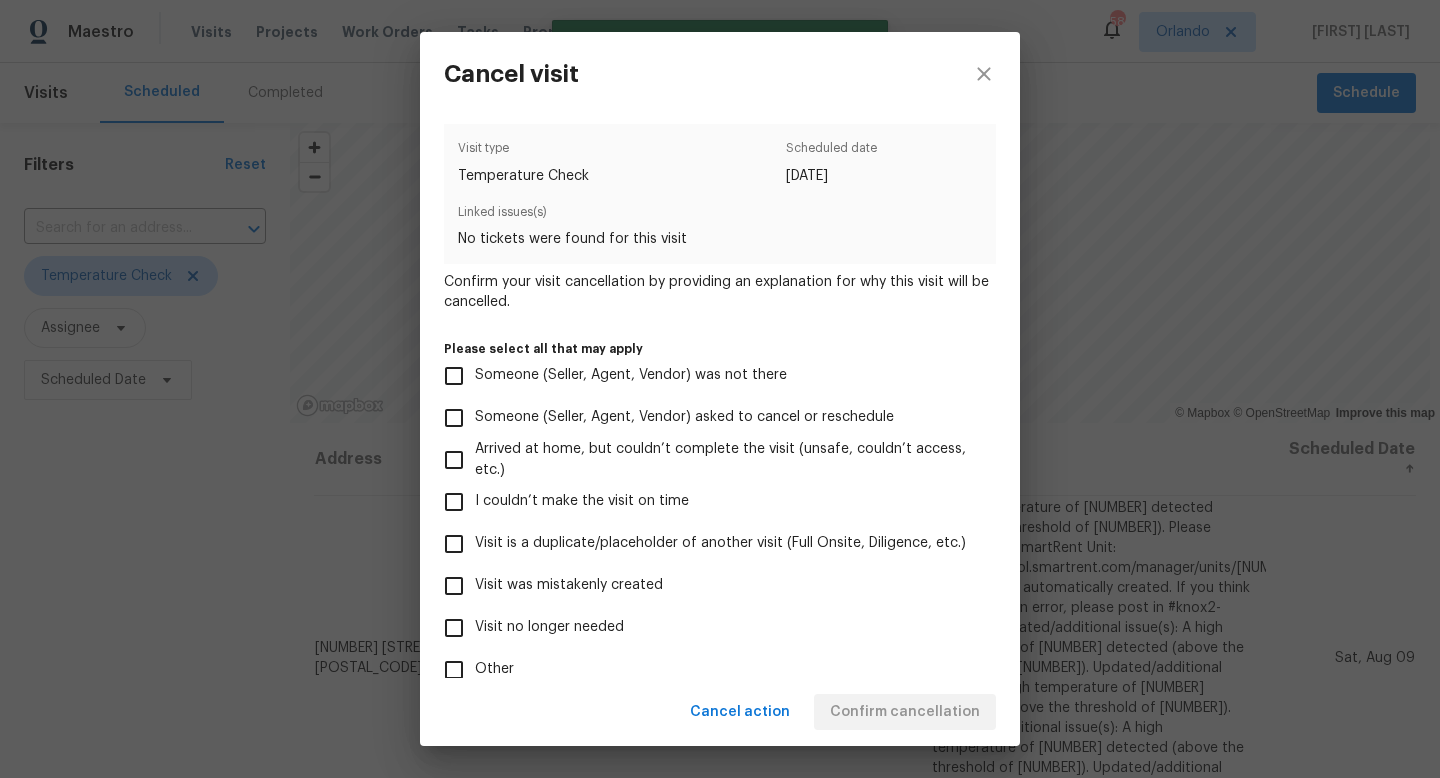 click on "Other" at bounding box center (454, 670) 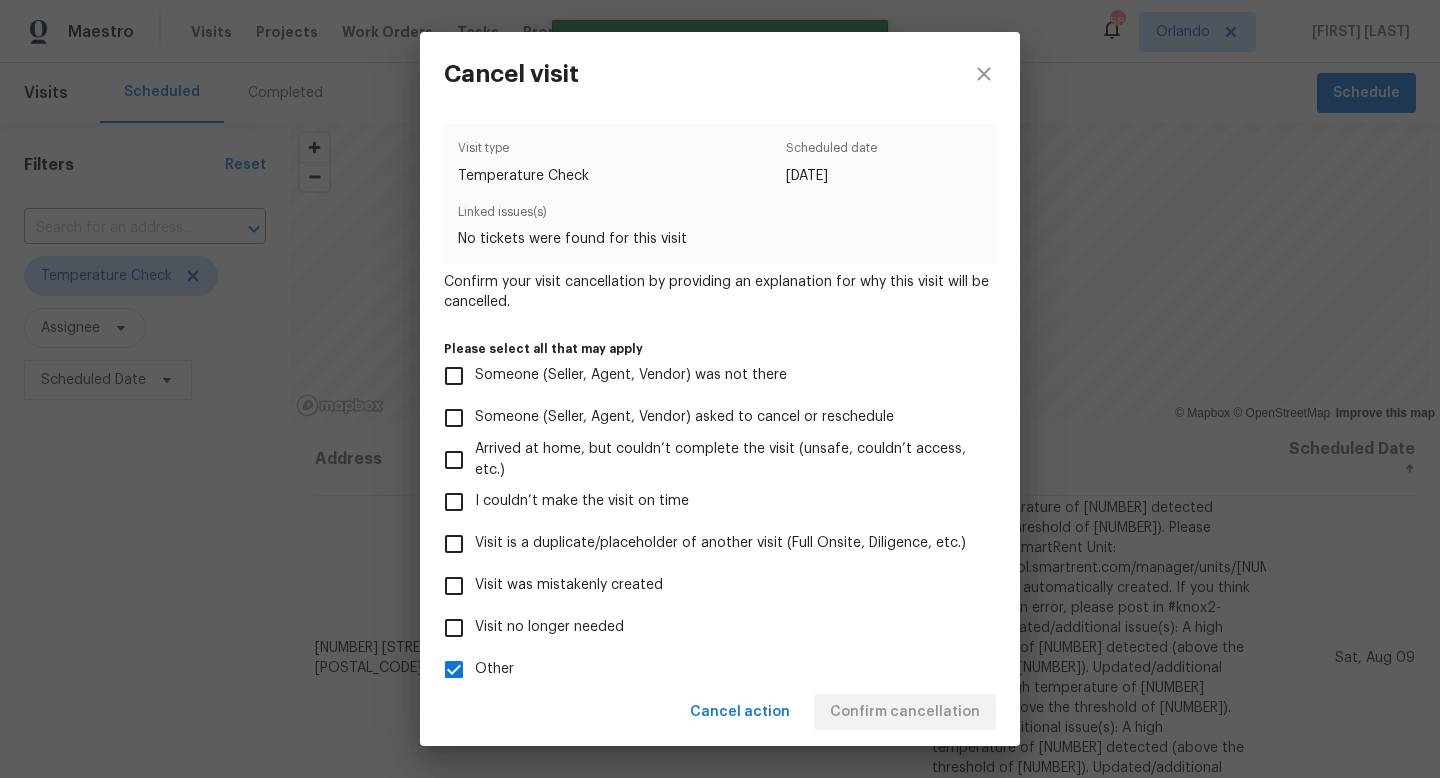 scroll, scrollTop: 118, scrollLeft: 0, axis: vertical 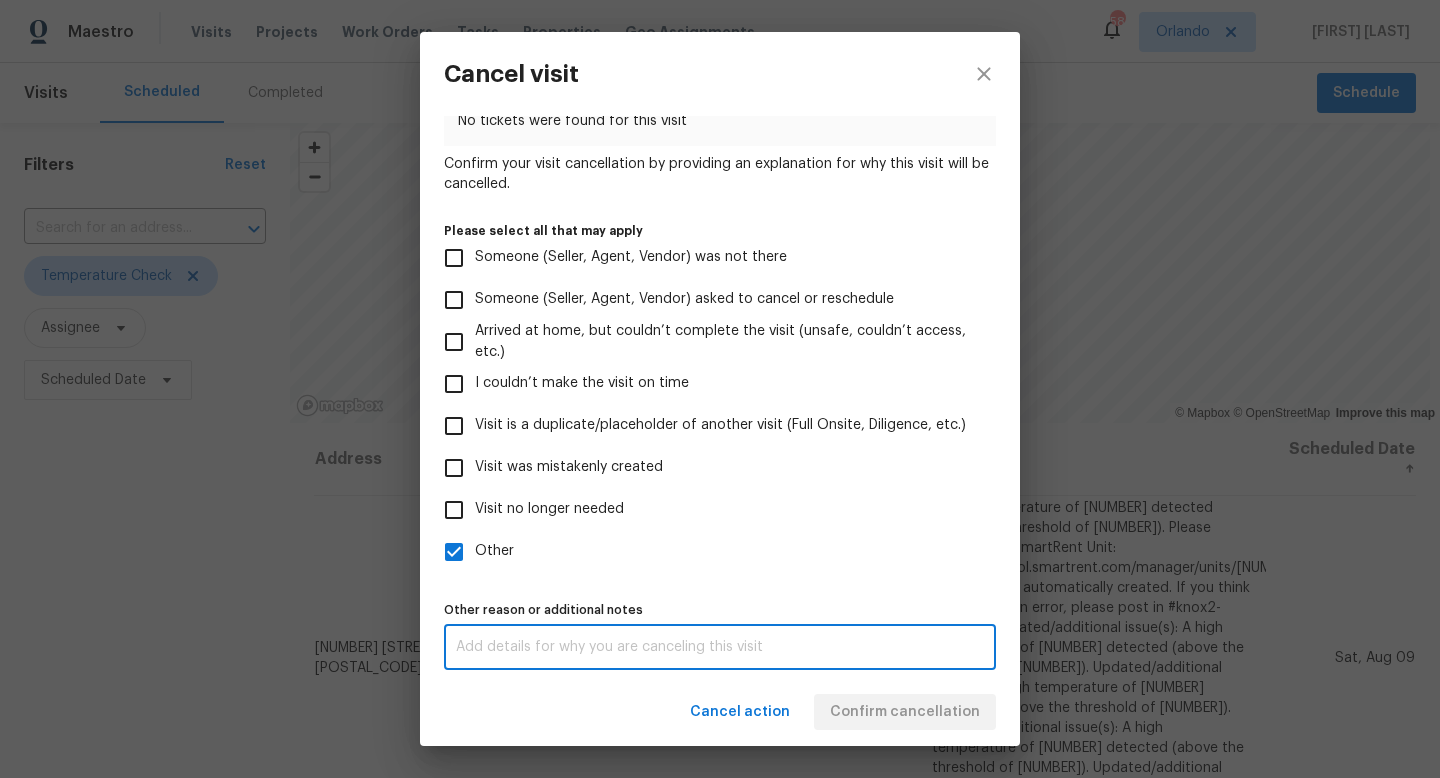 click at bounding box center [720, 647] 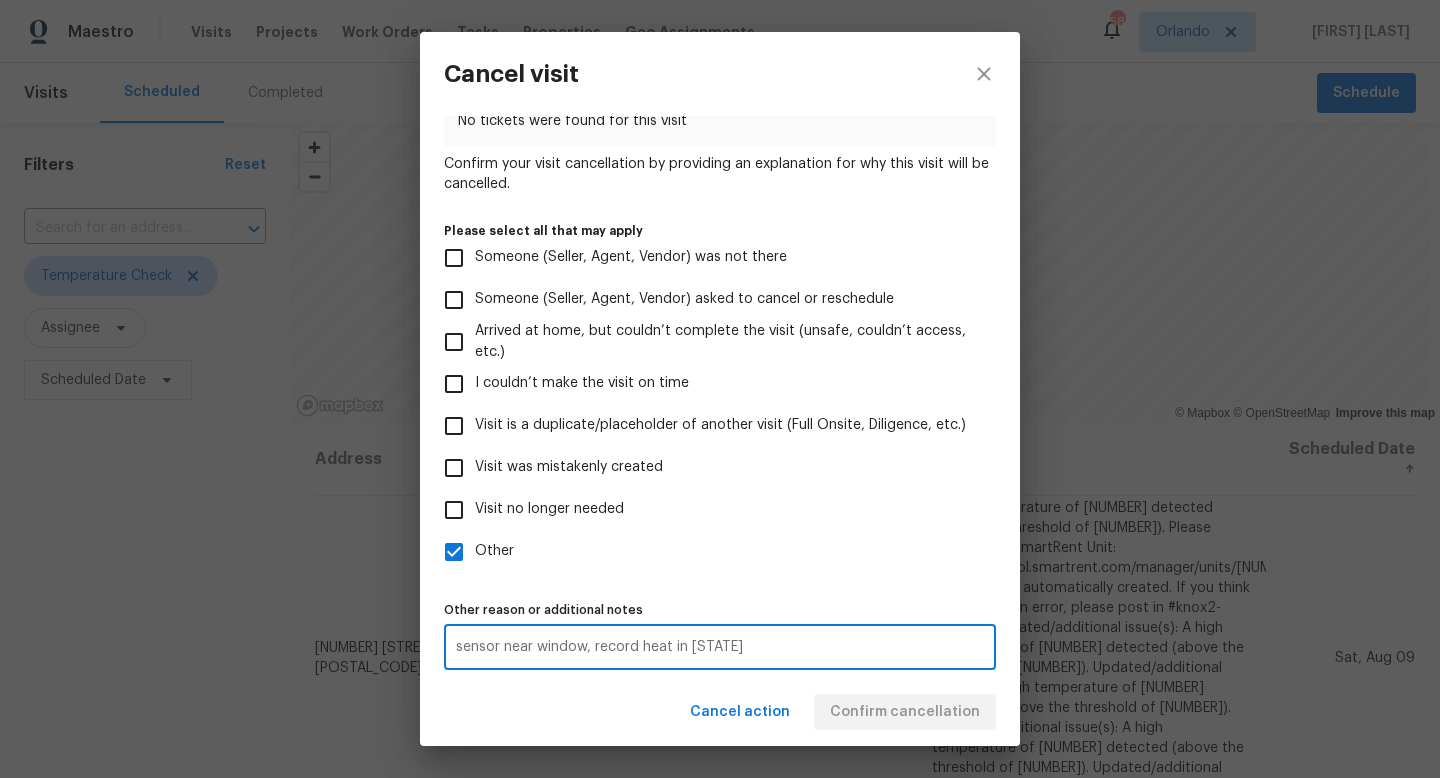 type on "sensor near window, record heat in [STATE]" 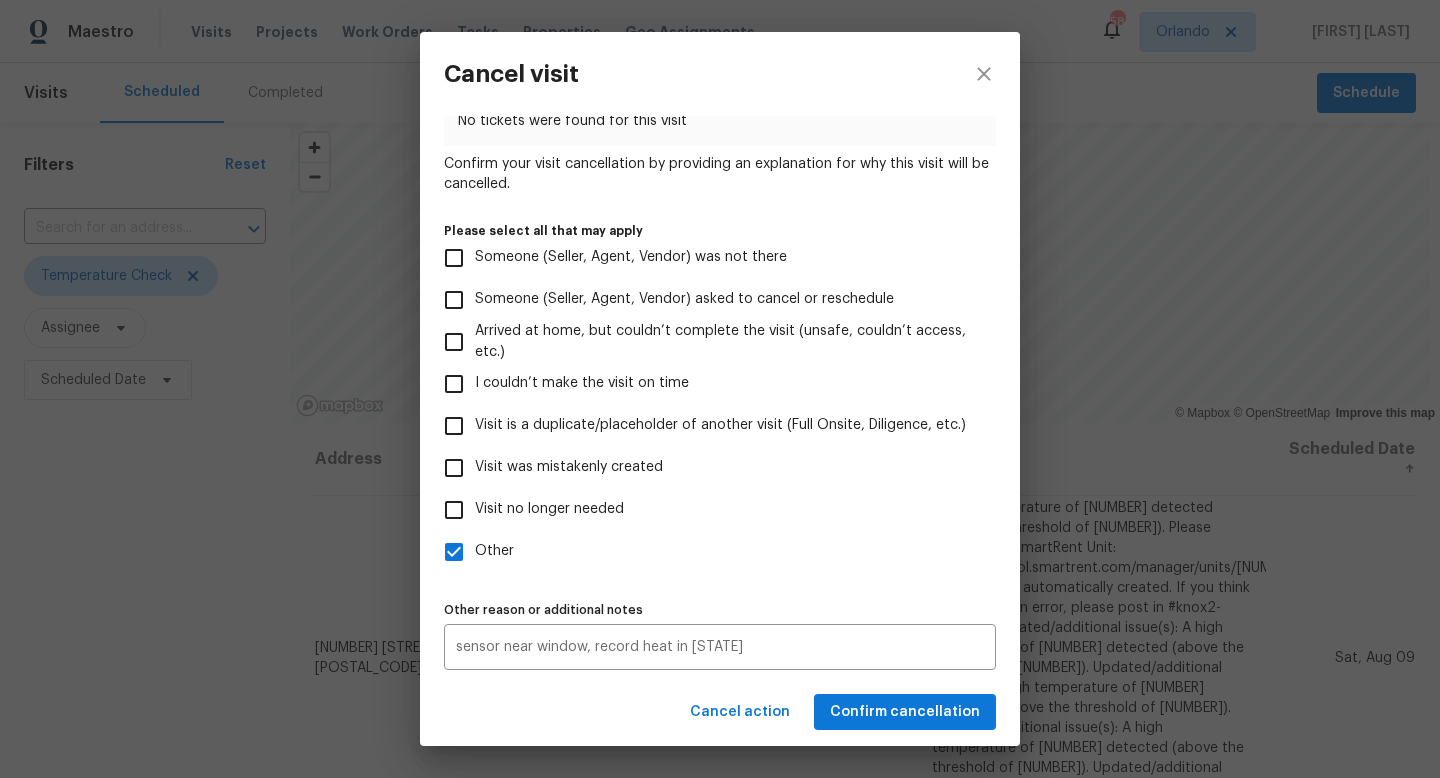 click on "Cancel action Confirm cancellation" at bounding box center (720, 712) 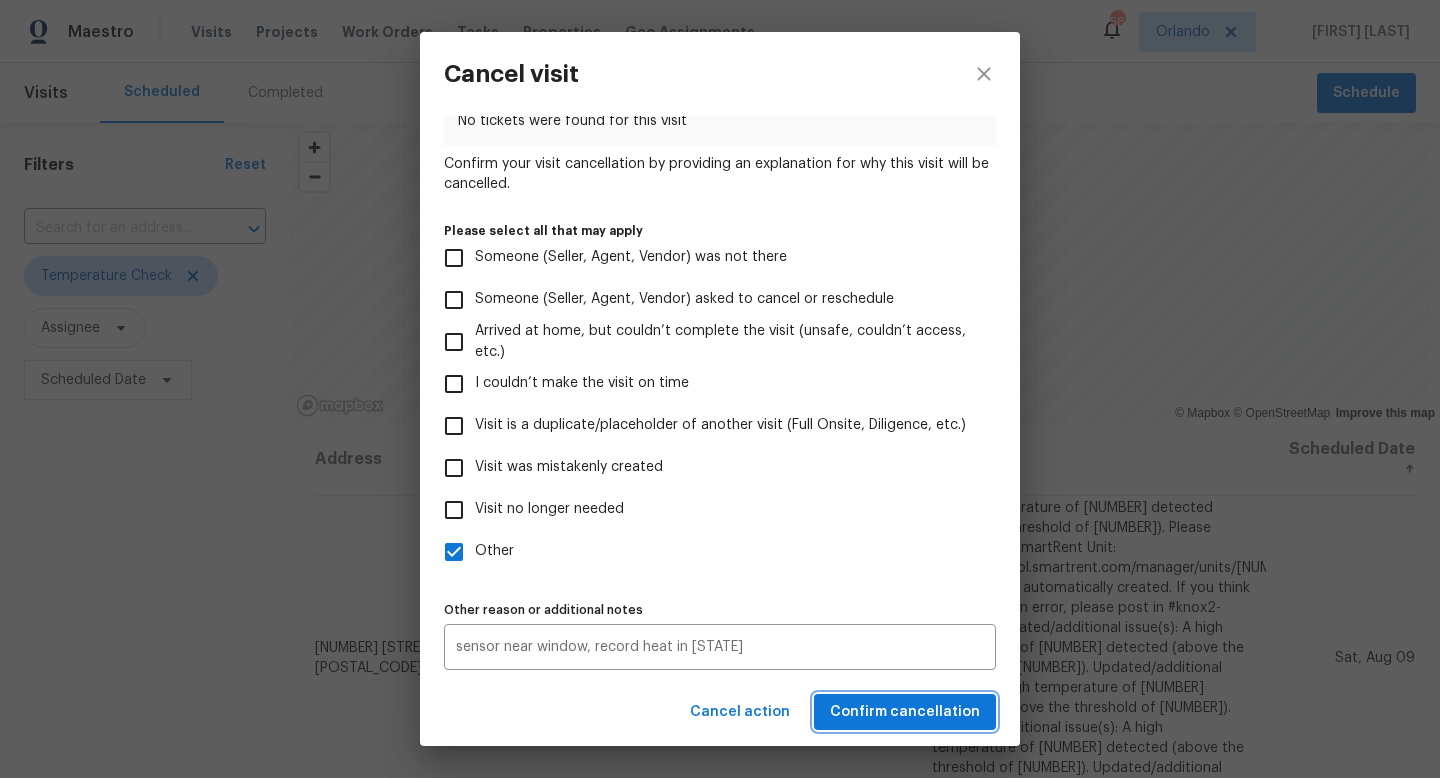 click on "Confirm cancellation" at bounding box center [905, 712] 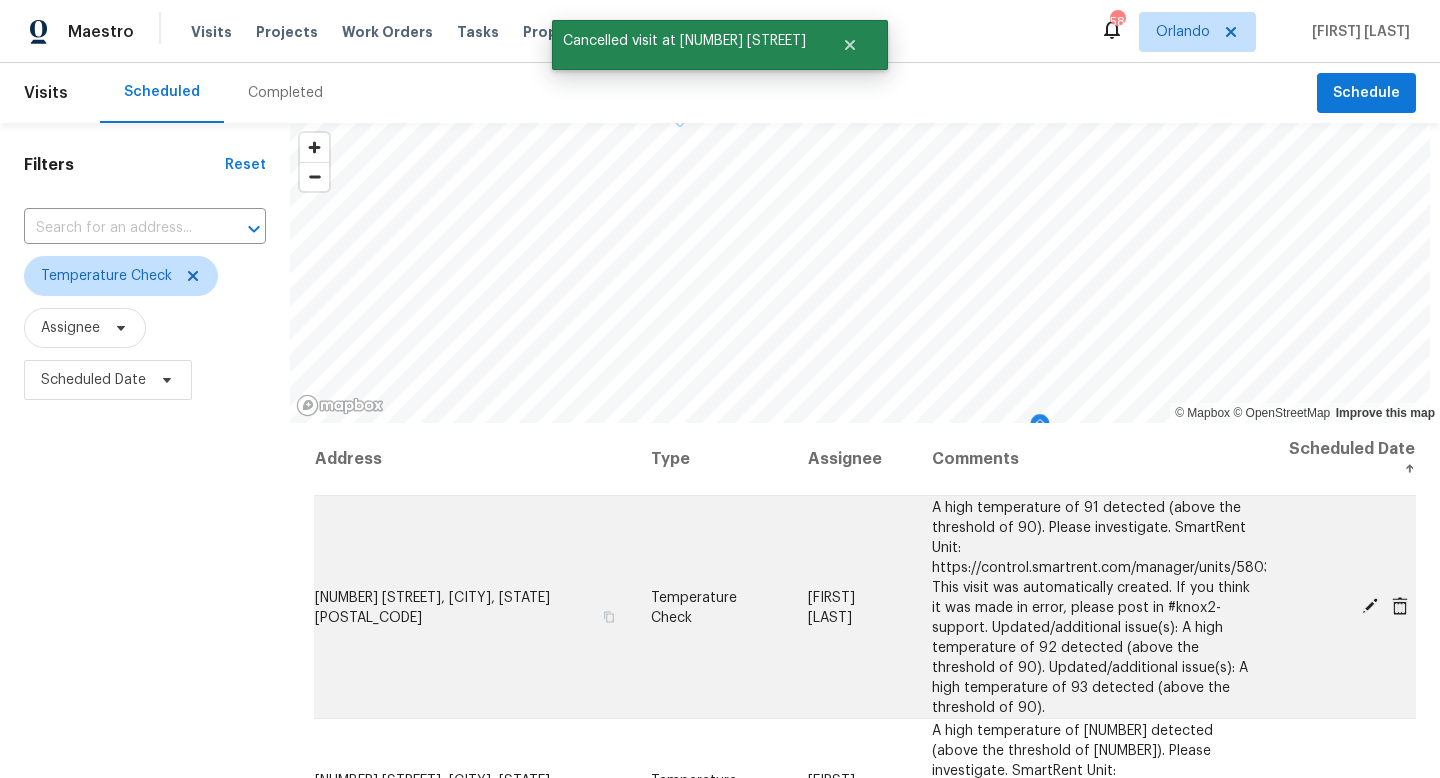 click 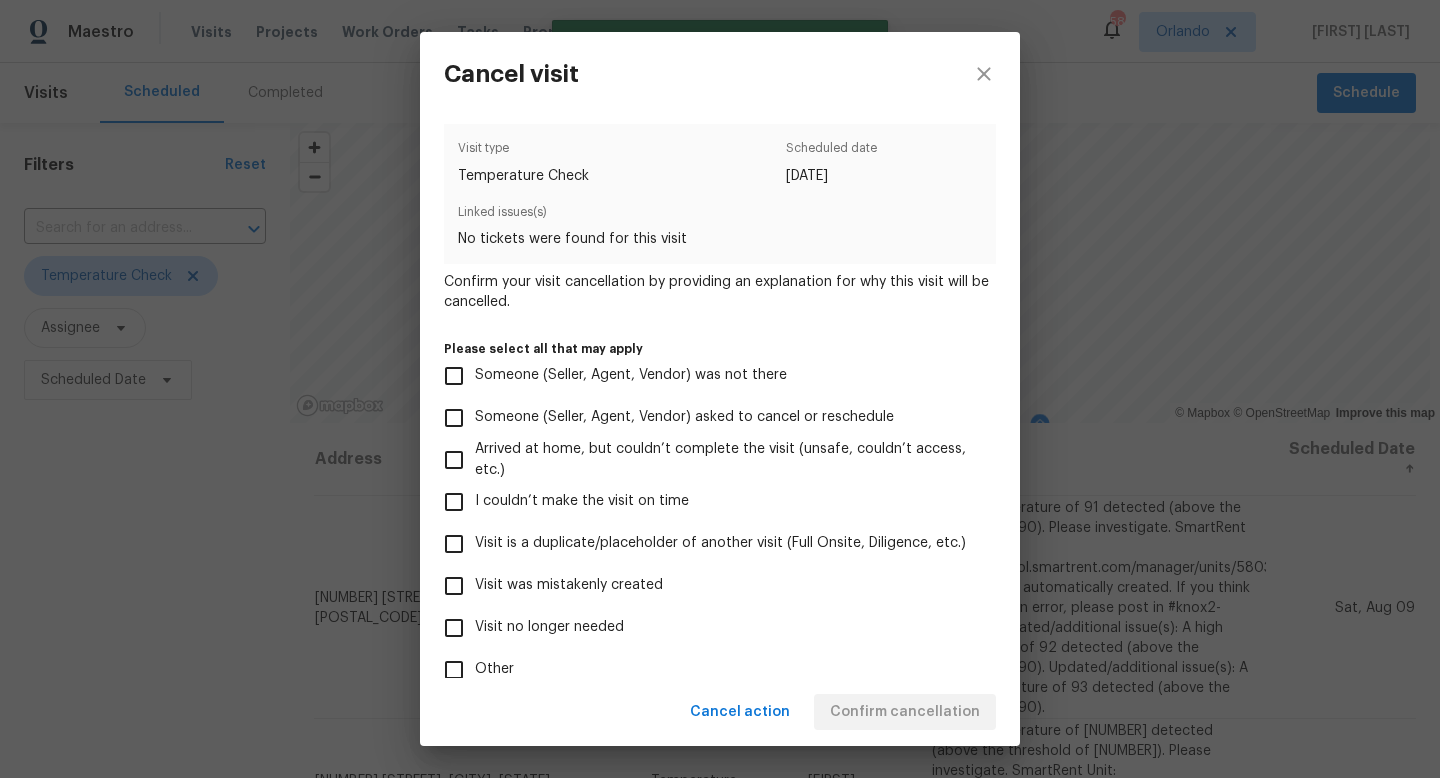 click on "Other" at bounding box center (454, 670) 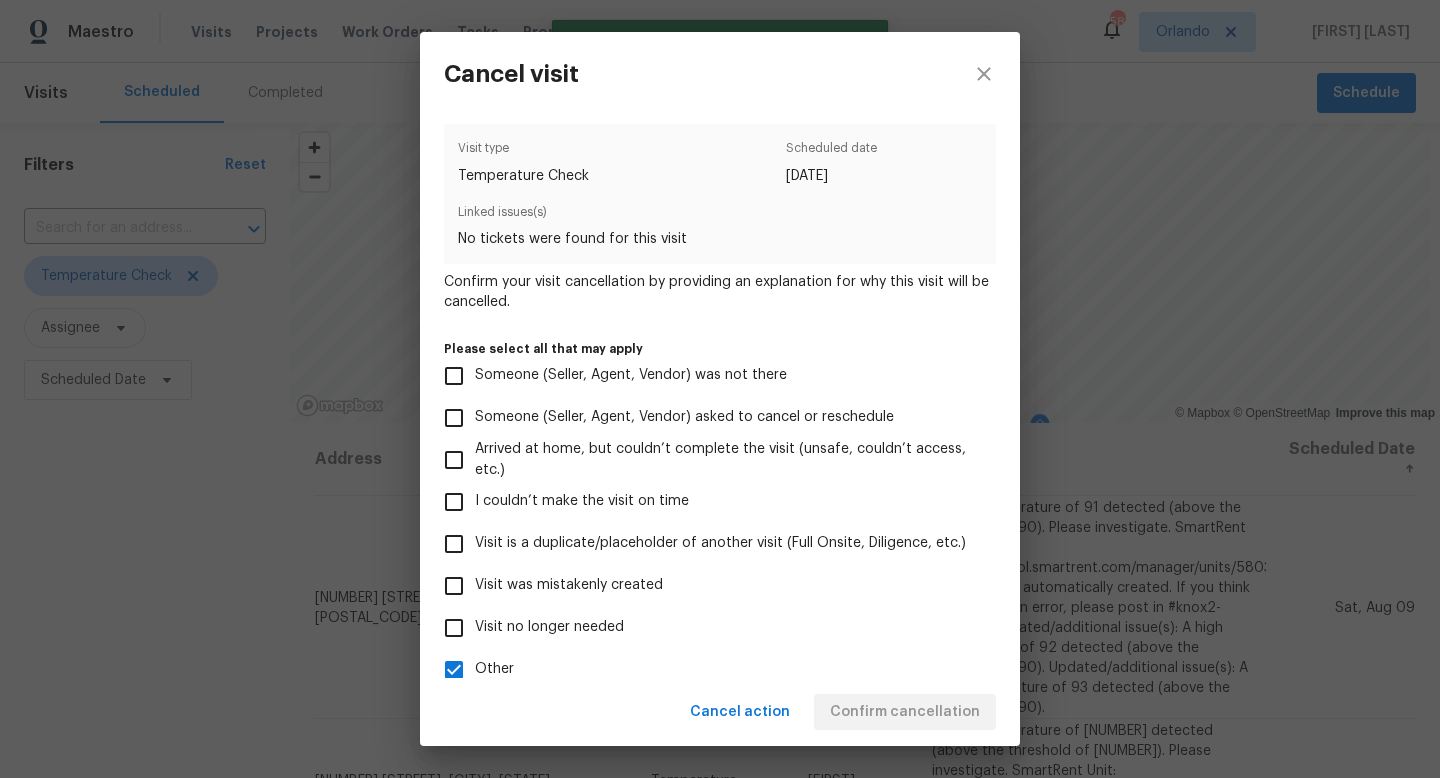 scroll, scrollTop: 118, scrollLeft: 0, axis: vertical 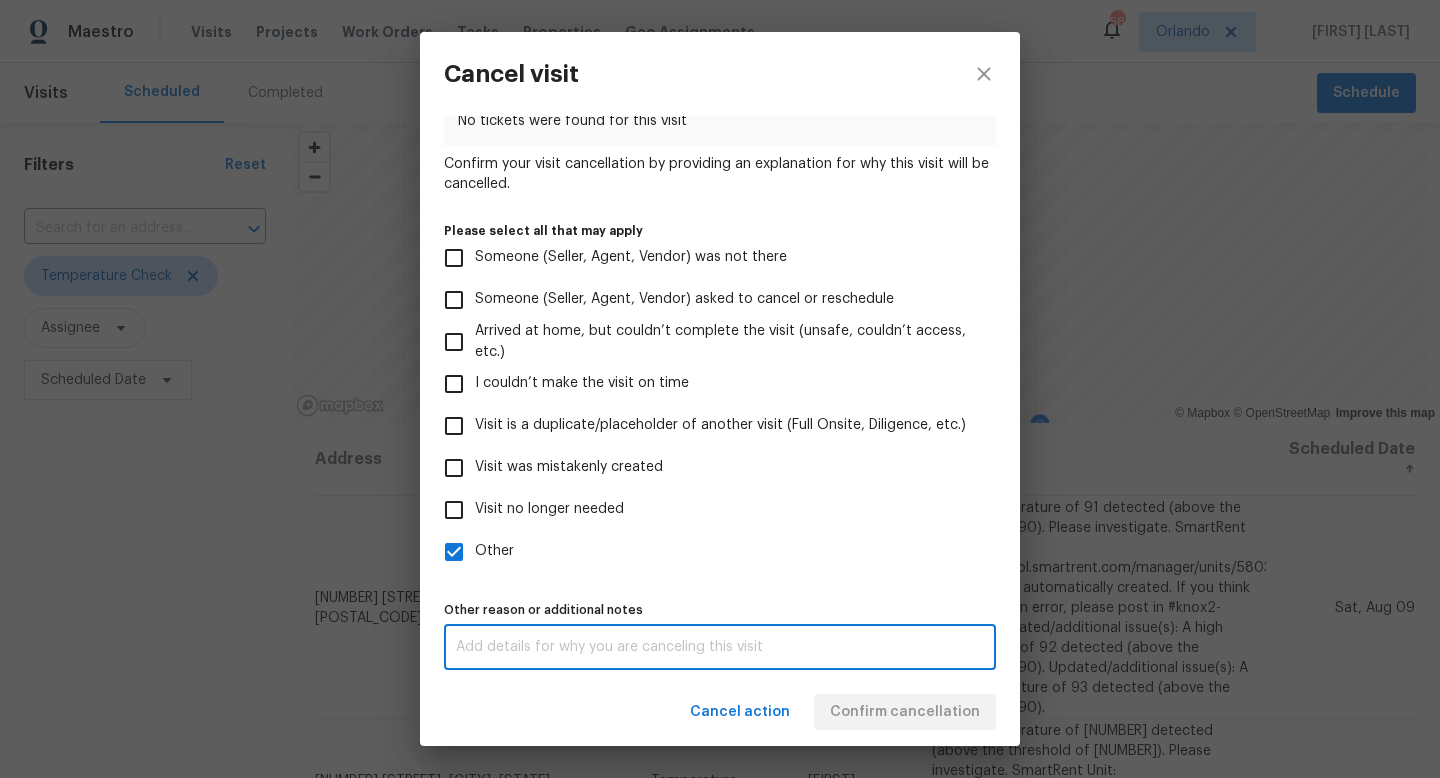 click at bounding box center [720, 647] 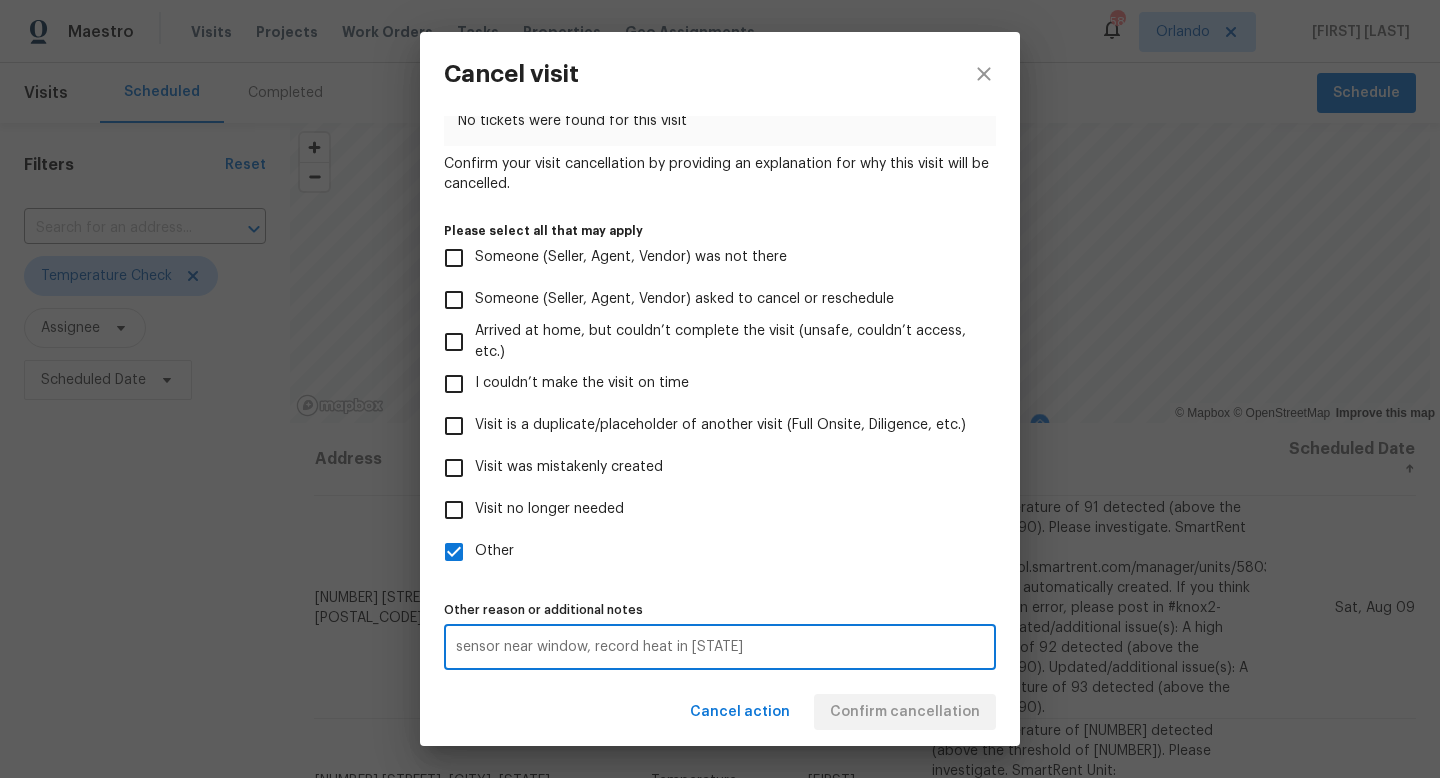 type on "sensor near window, record heat in [STATE]" 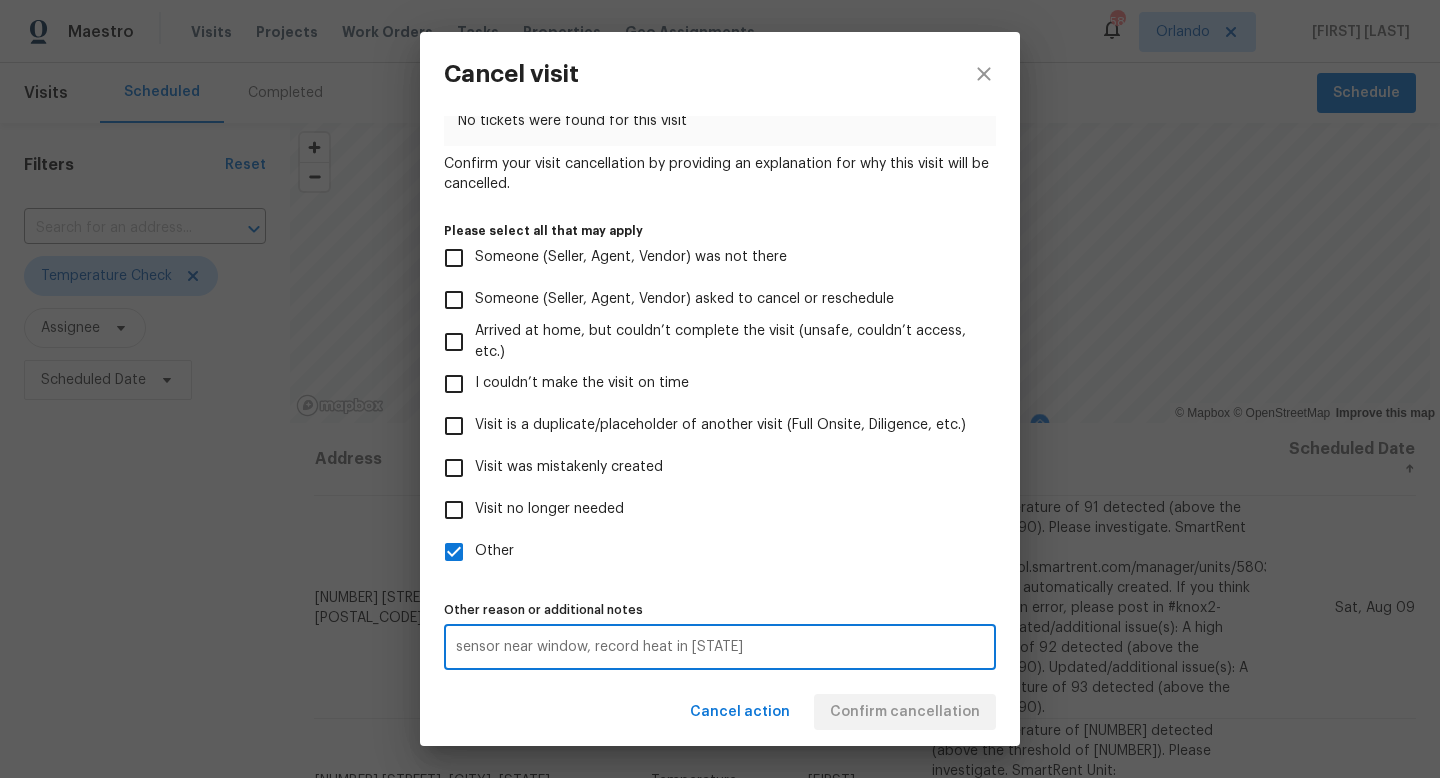 click on "Other" at bounding box center [706, 552] 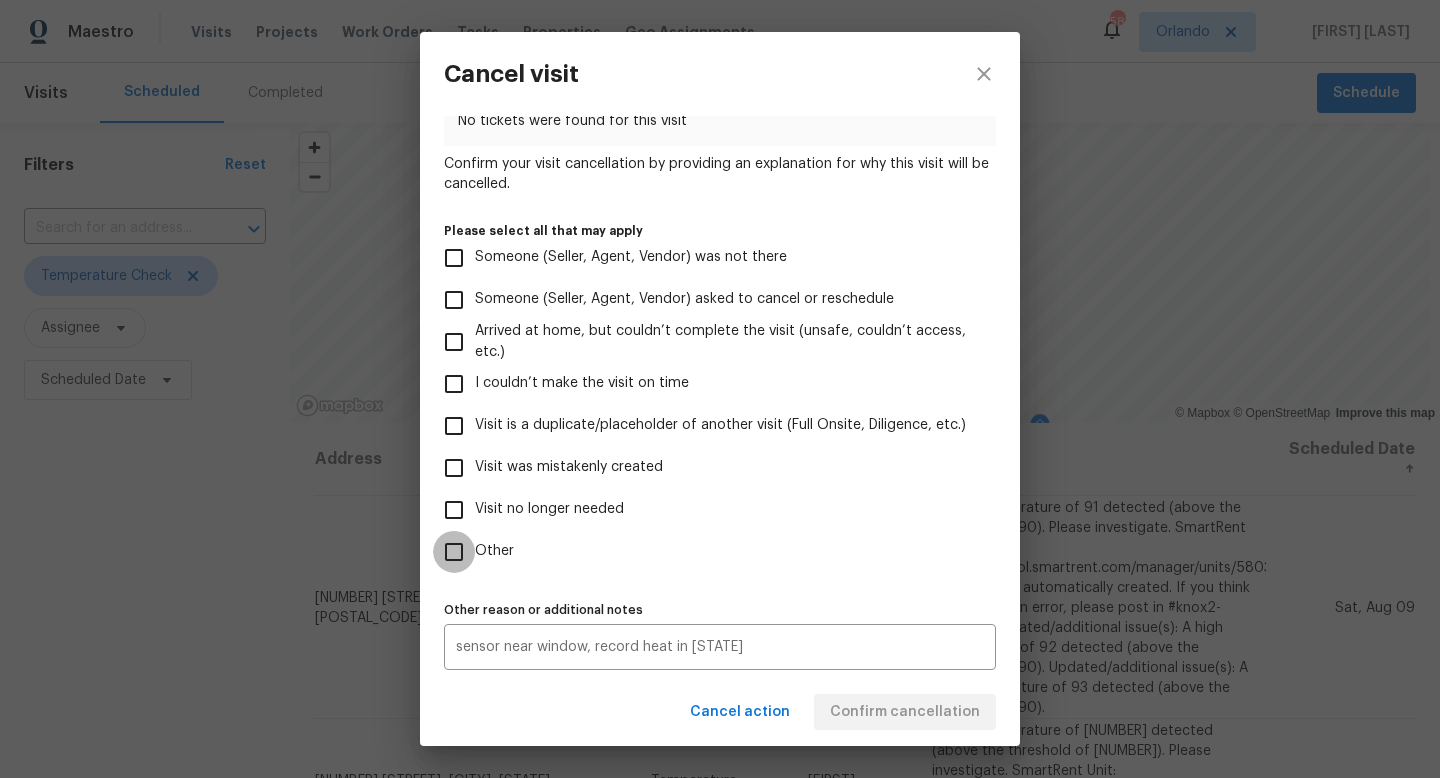 click on "Other" at bounding box center (454, 552) 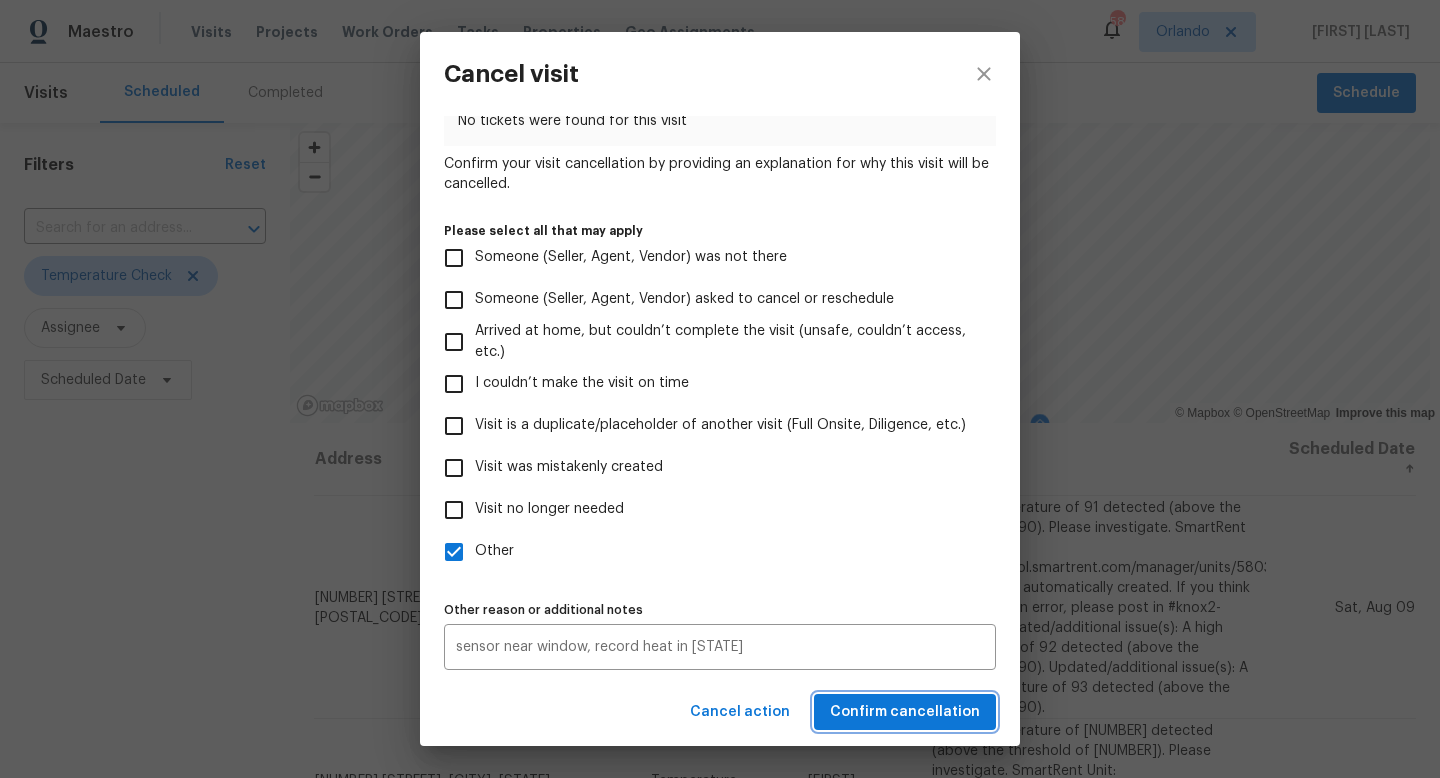 click on "Confirm cancellation" at bounding box center [905, 712] 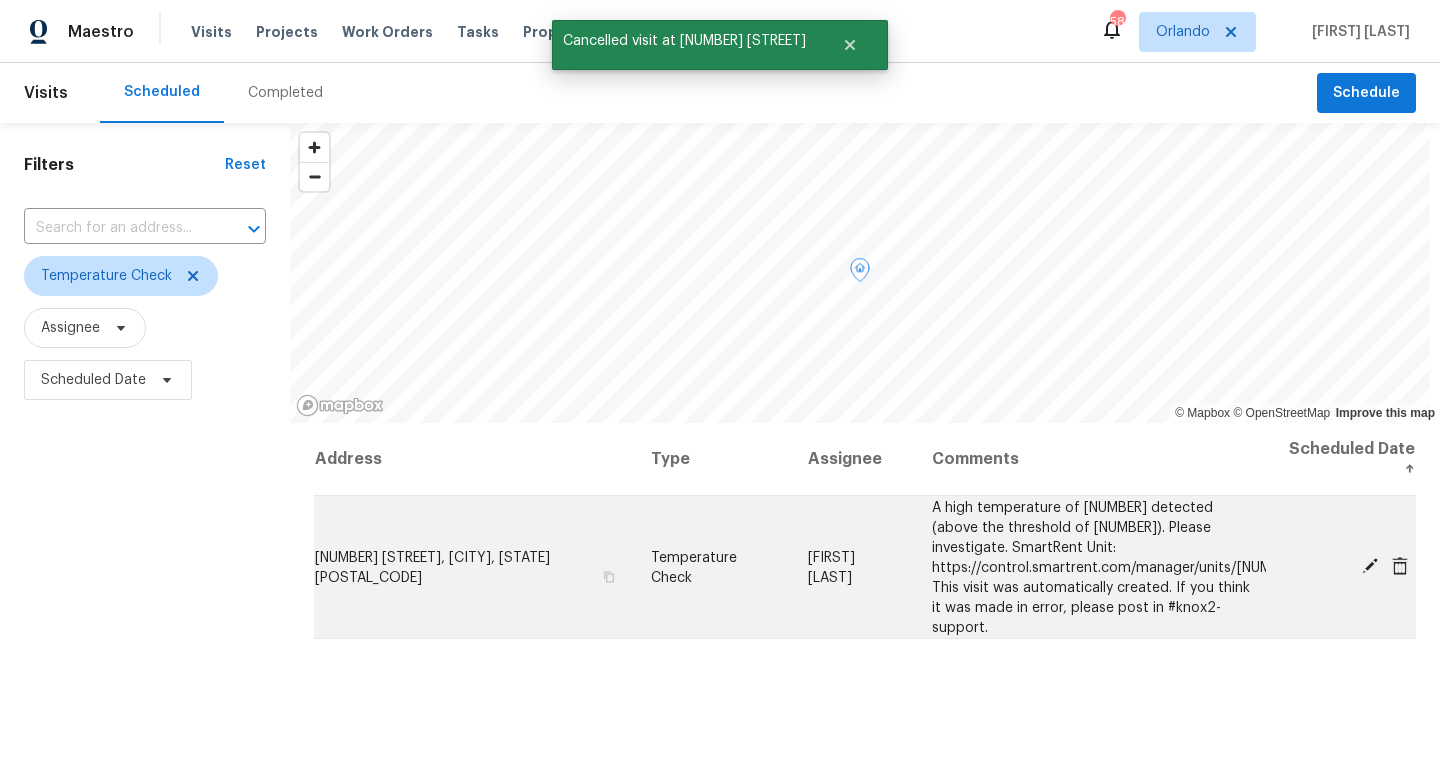 click 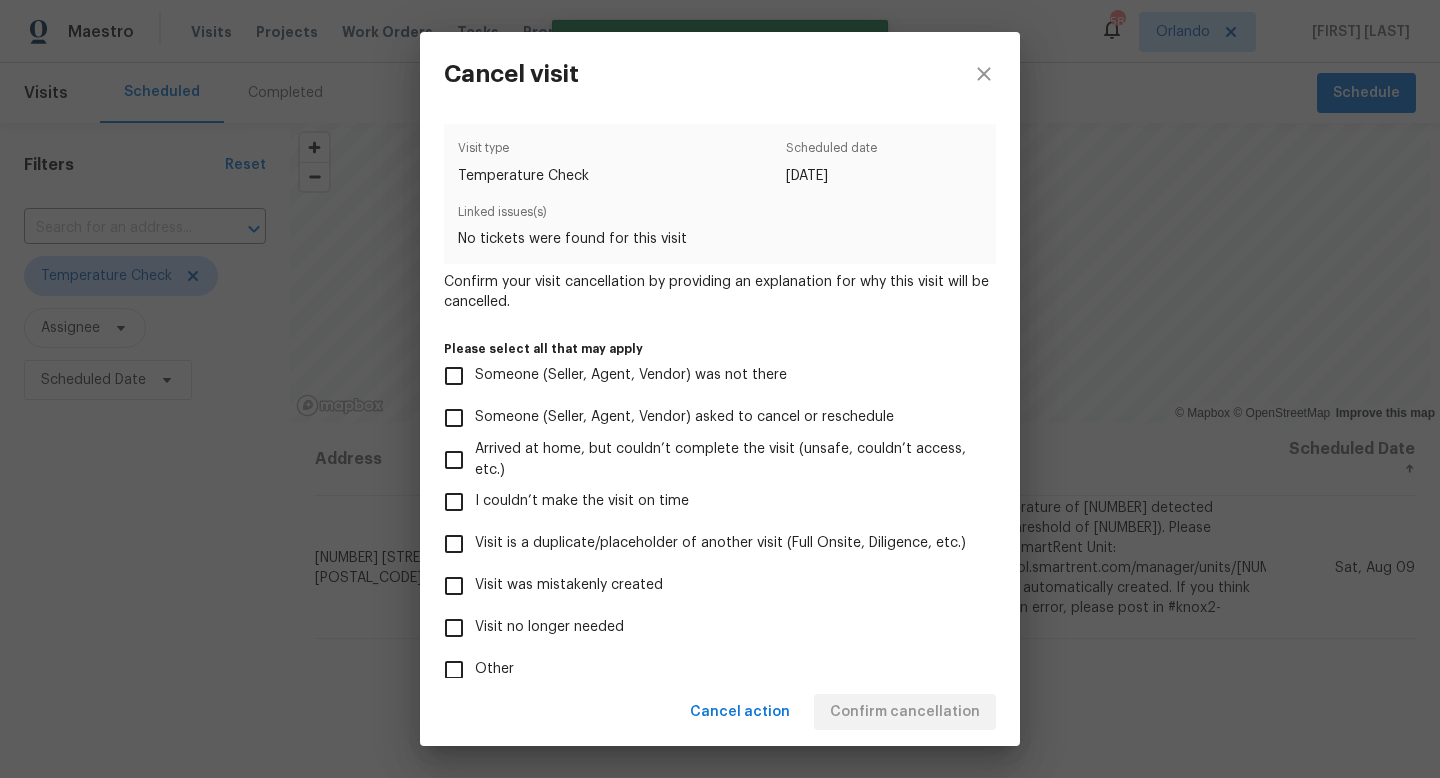 click on "Other" at bounding box center (454, 670) 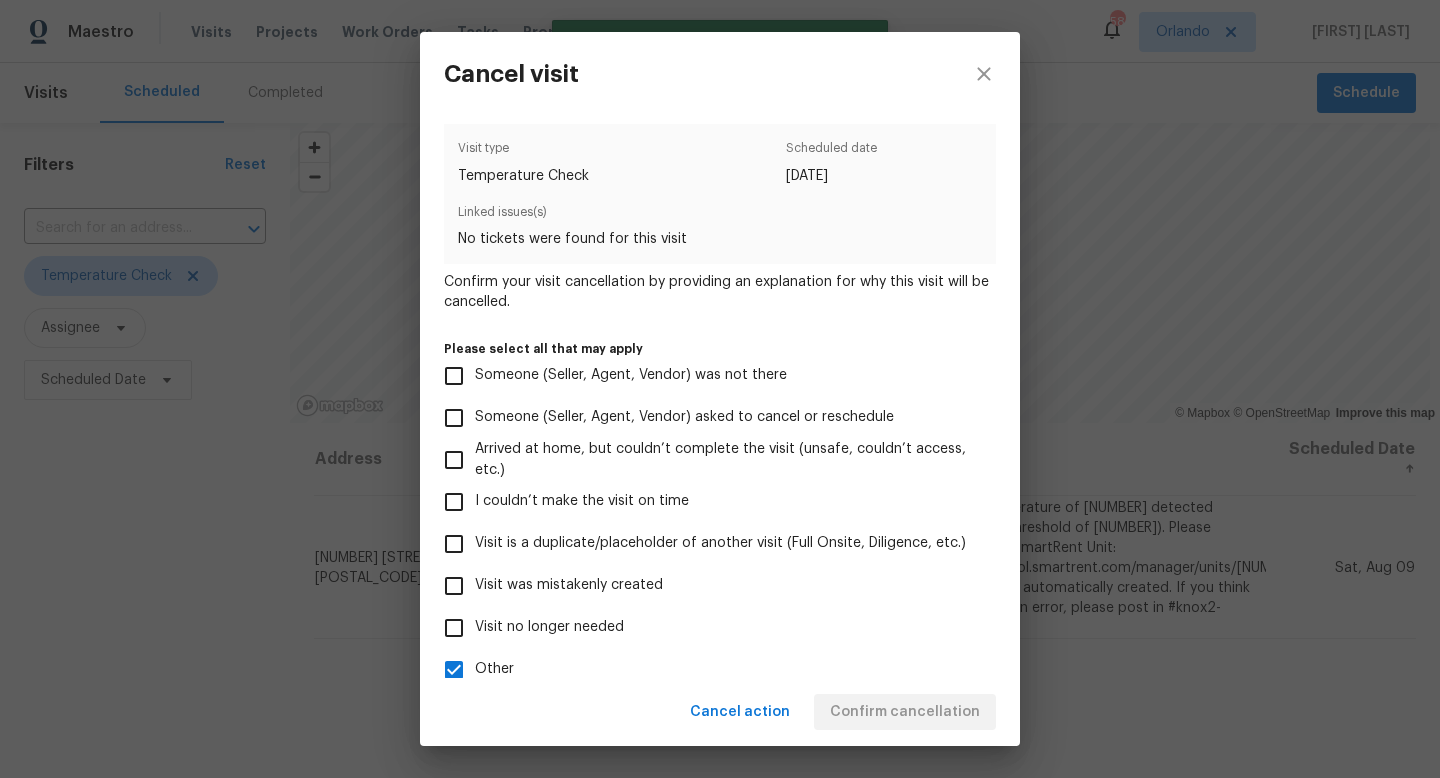scroll, scrollTop: 118, scrollLeft: 0, axis: vertical 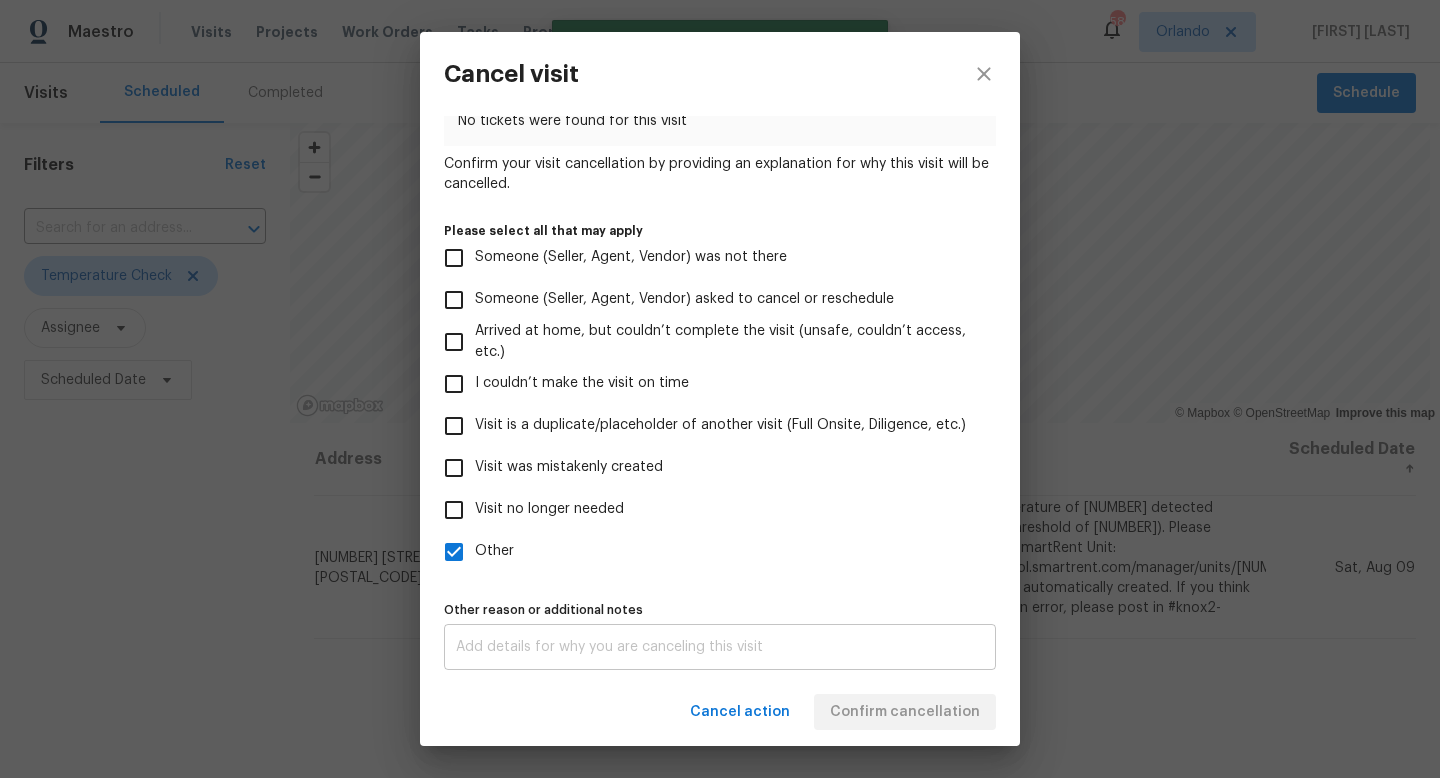 click on "x Other reason or additional notes" at bounding box center [720, 647] 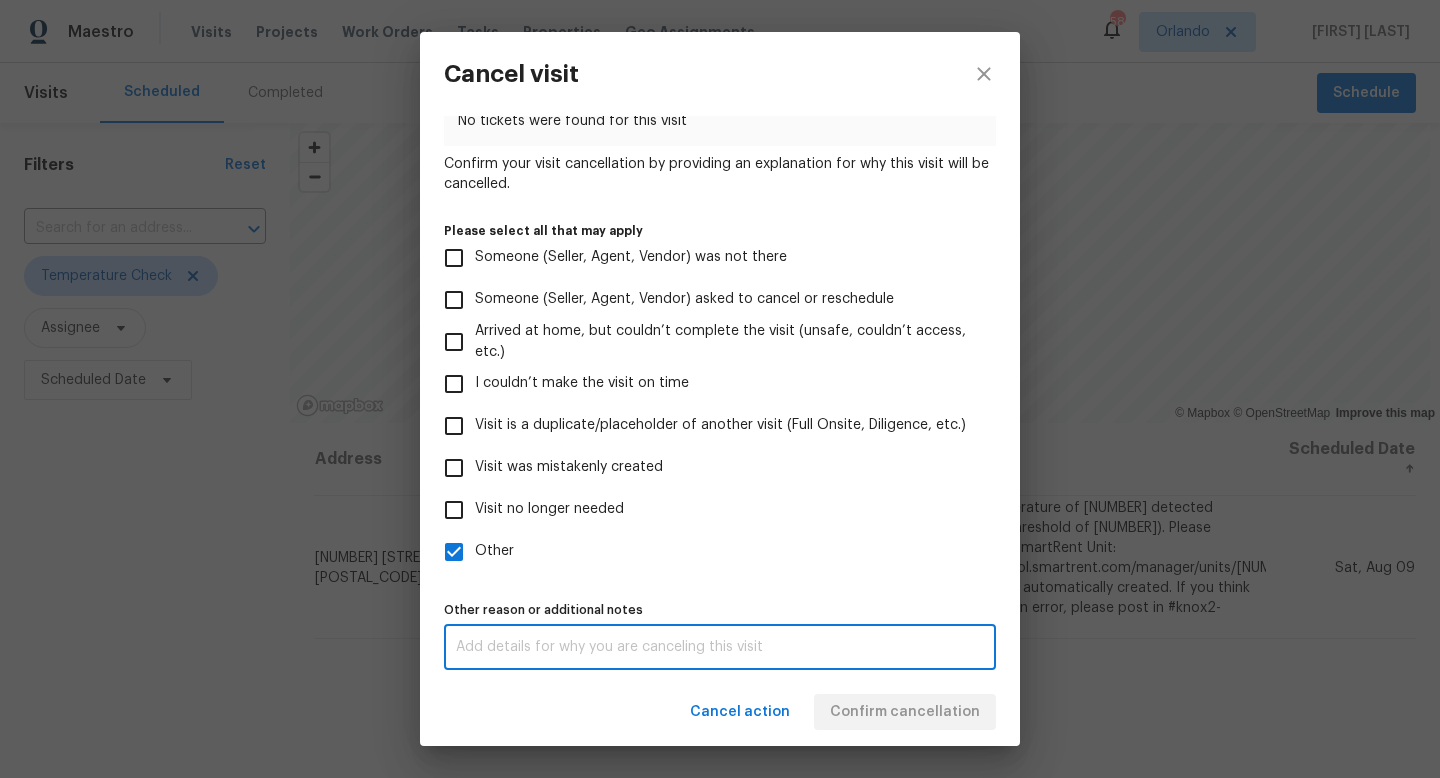 paste on "sensor near window, record heat in [STATE]" 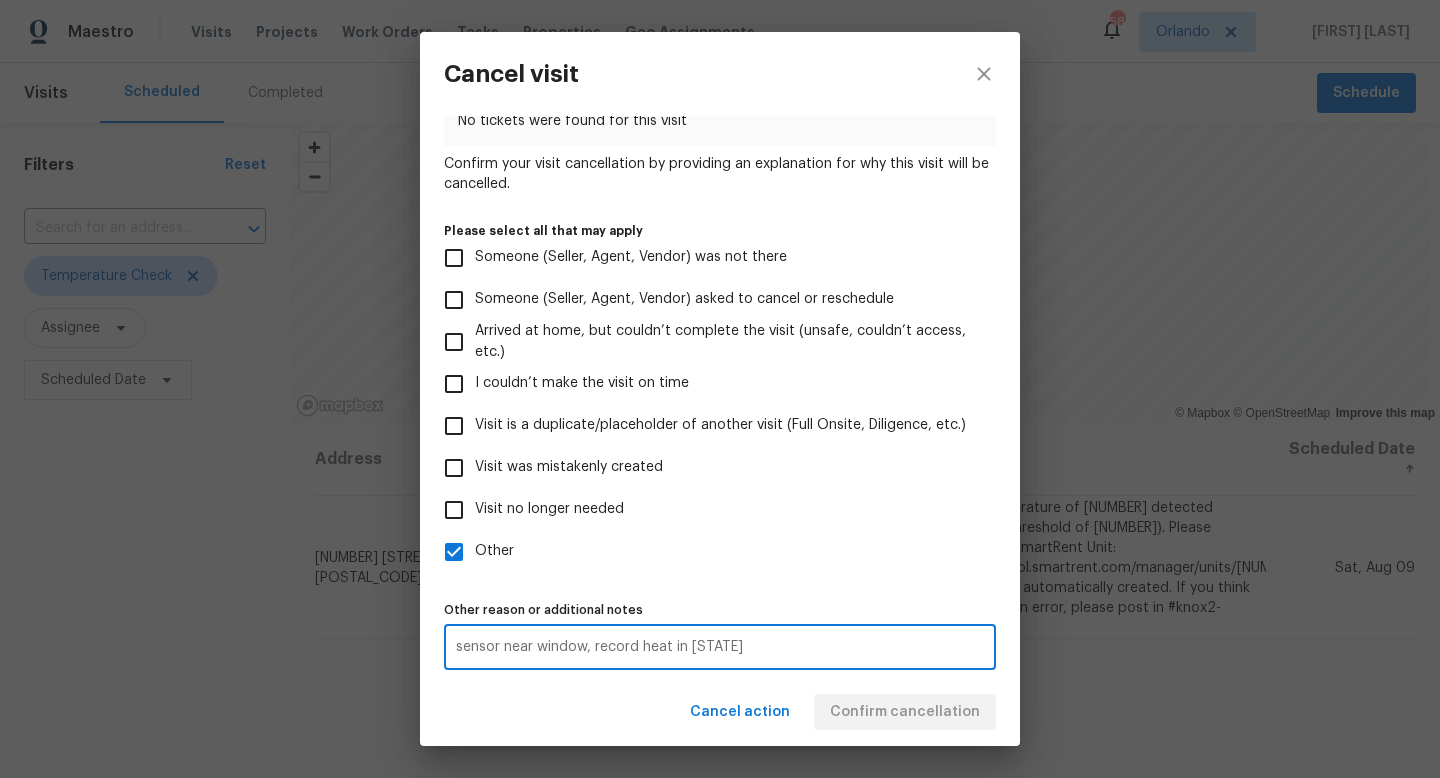 click on "sensor near window, record heat in [STATE]" at bounding box center (720, 647) 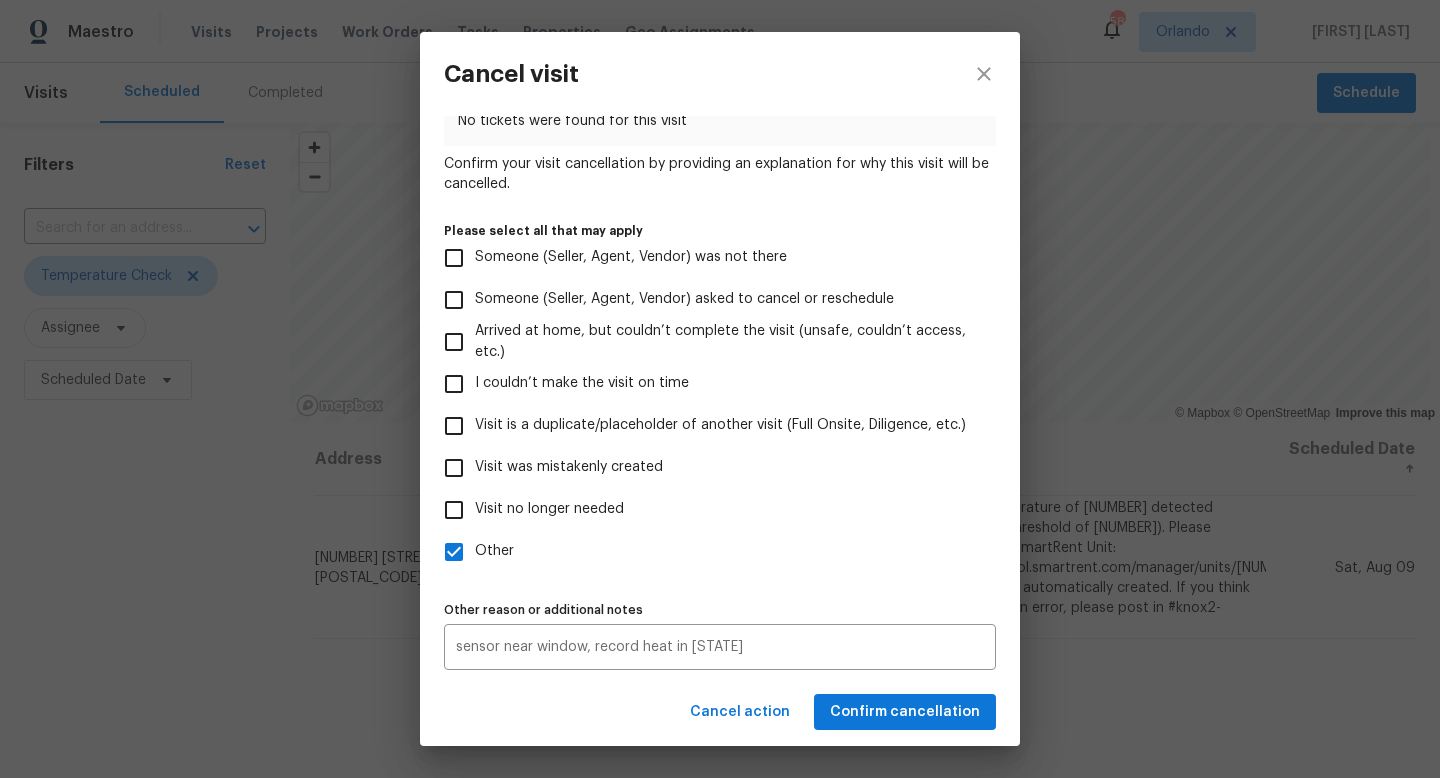 click on "Visit type Temperature Check Scheduled date [DATE] Linked issues(s) No tickets were found for this visit Confirm your visit cancellation by providing an explanation for why this visit will be cancelled. Please select all that may apply Someone (Seller, Agent, Vendor) was not there Someone (Seller, Agent, Vendor) asked to cancel or reschedule Arrived at home, but couldn’t complete the visit (unsafe, couldn’t access, etc.) I couldn’t make the visit on time Visit is a duplicate/placeholder of another visit (Full Onsite, Diligence, etc.) Visit was mistakenly created Visit no longer needed Other Other reason or additional notes sensor near window, record heat in [STATE] x Other reason or additional notes" at bounding box center (720, 338) 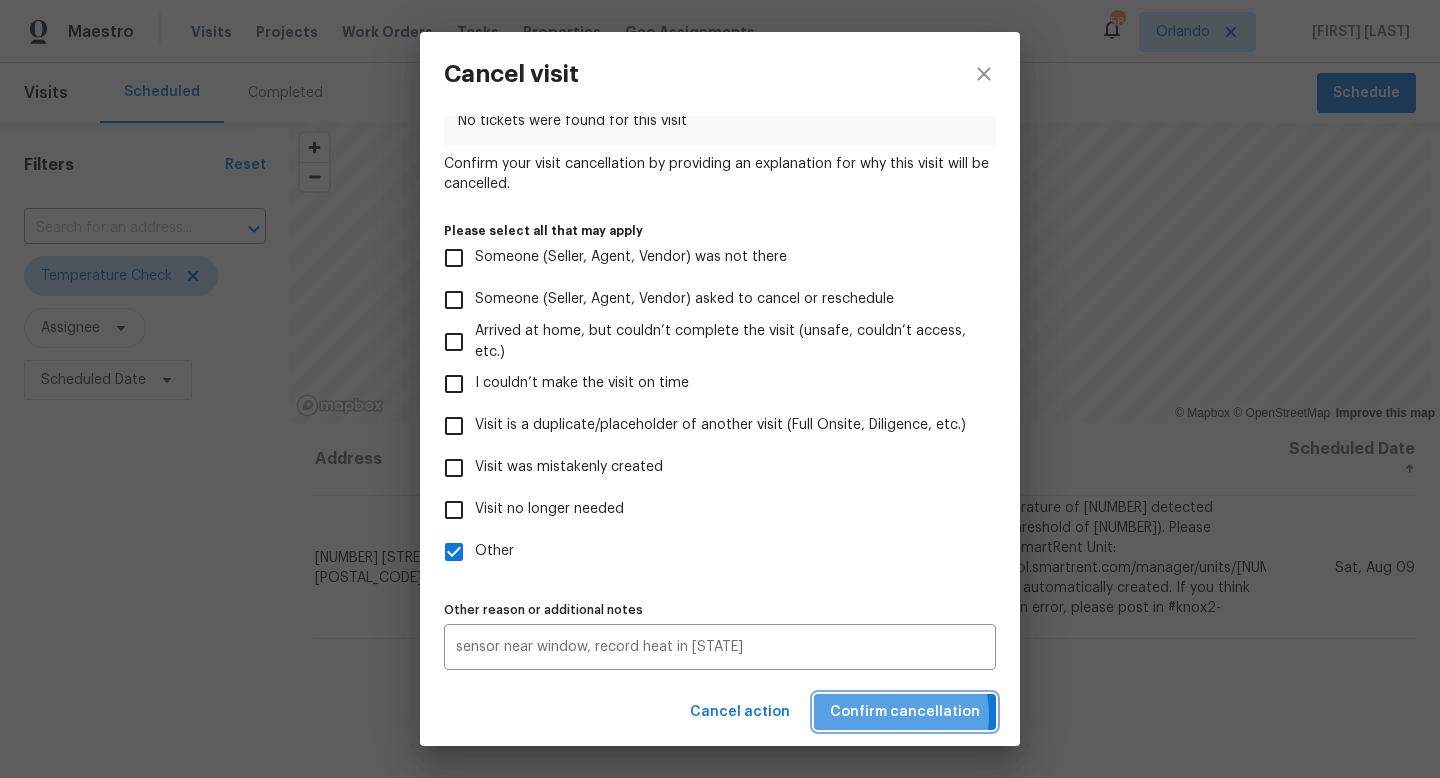 click on "Confirm cancellation" at bounding box center (905, 712) 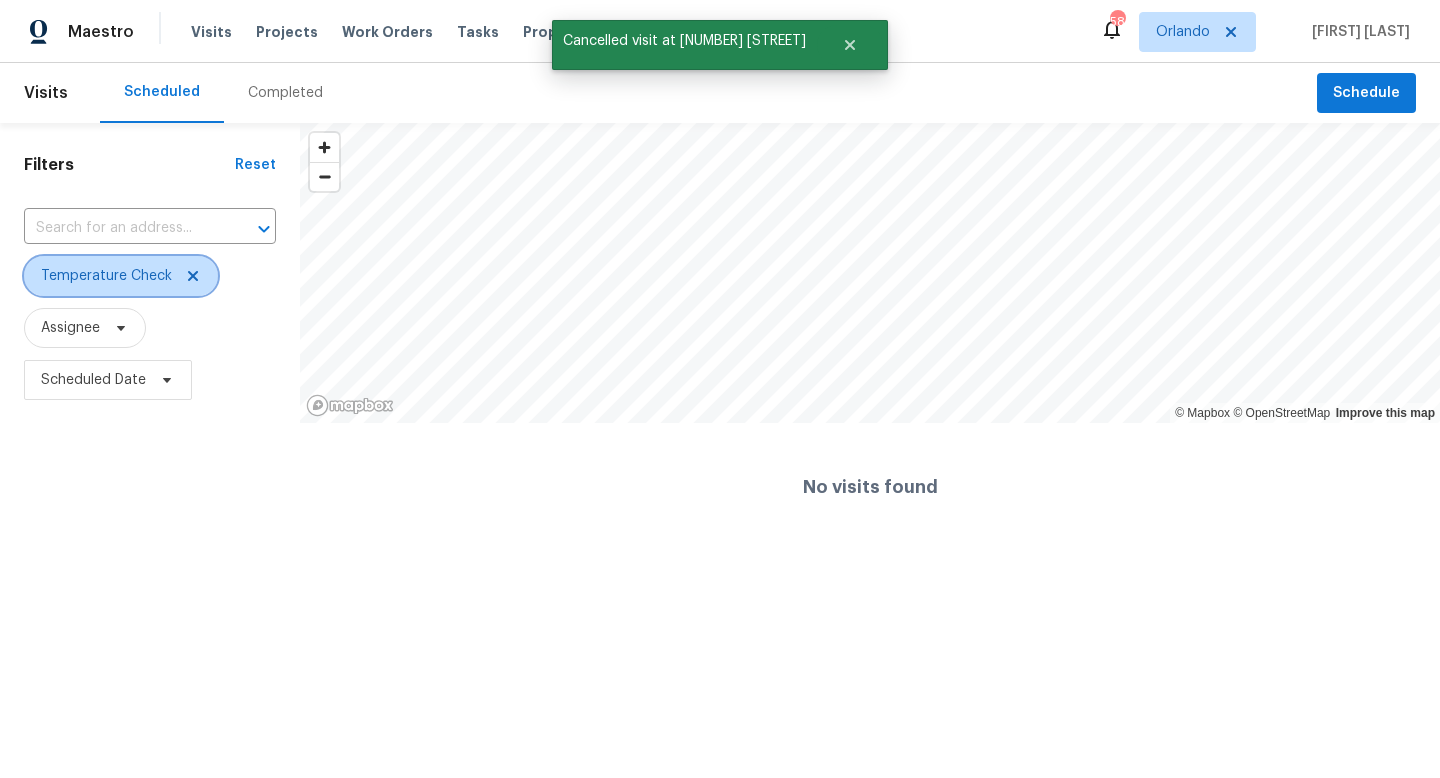 click 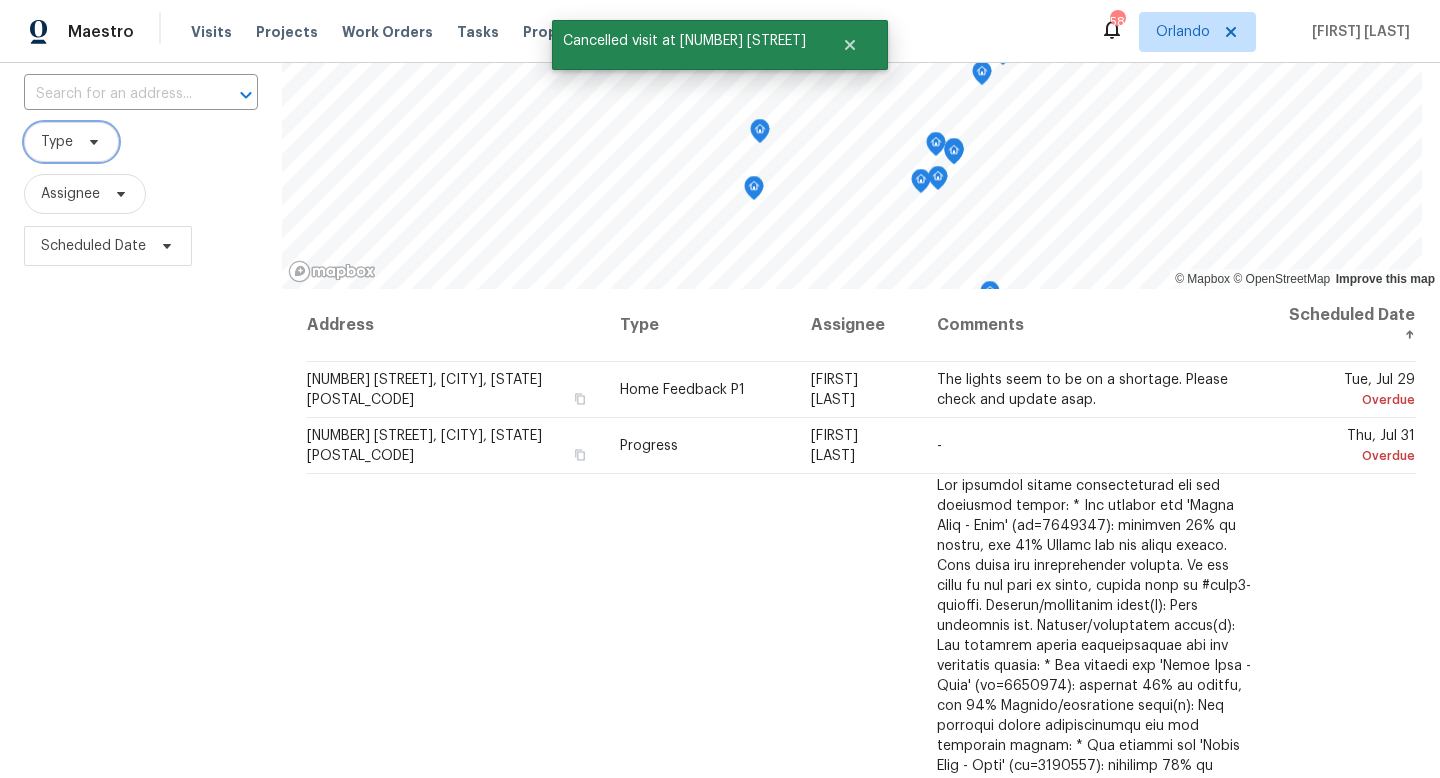scroll, scrollTop: 267, scrollLeft: 0, axis: vertical 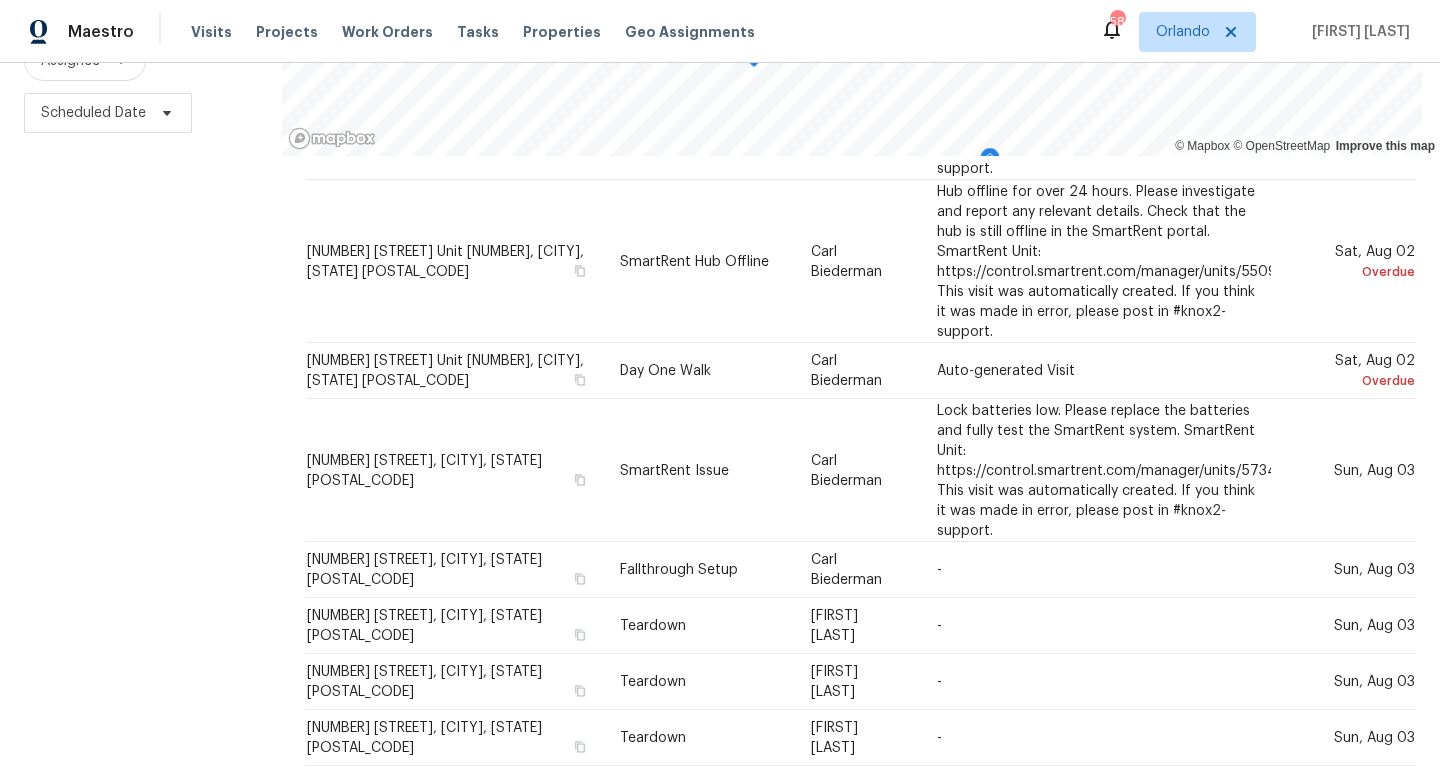 click 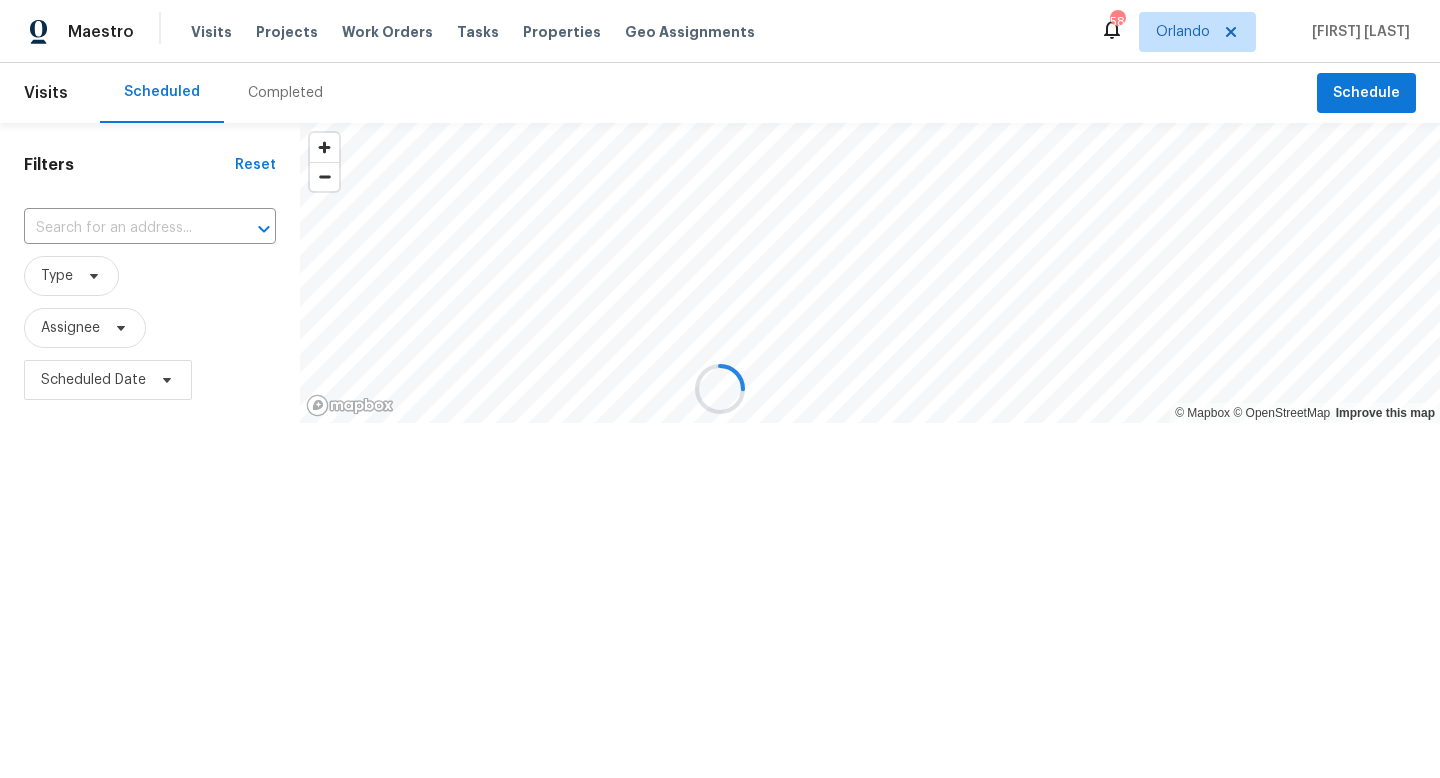 scroll, scrollTop: 1317, scrollLeft: 0, axis: vertical 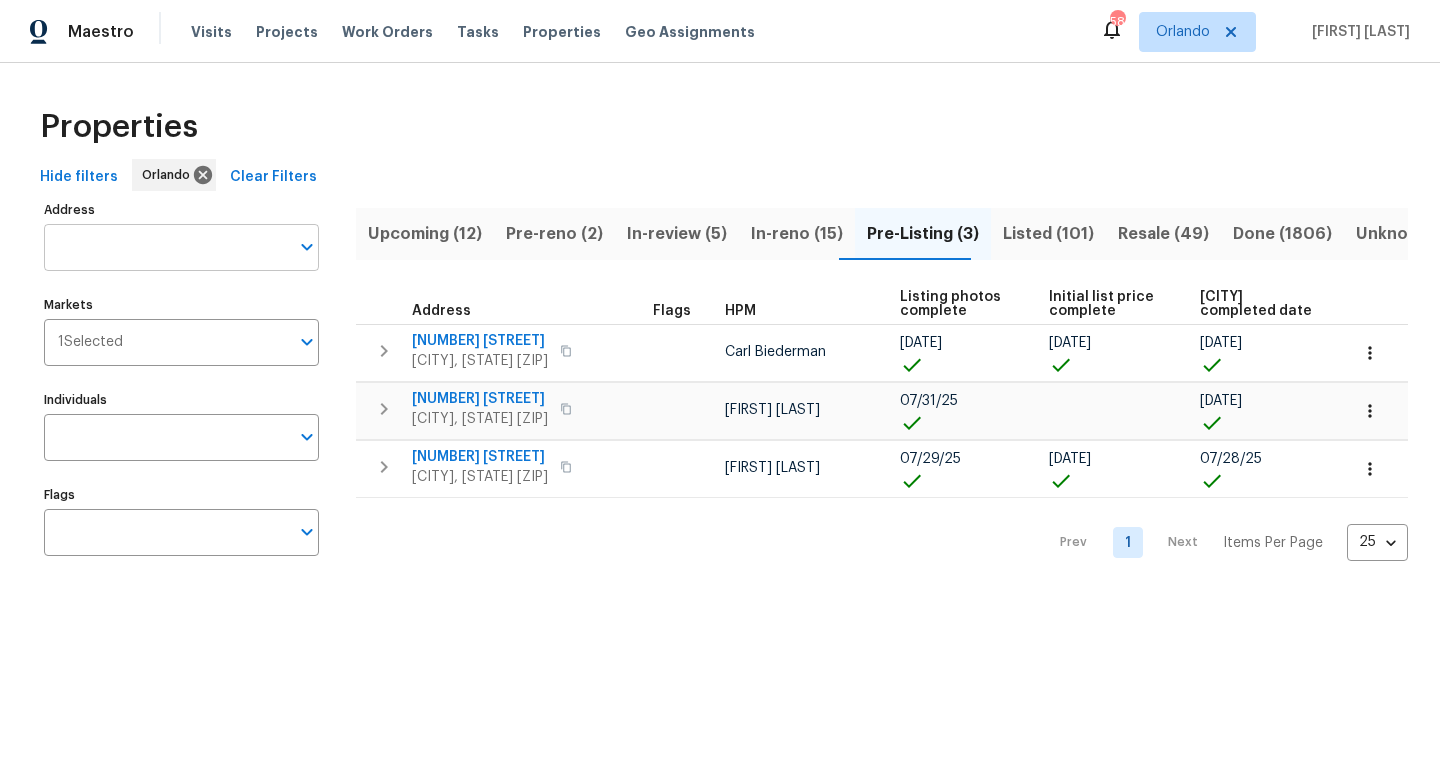 click on "Address" at bounding box center (166, 247) 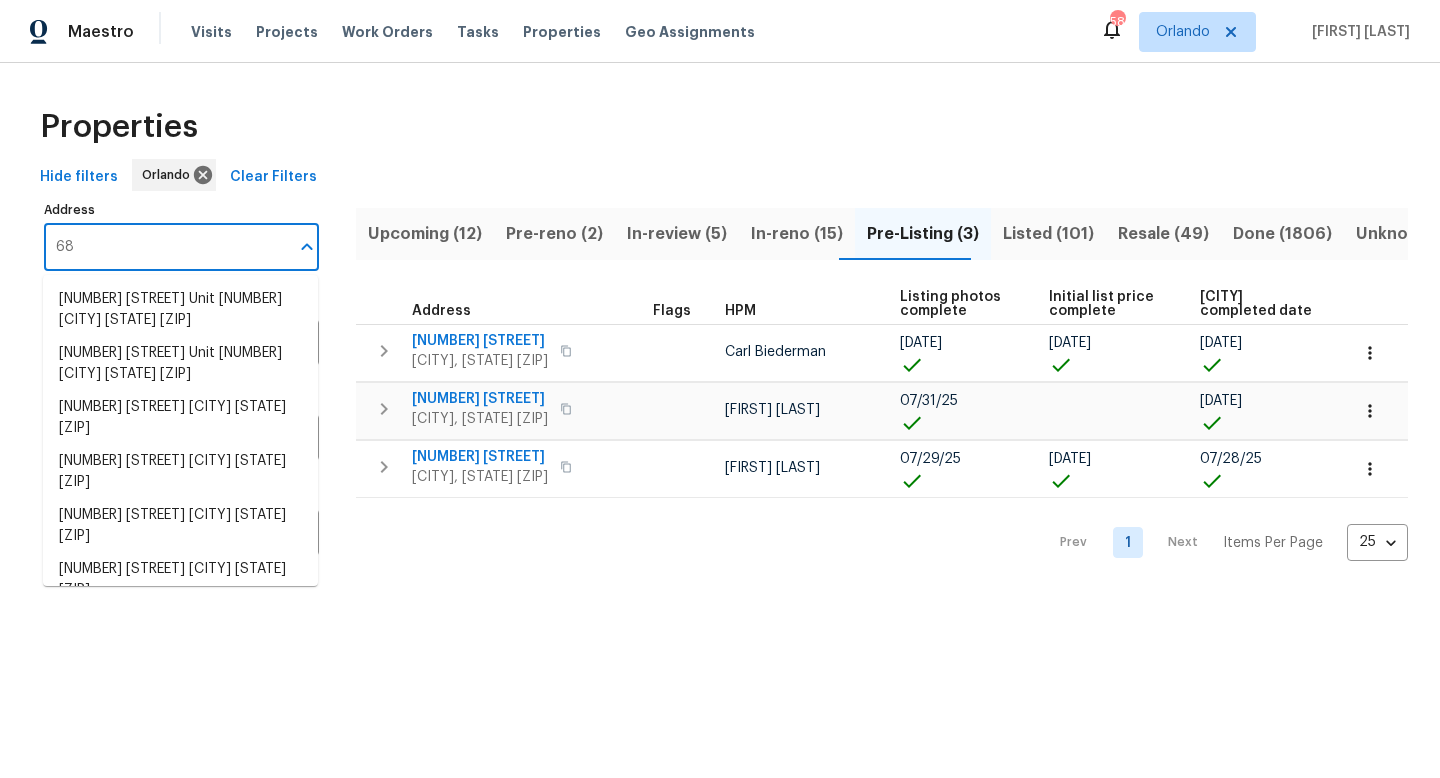 type on "6" 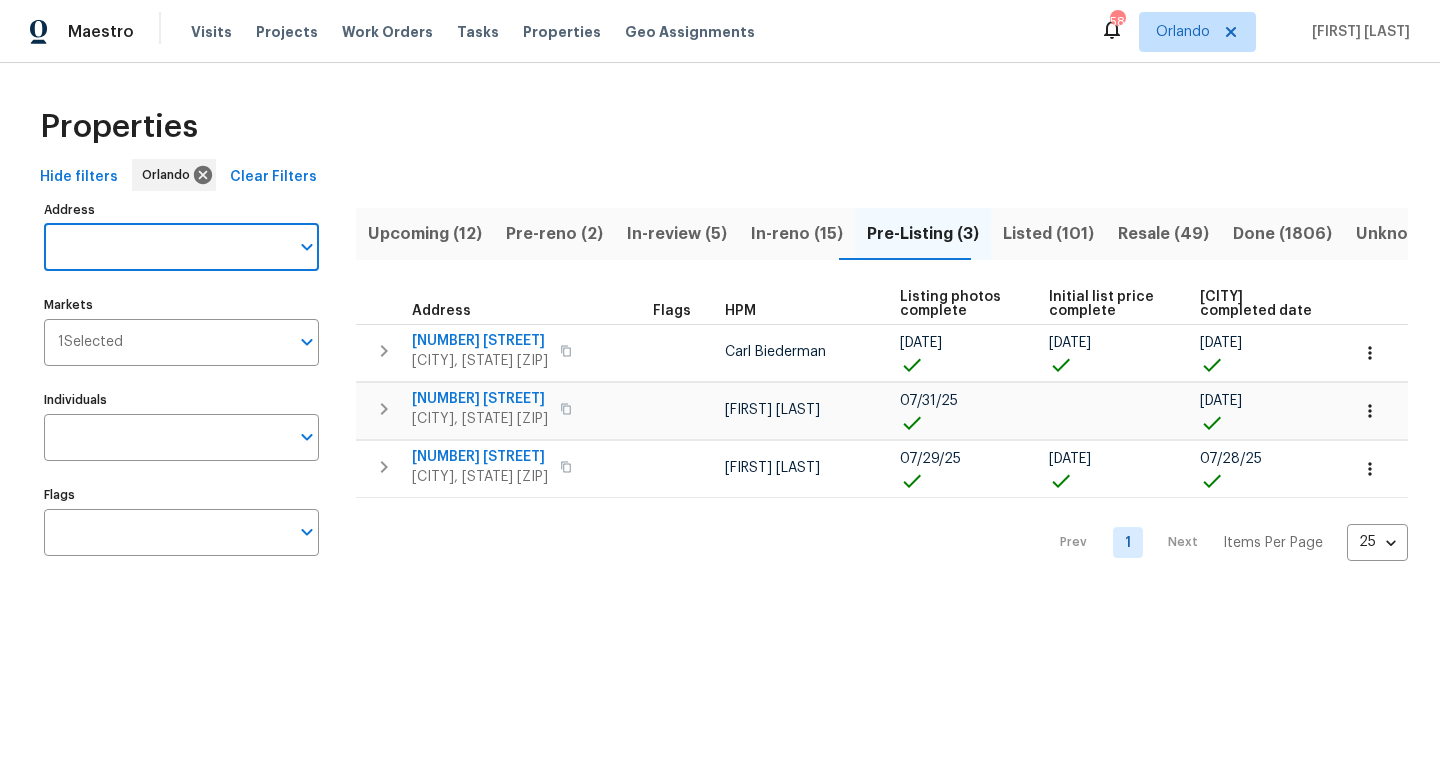 click on "Address" at bounding box center (166, 247) 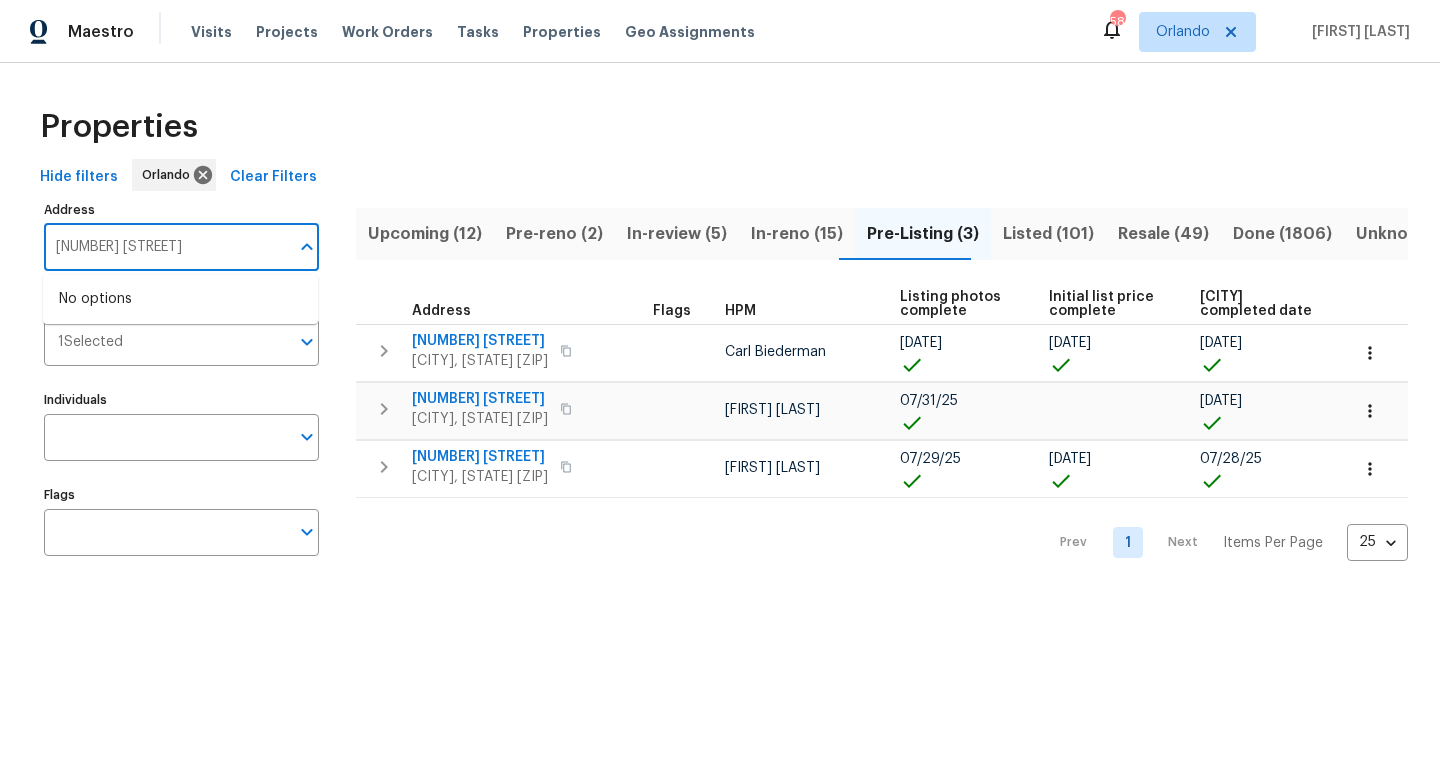 click on "Individuals" at bounding box center [181, 400] 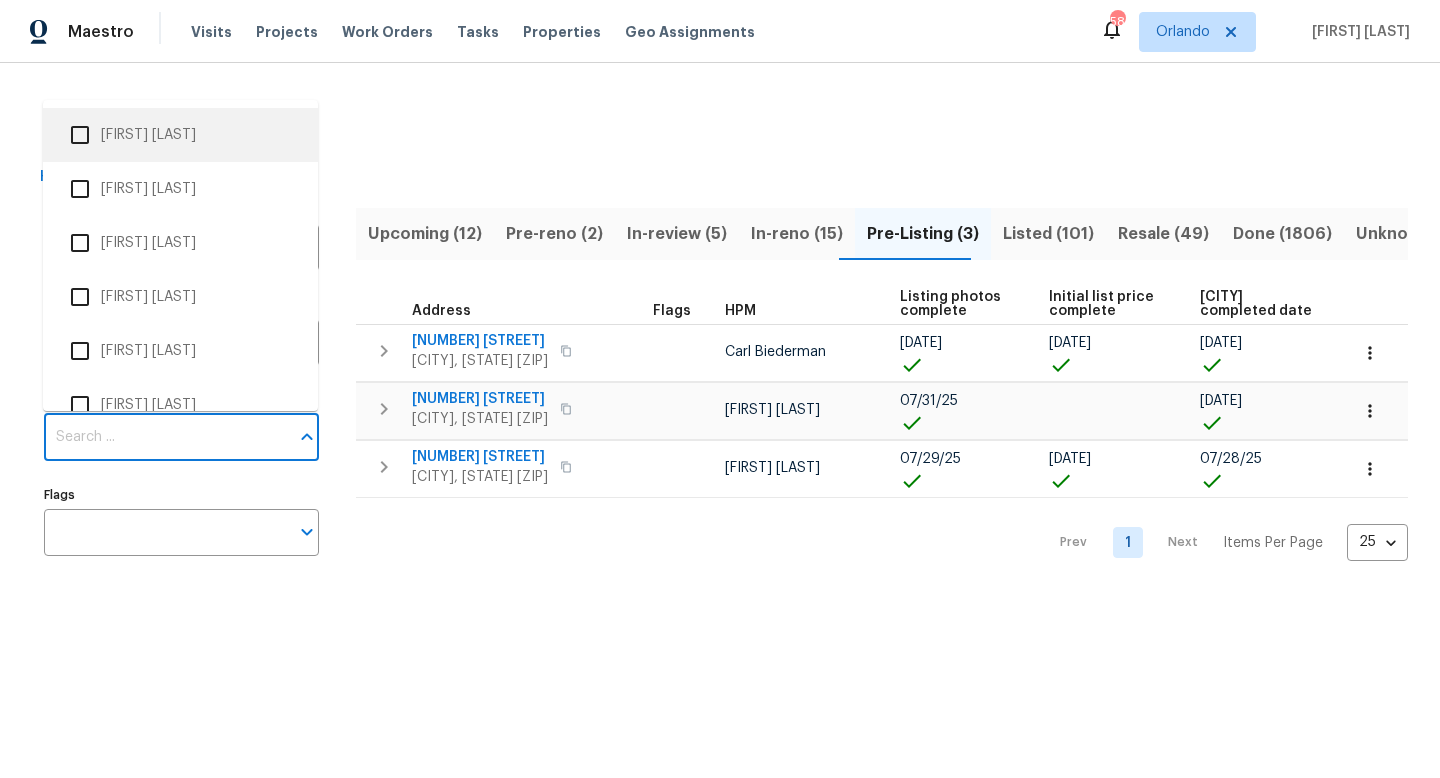 click on "Properties" at bounding box center [720, 127] 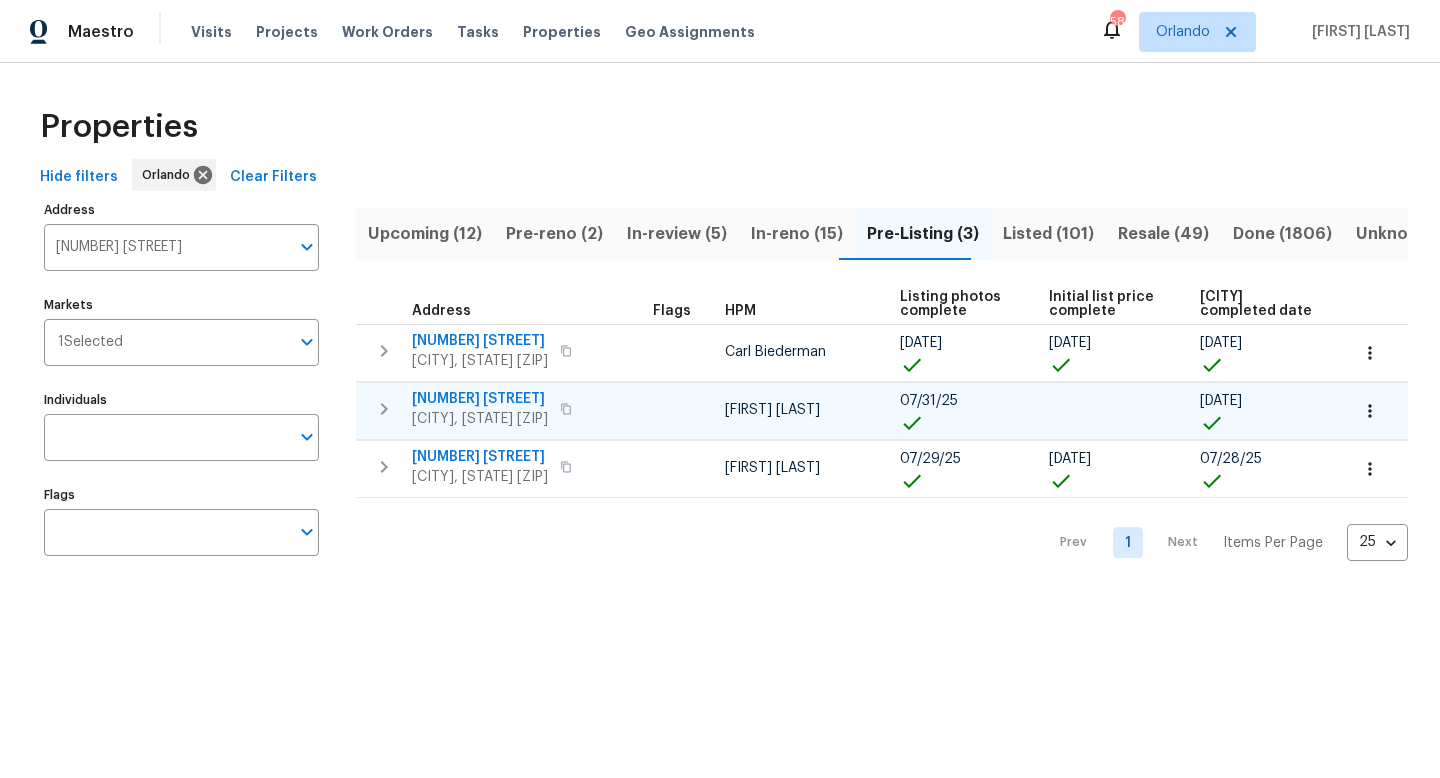 click on "310 Velveteen Pl" at bounding box center (480, 399) 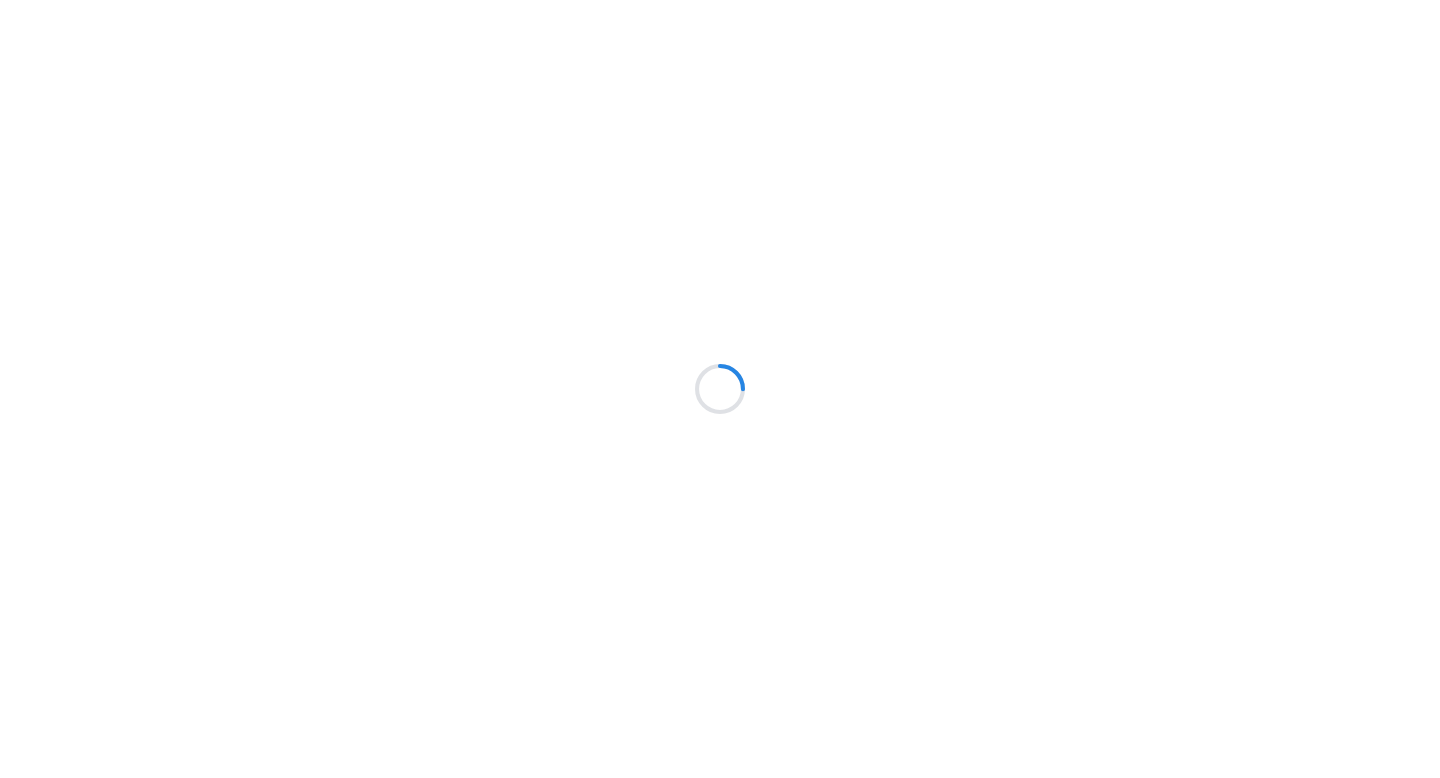 scroll, scrollTop: 0, scrollLeft: 0, axis: both 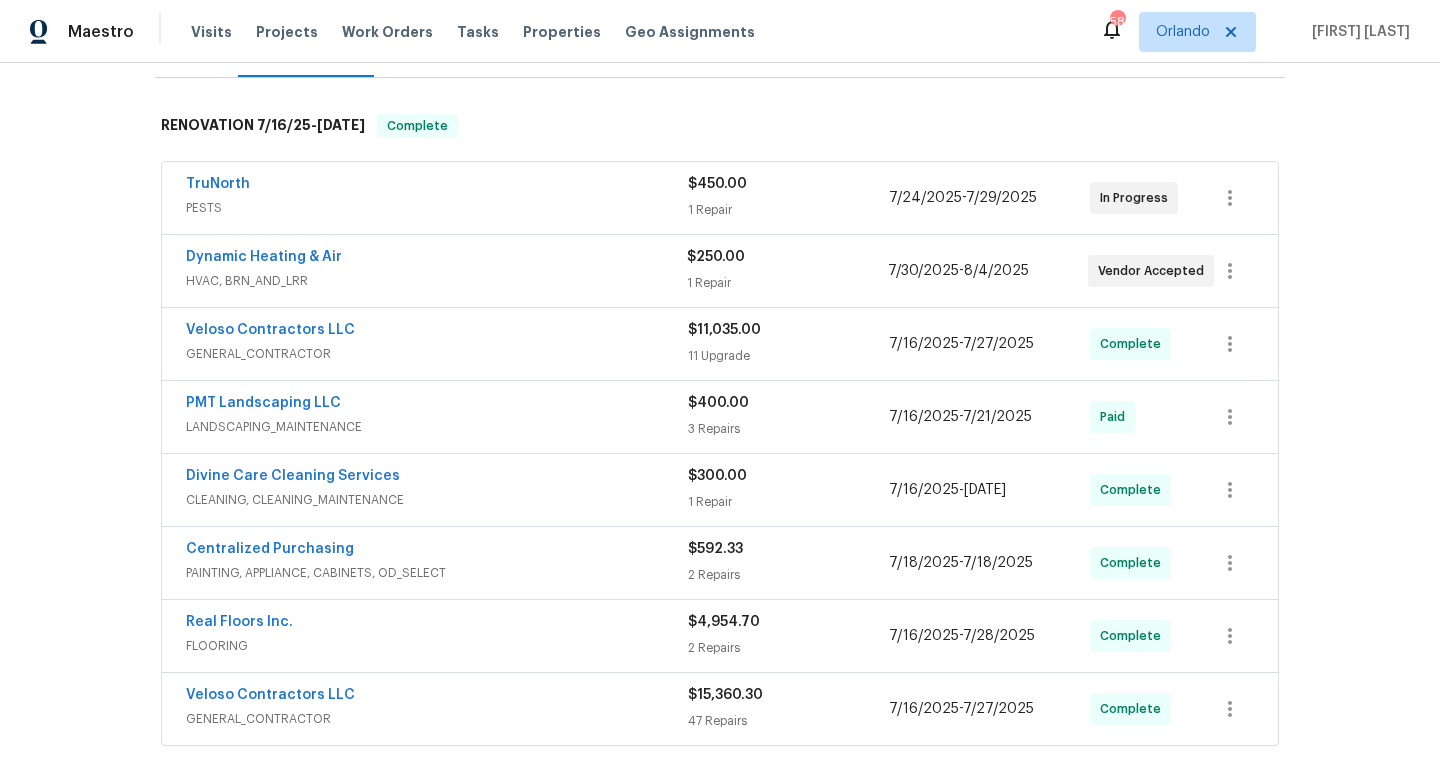 click on "GENERAL_CONTRACTOR" at bounding box center (437, 354) 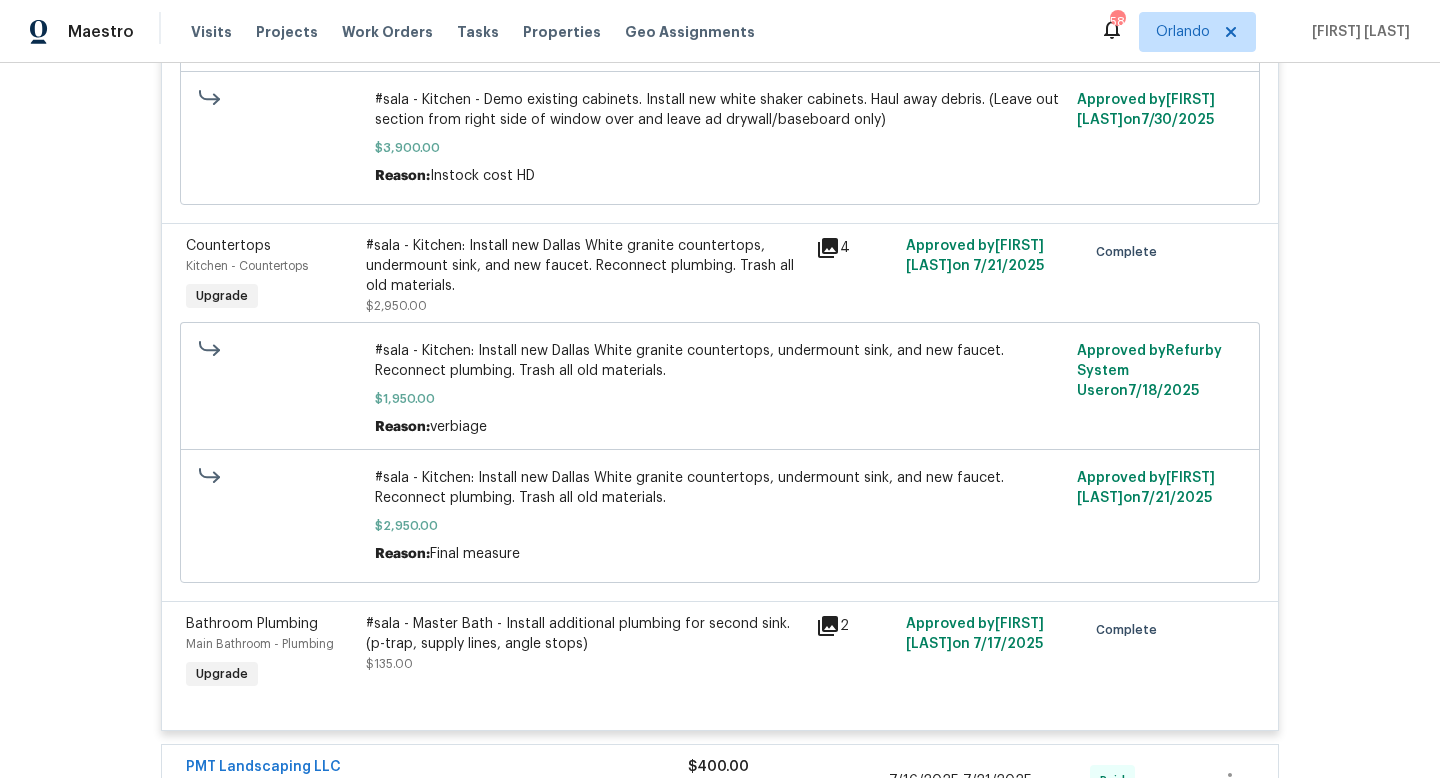 scroll, scrollTop: 3147, scrollLeft: 0, axis: vertical 